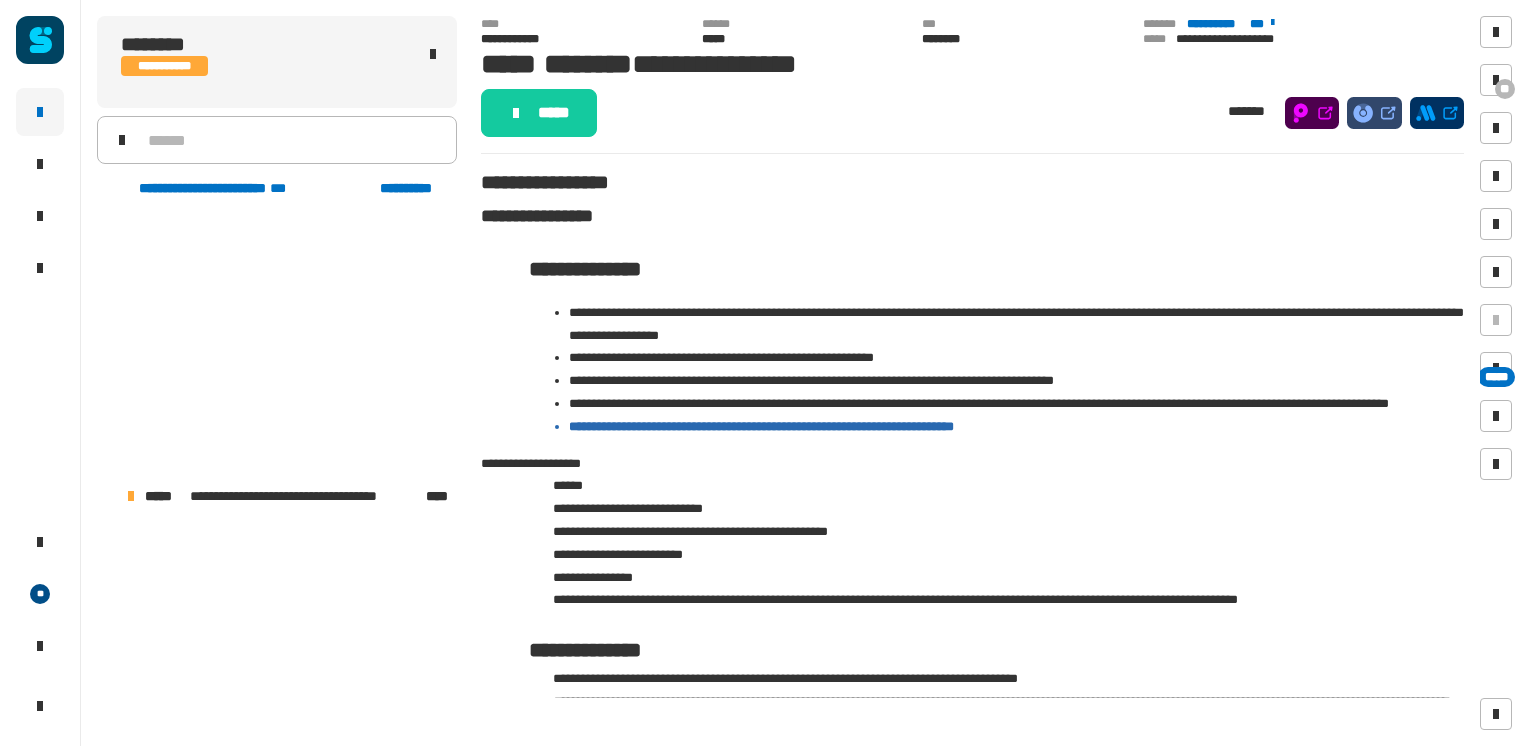 scroll, scrollTop: 0, scrollLeft: 0, axis: both 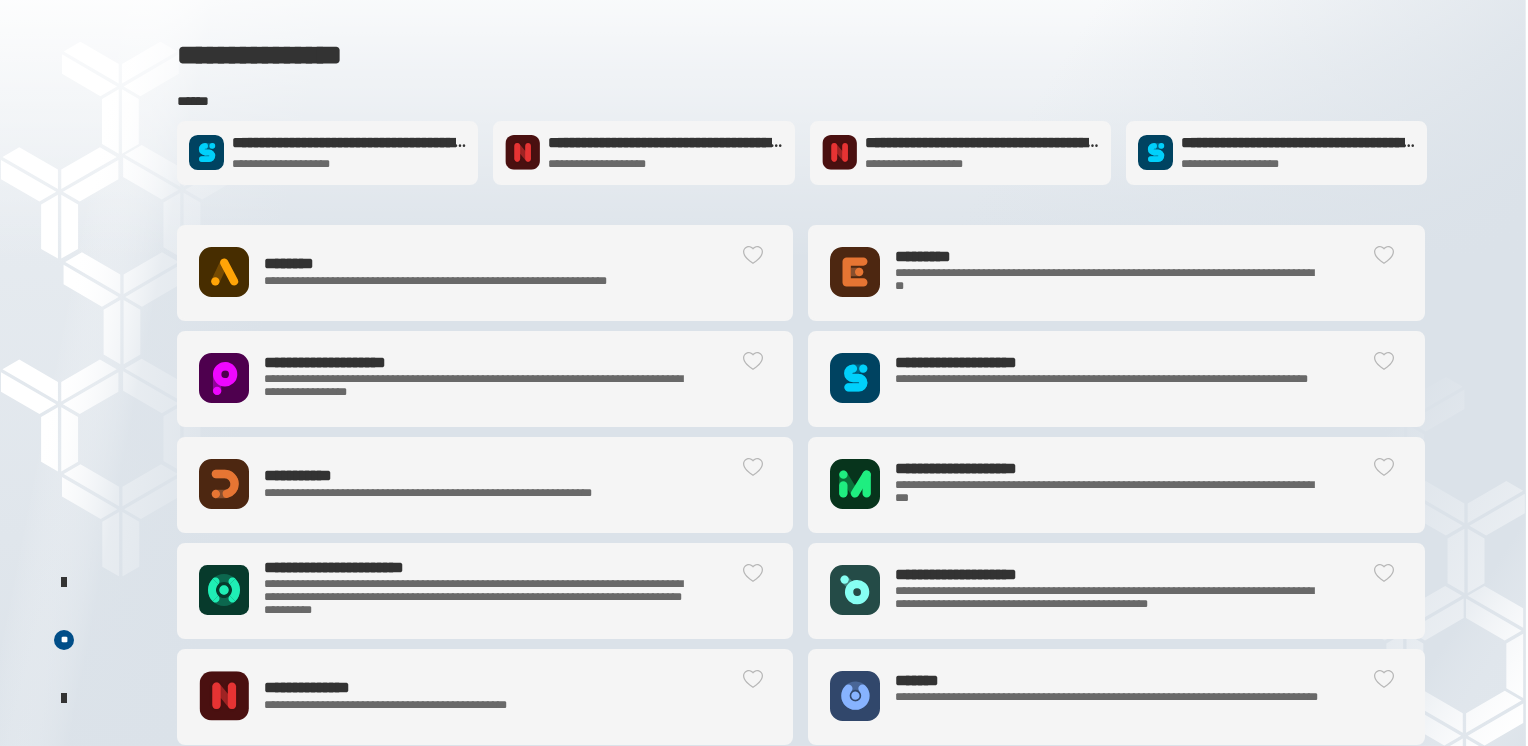 click on "**********" 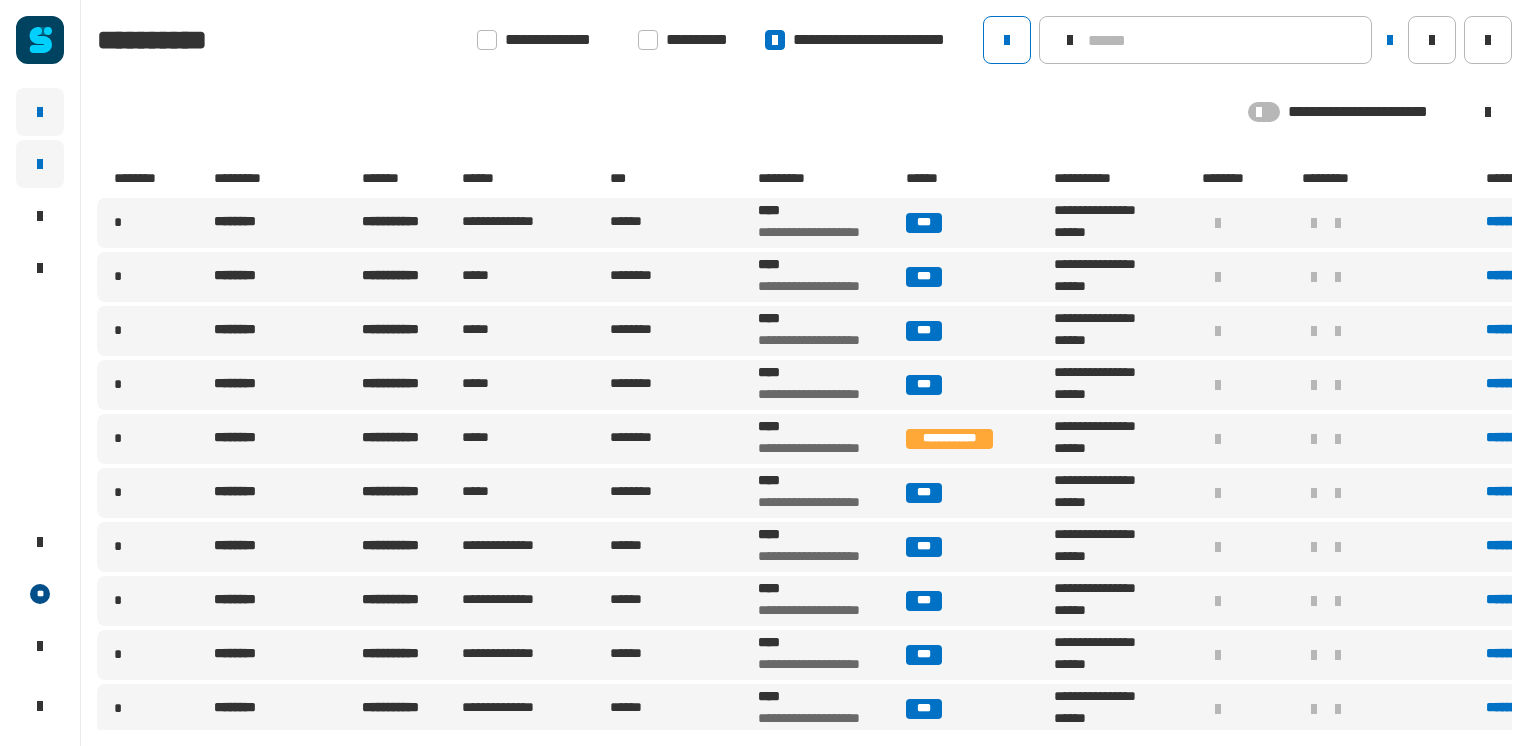 drag, startPoint x: 28, startPoint y: 166, endPoint x: 40, endPoint y: 165, distance: 12.0415945 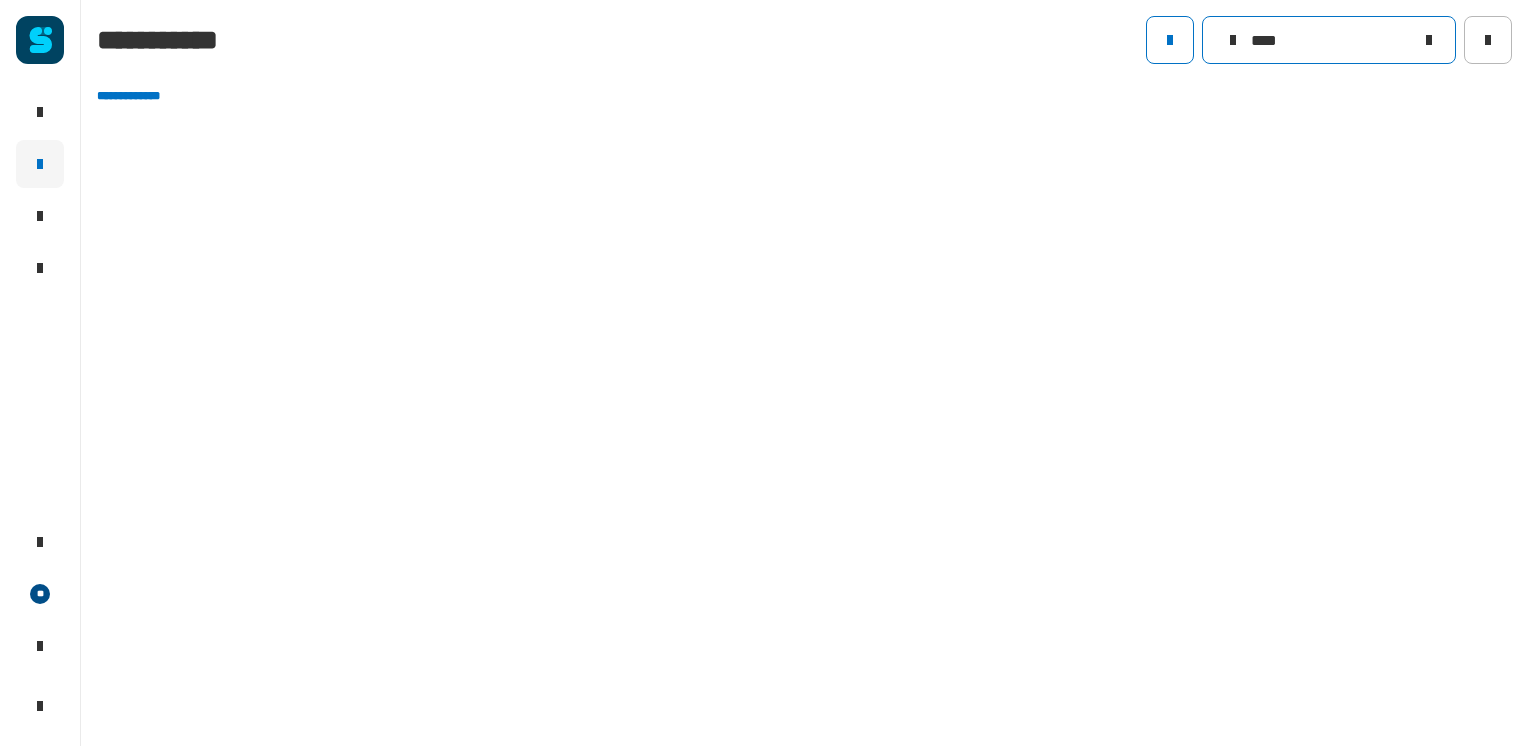 click on "****" 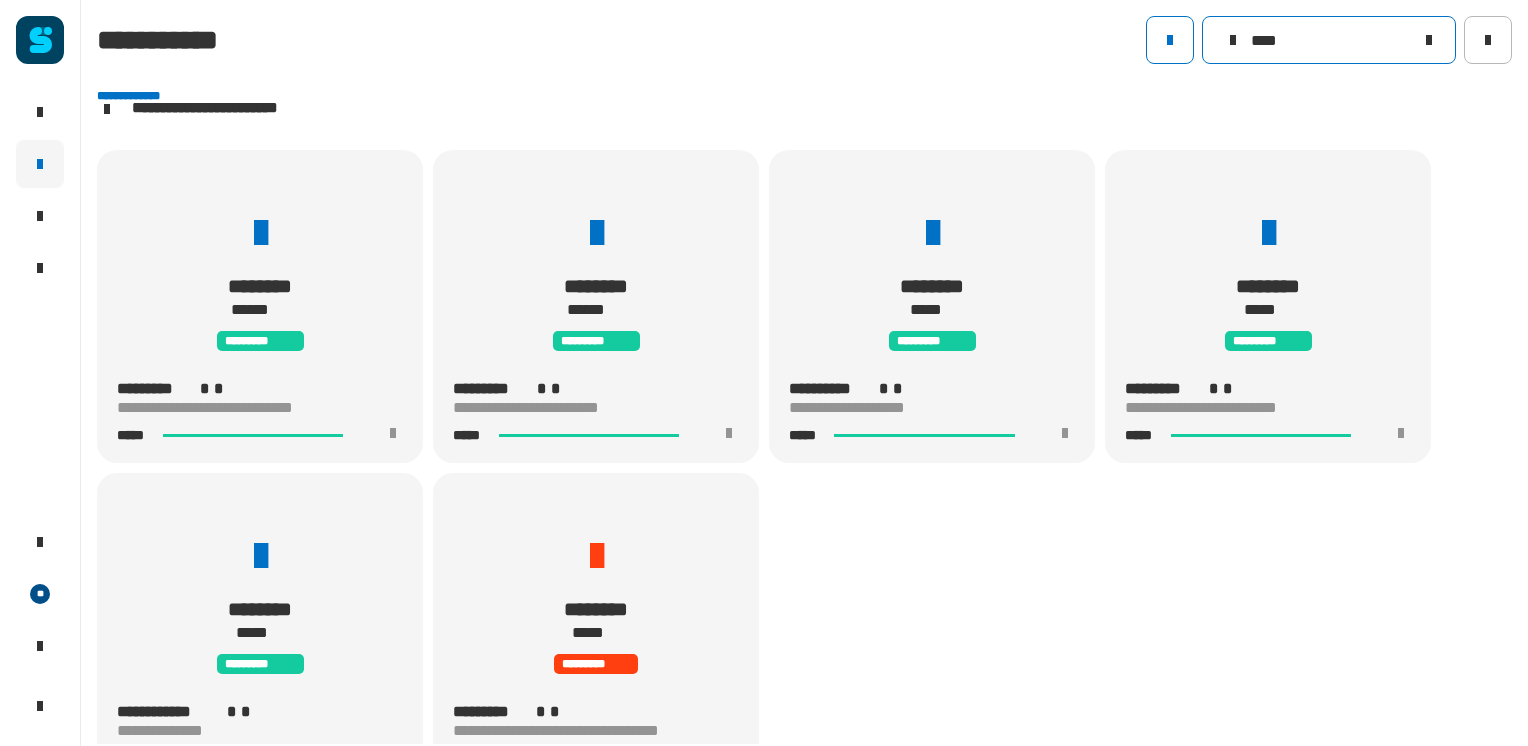 scroll, scrollTop: 467, scrollLeft: 0, axis: vertical 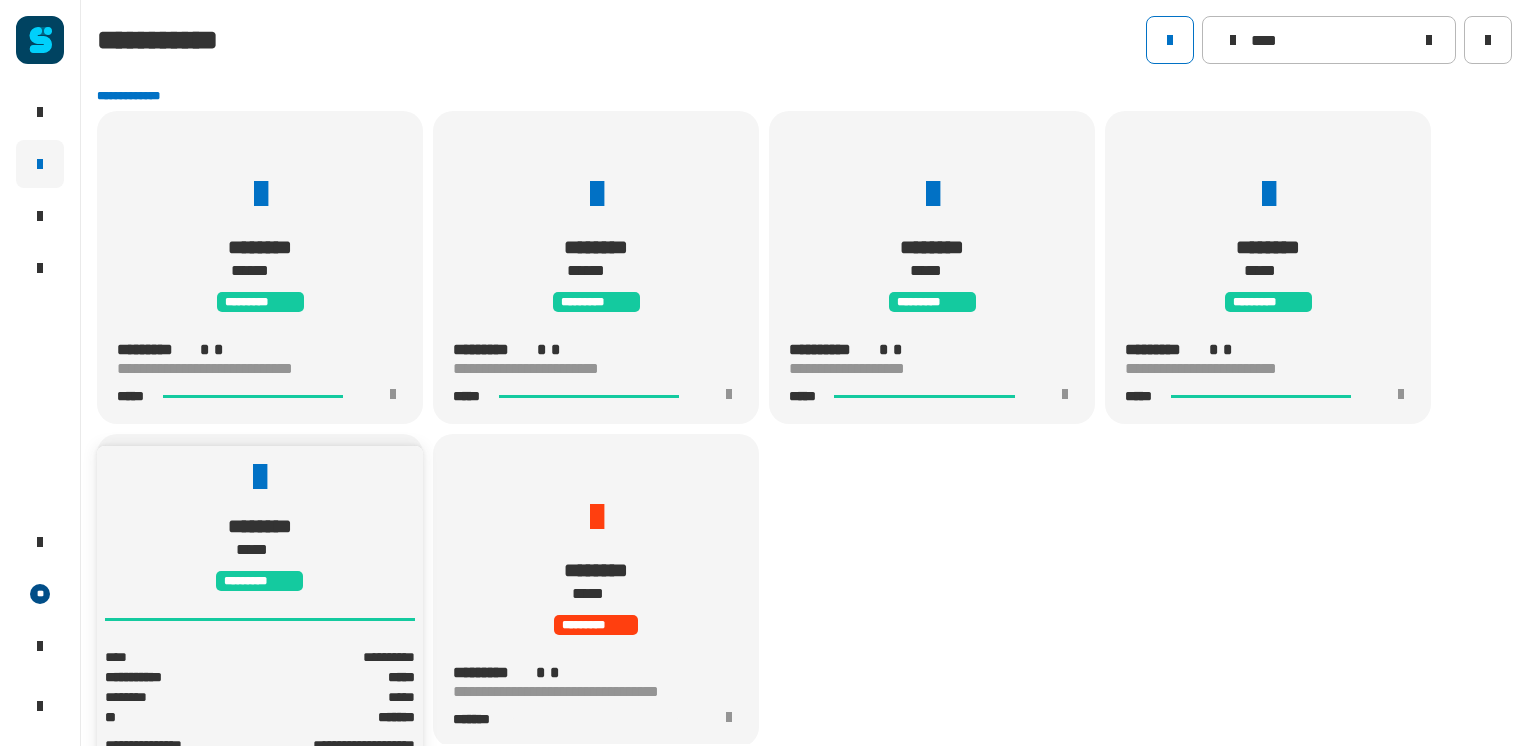 click on "**********" 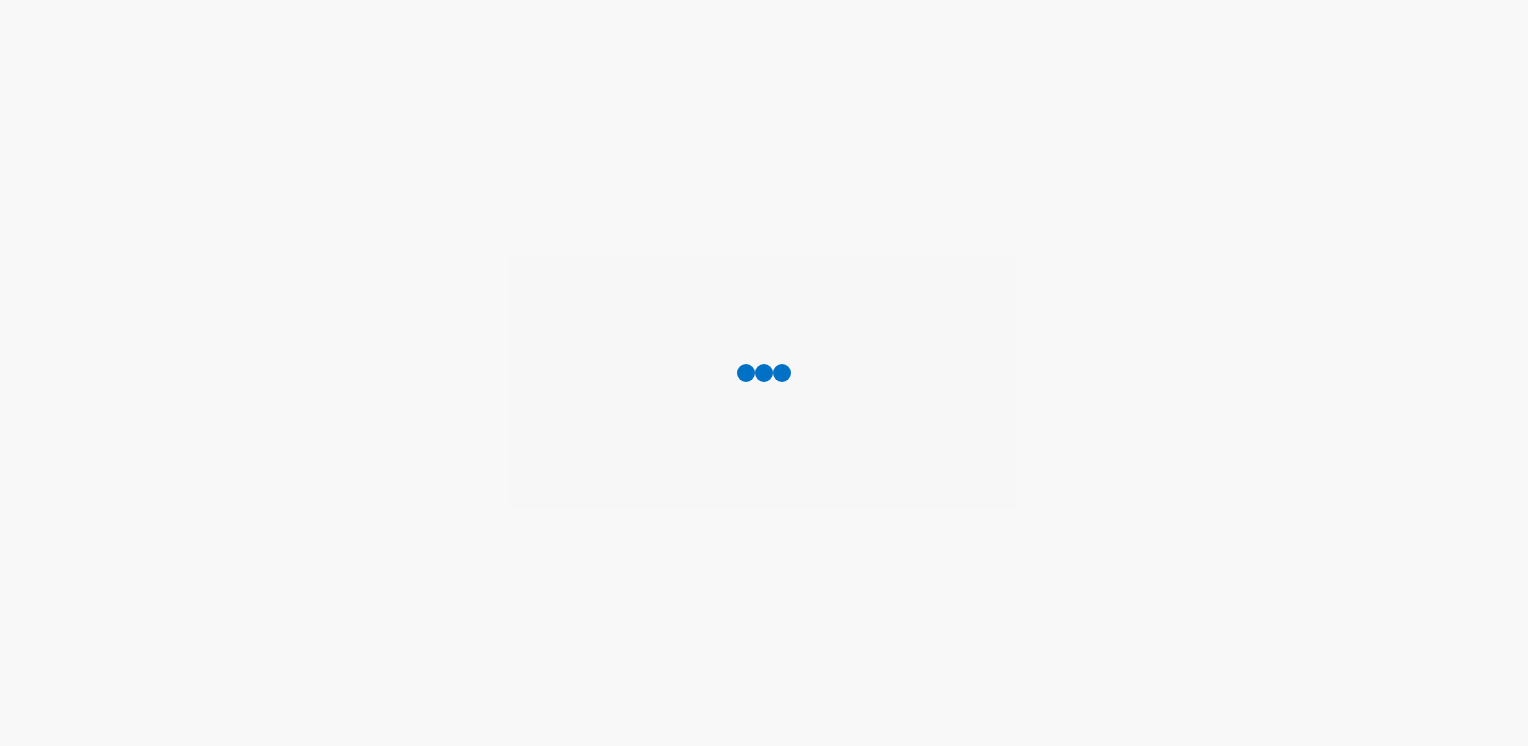 scroll, scrollTop: 0, scrollLeft: 0, axis: both 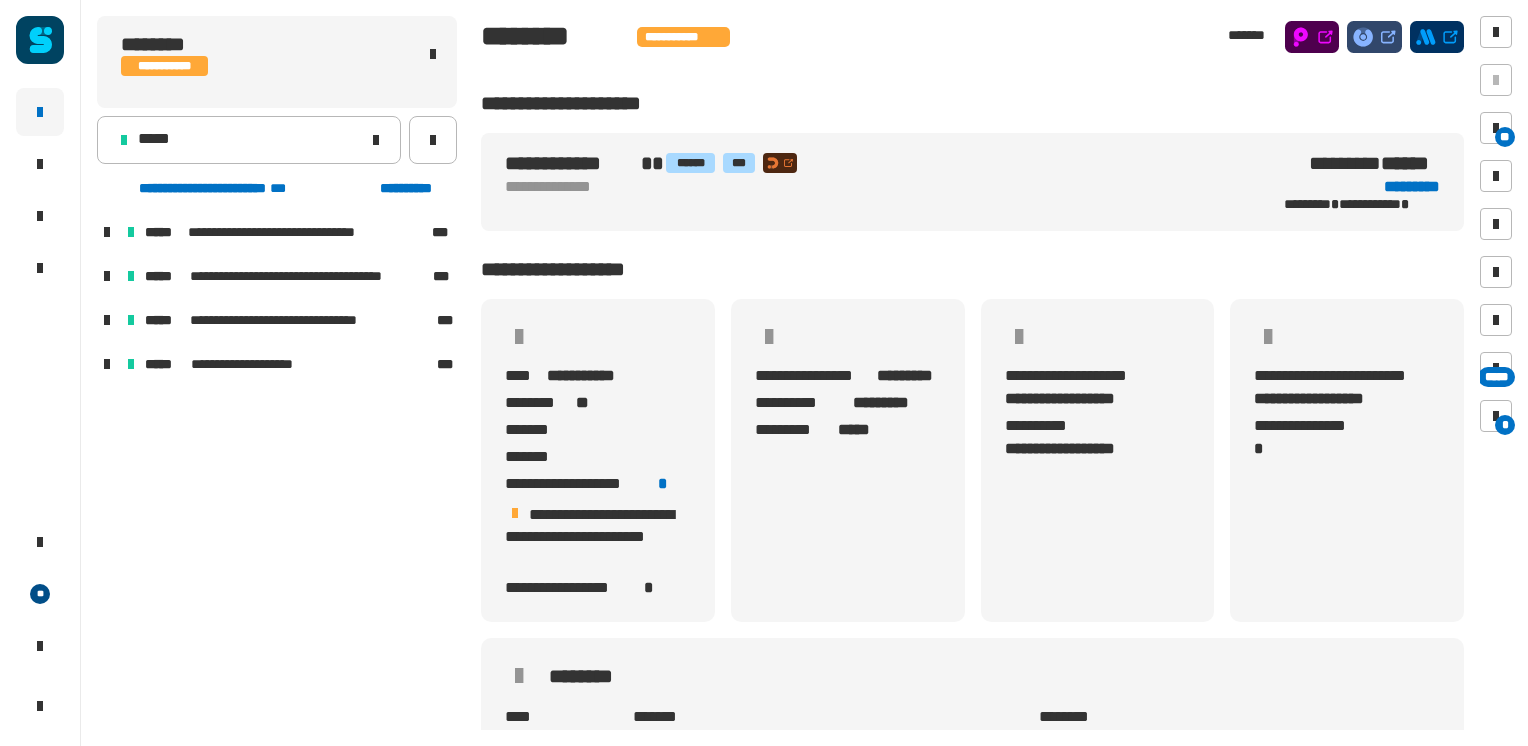 click at bounding box center (107, 276) 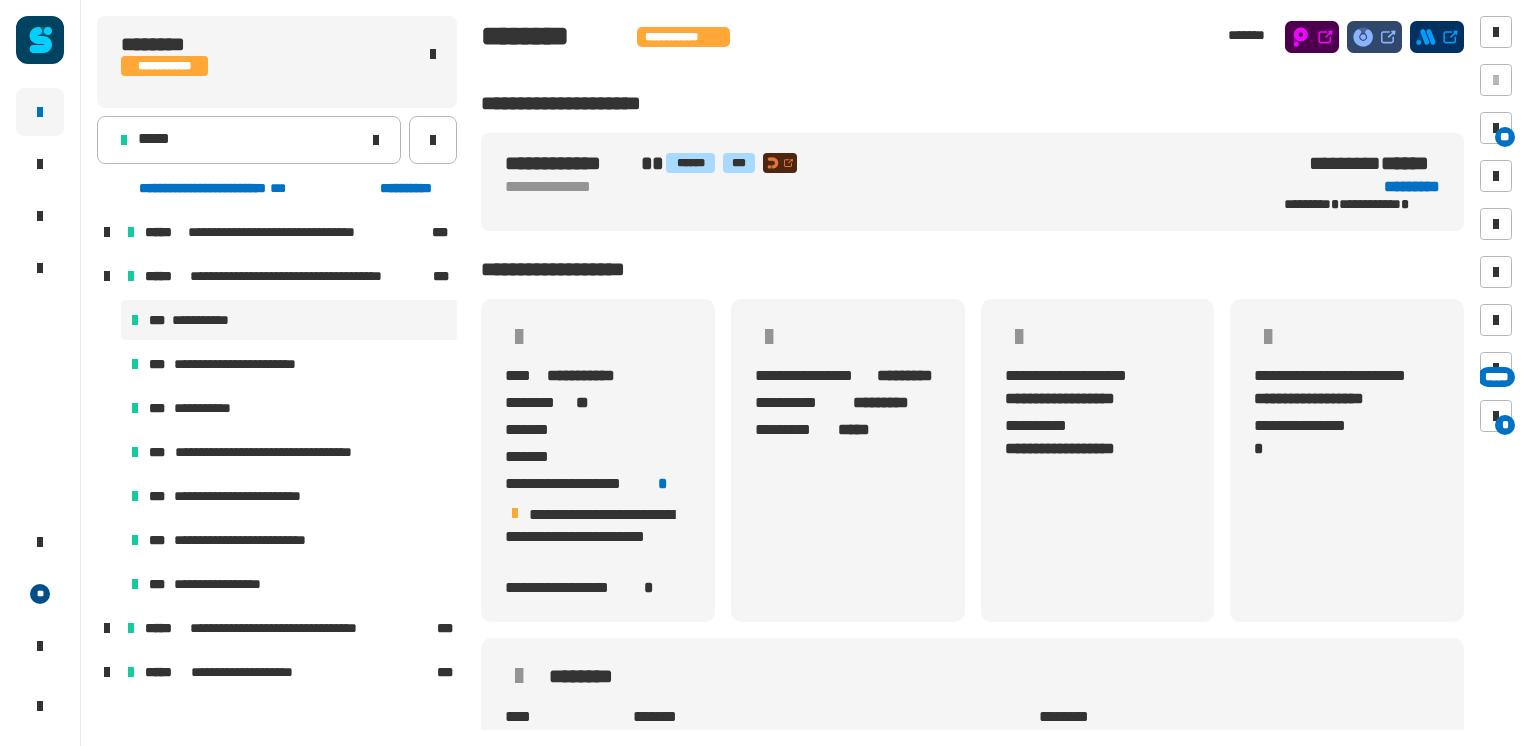 click on "**********" at bounding box center [289, 320] 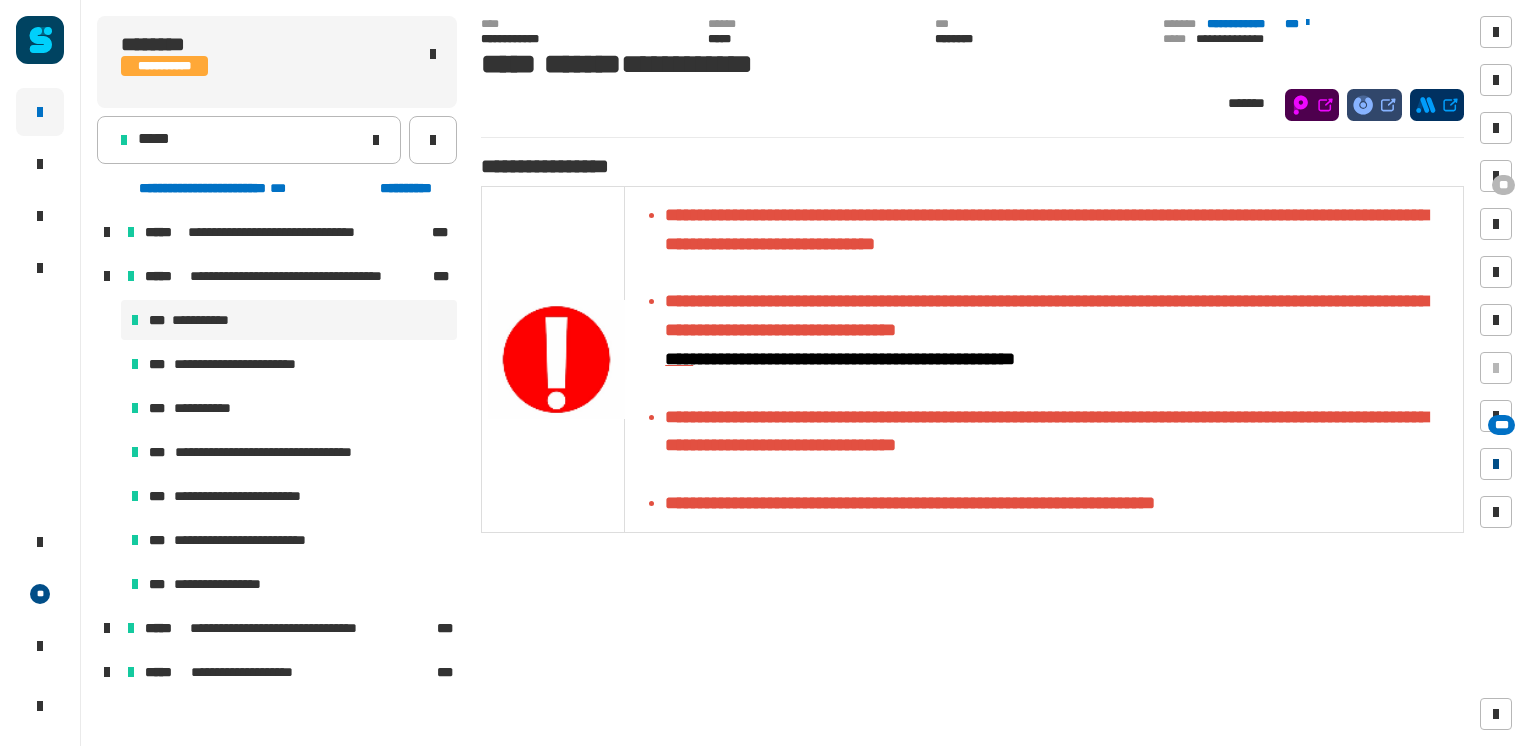 click at bounding box center (1496, 464) 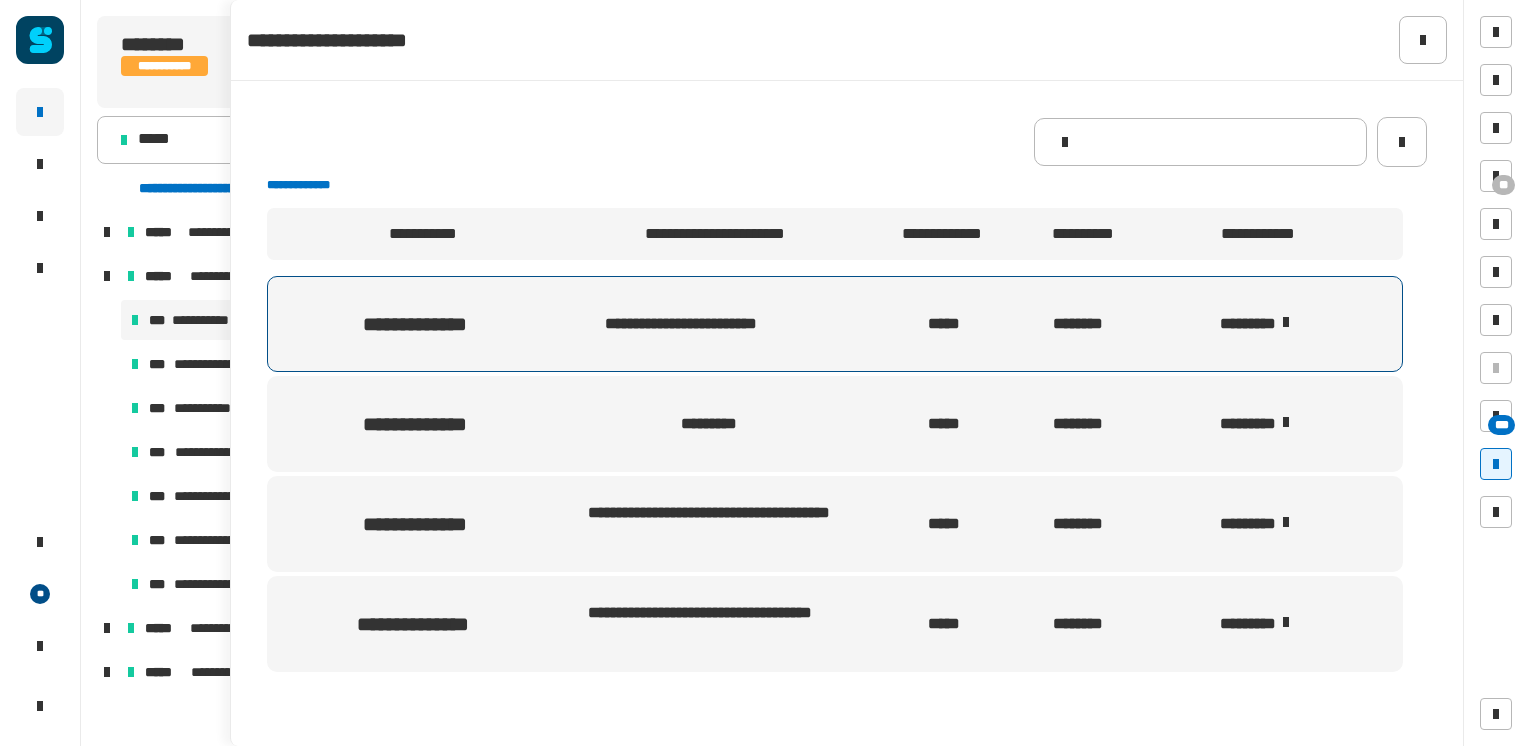 click on "********" at bounding box center [1275, 324] 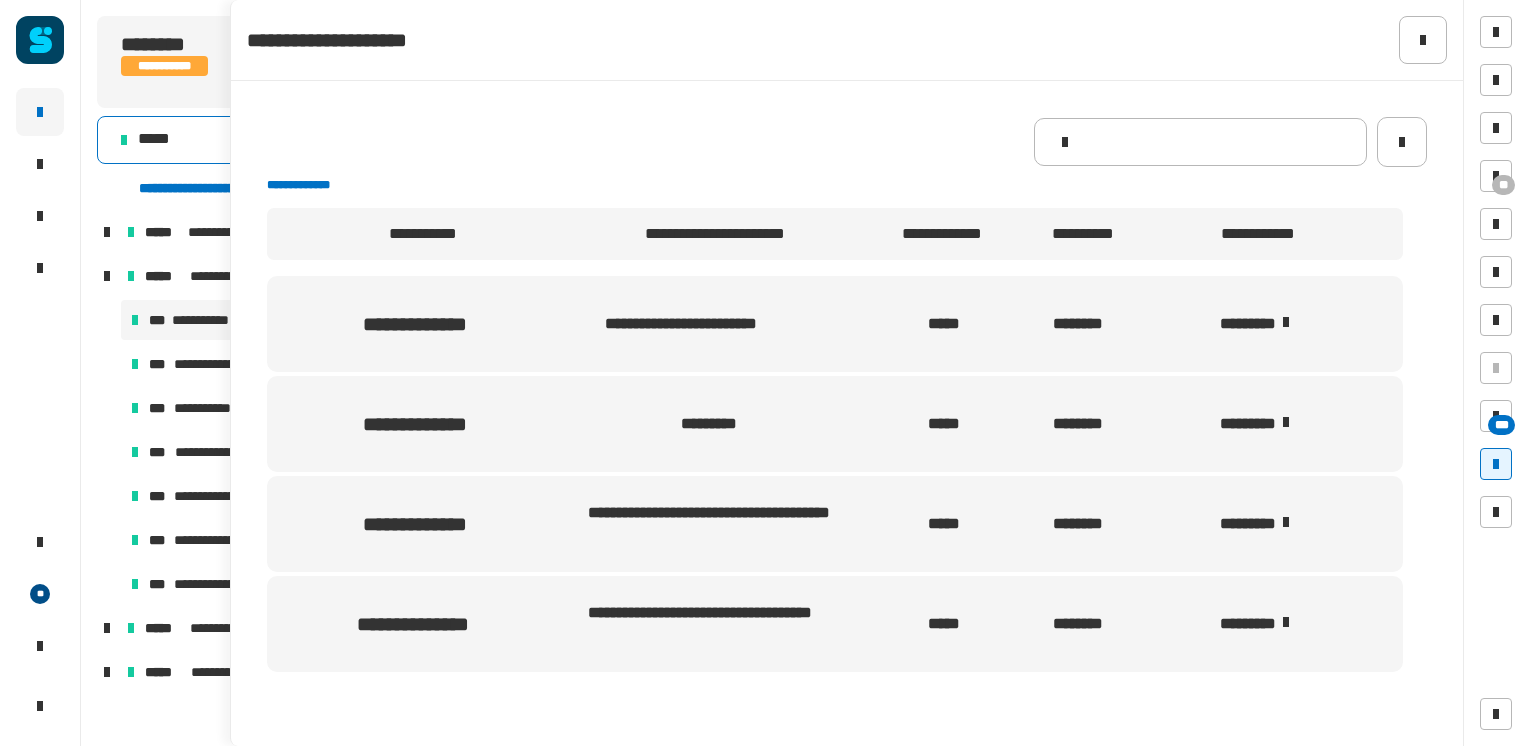 click on "*****" 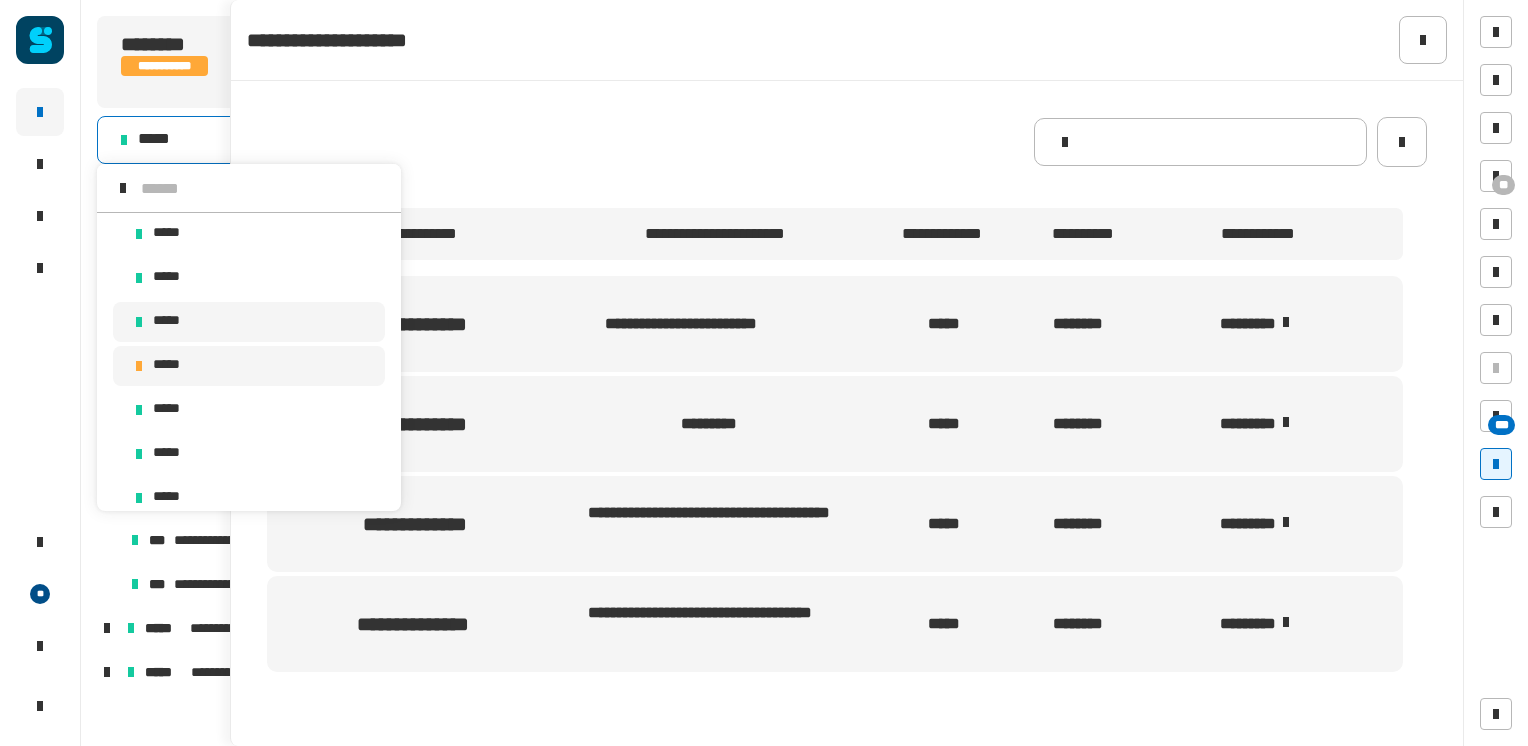 scroll, scrollTop: 16, scrollLeft: 0, axis: vertical 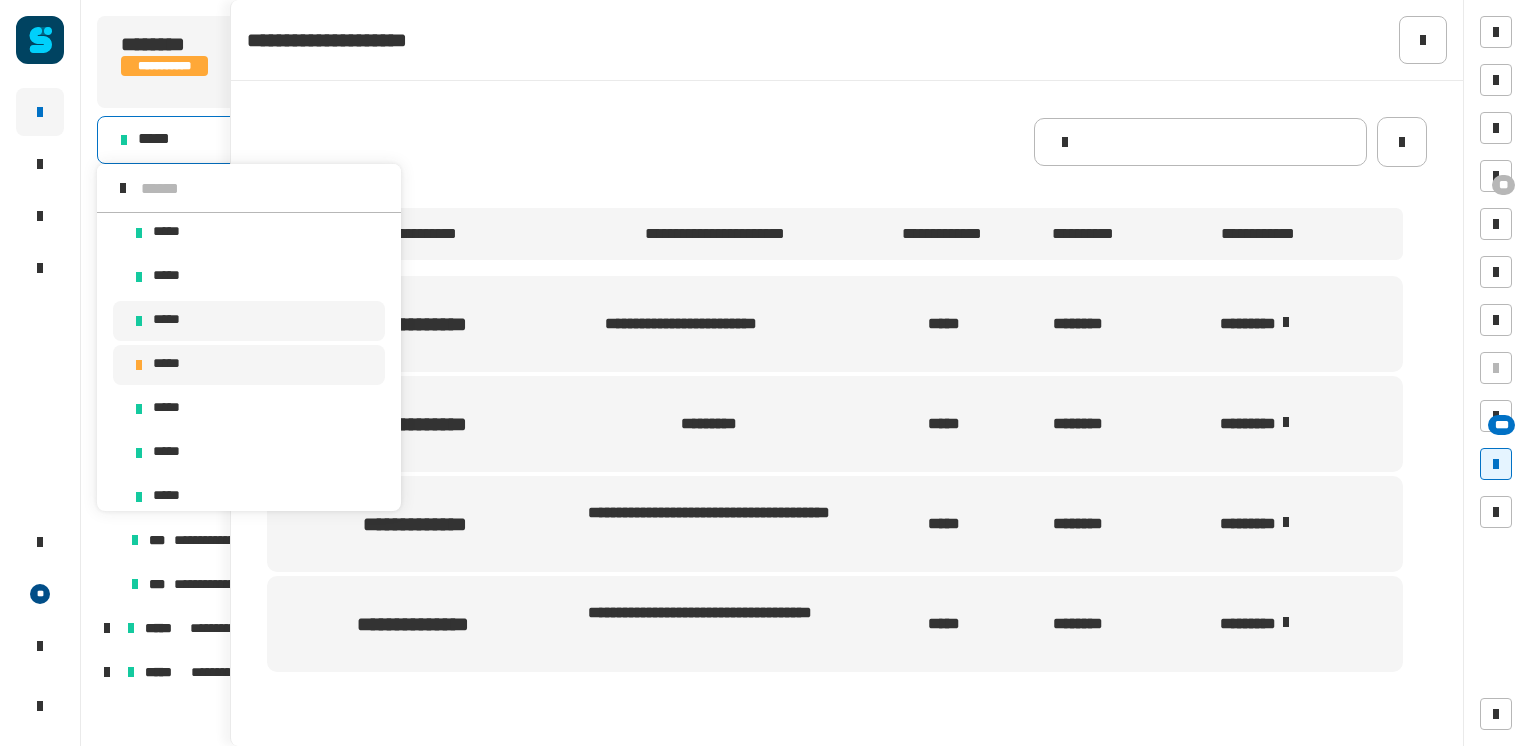 click on "*****" at bounding box center [249, 365] 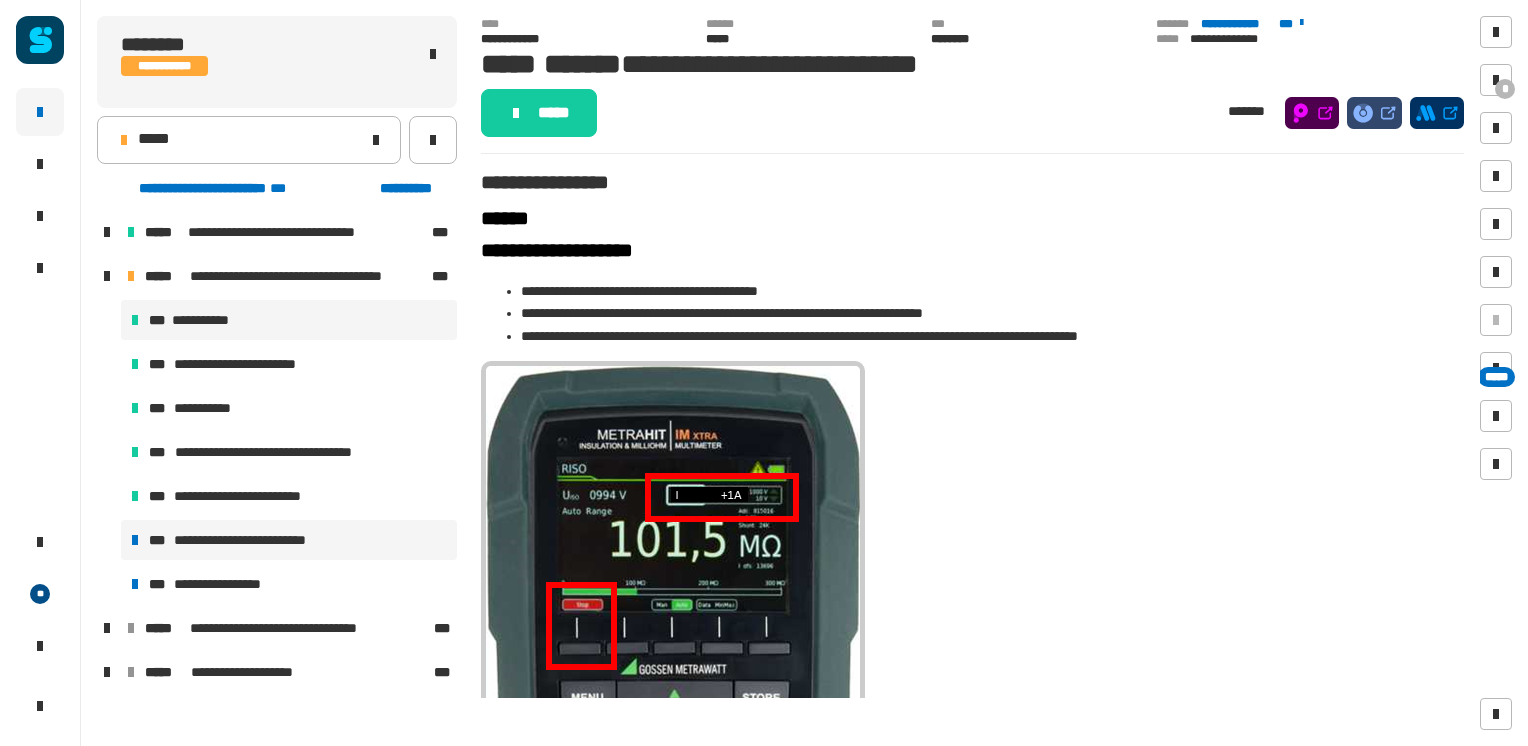 drag, startPoint x: 290, startPoint y: 330, endPoint x: 324, endPoint y: 335, distance: 34.36568 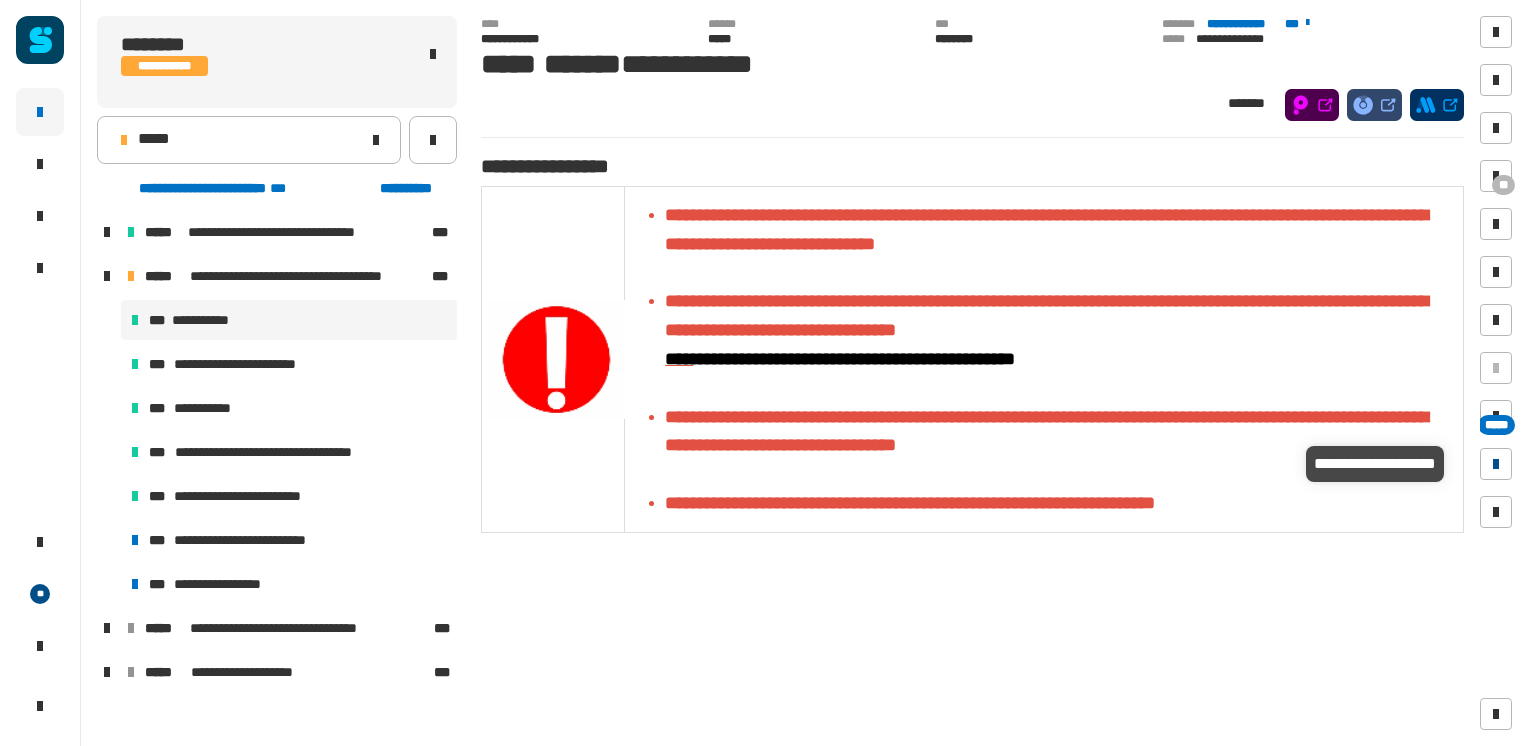 click at bounding box center [1496, 464] 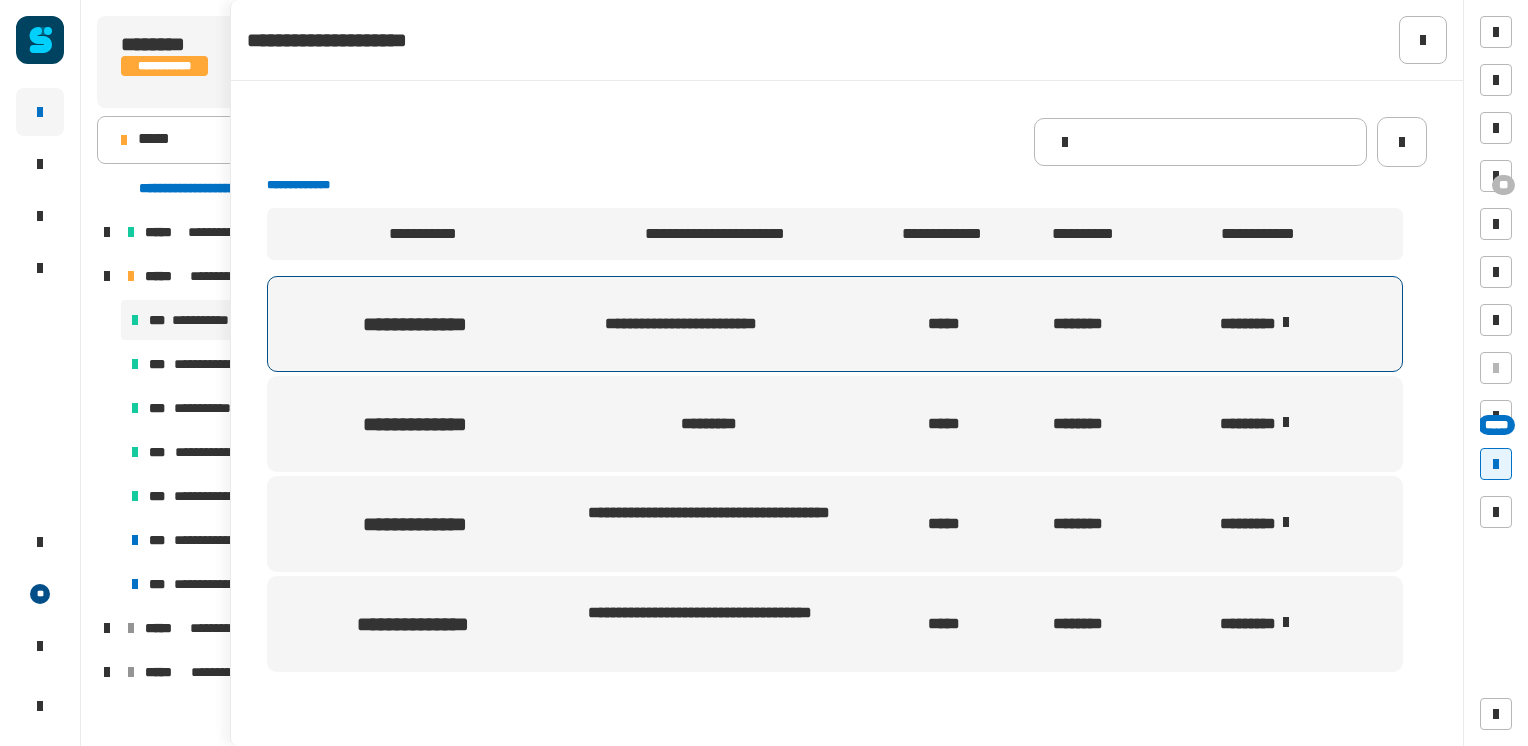 click on "********" at bounding box center (1275, 324) 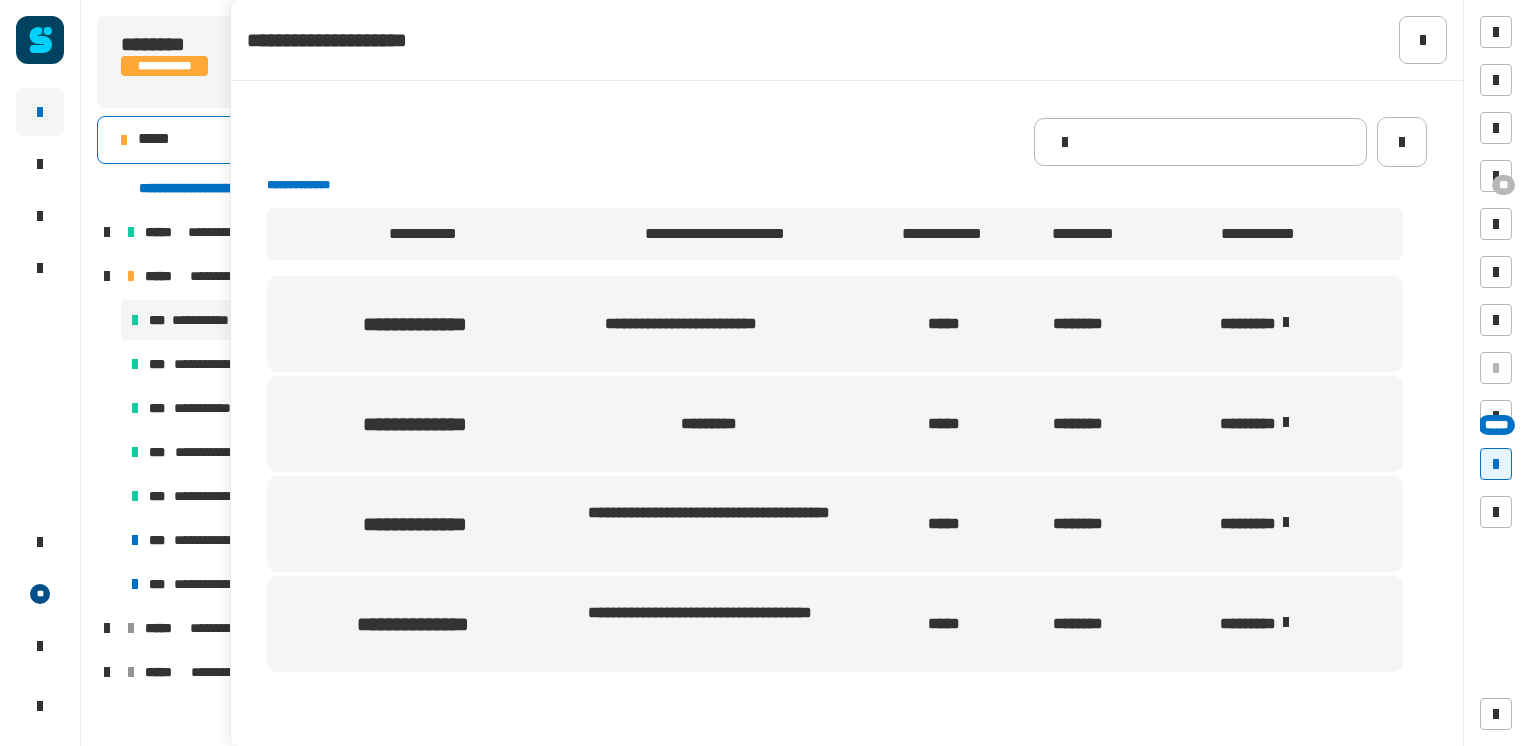 click on "*****" 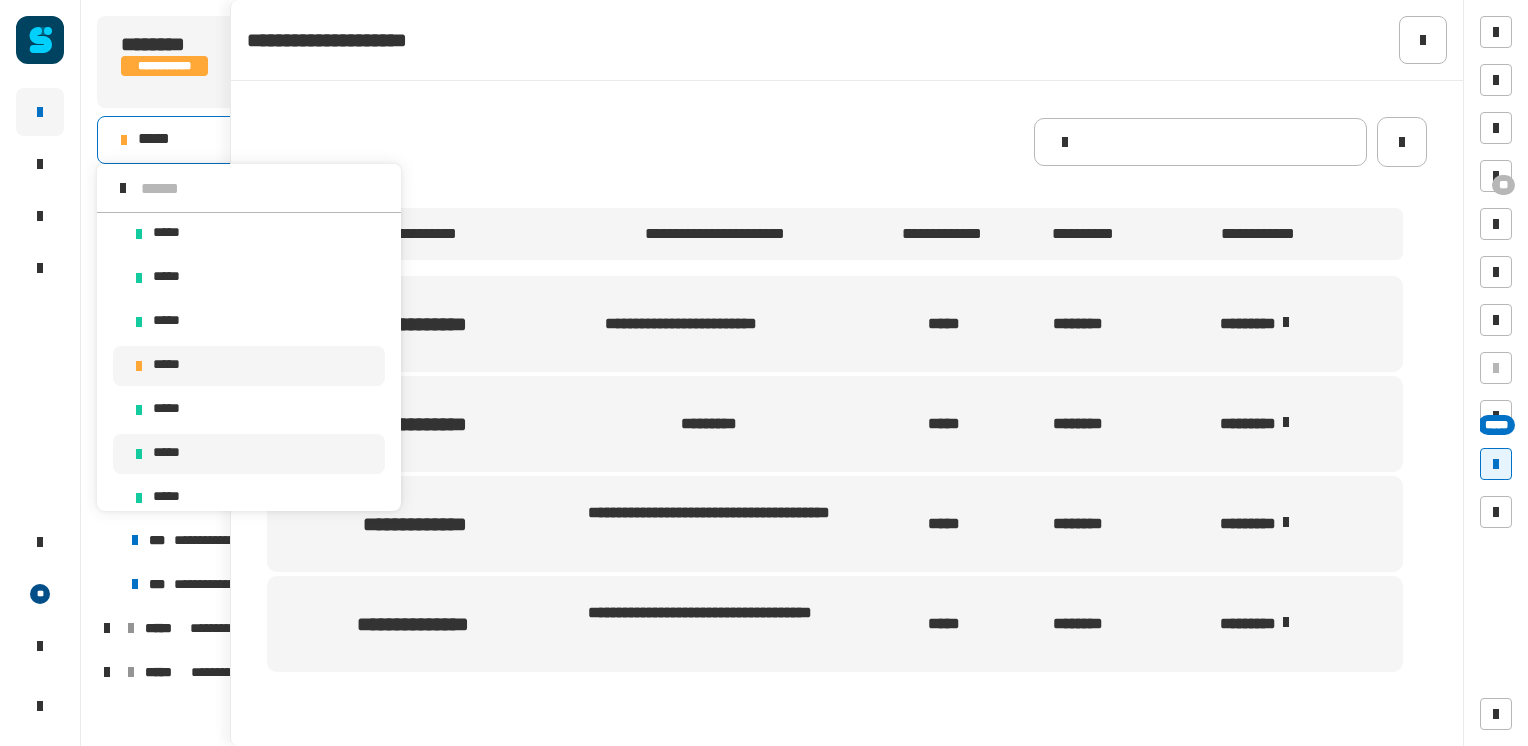 scroll, scrollTop: 16, scrollLeft: 0, axis: vertical 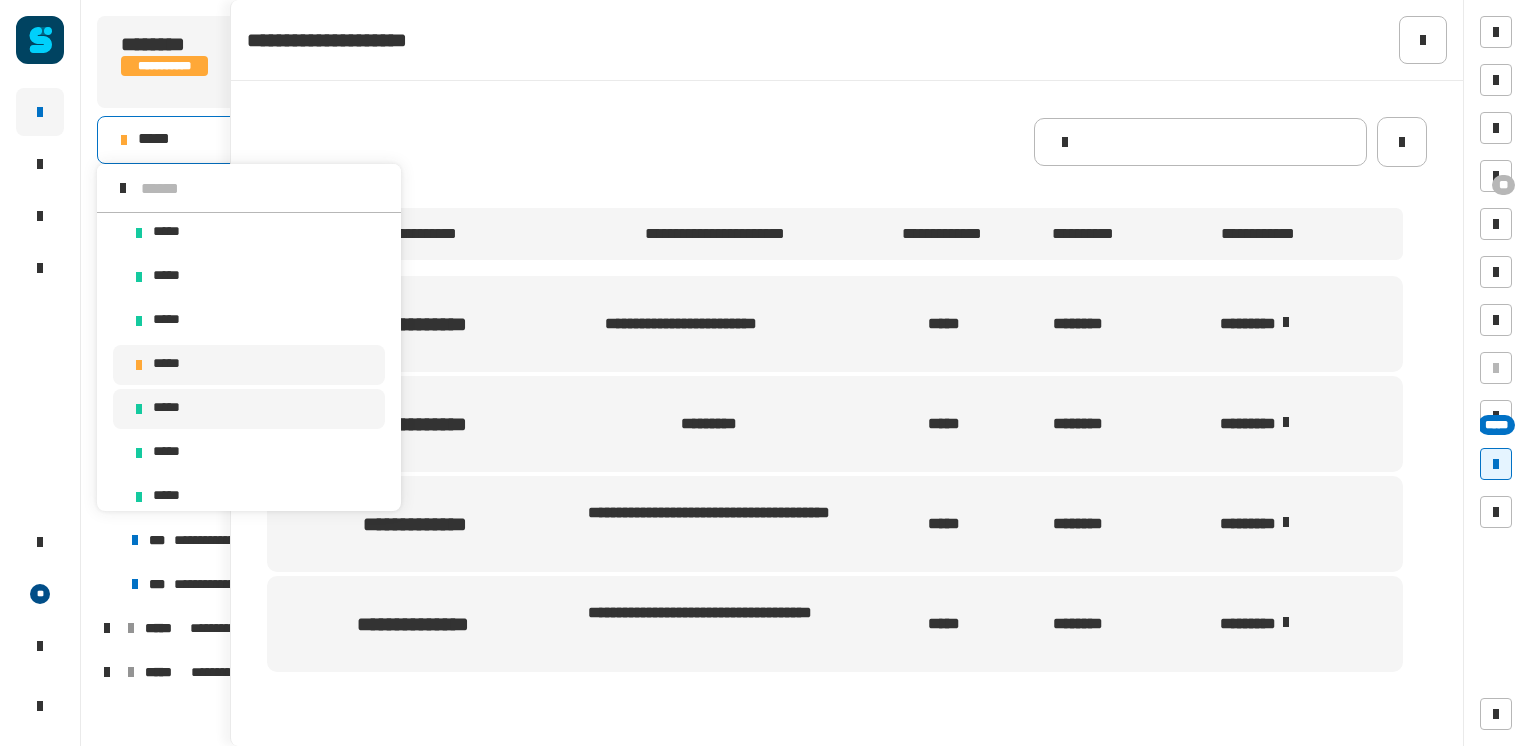 click on "*****" at bounding box center [249, 409] 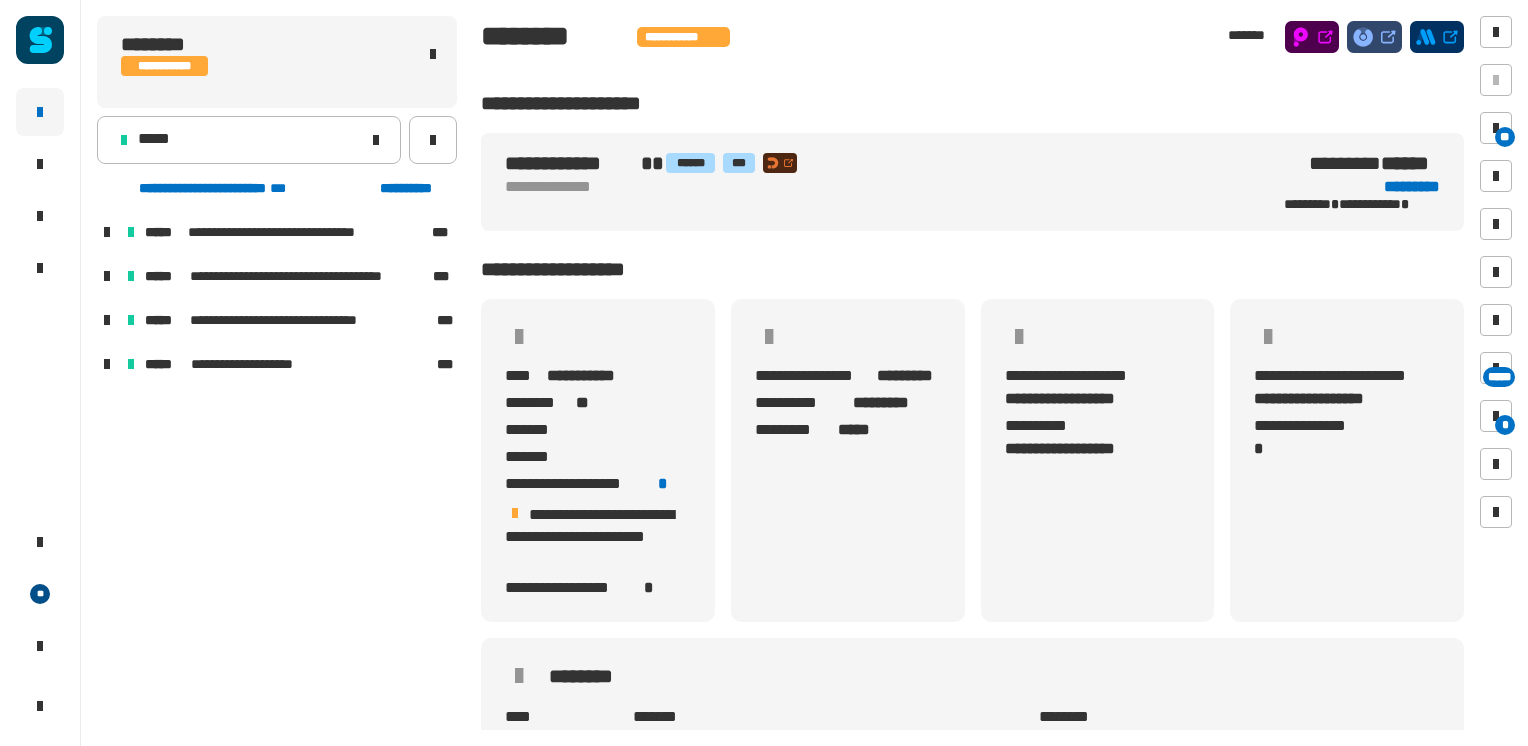 click at bounding box center (107, 276) 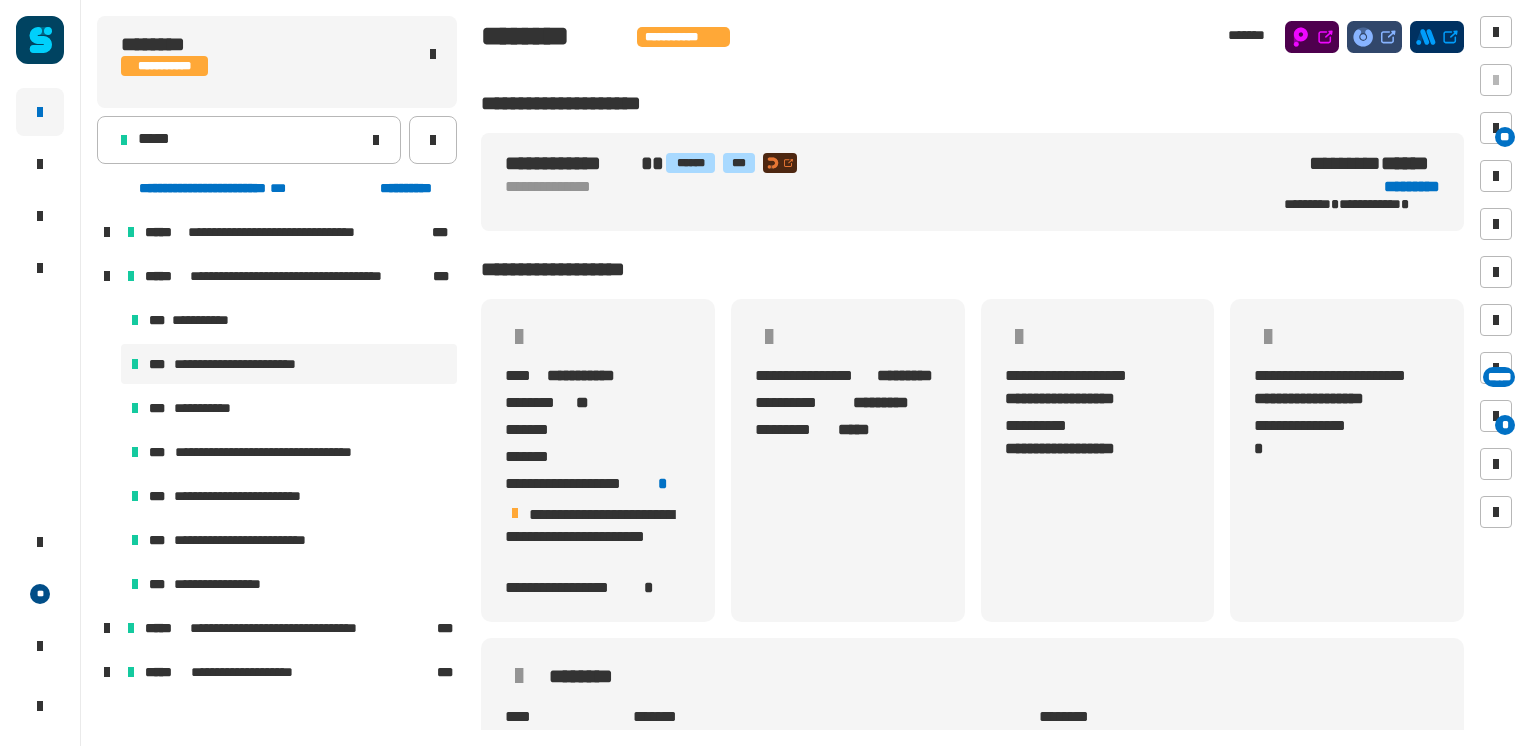 drag, startPoint x: 259, startPoint y: 334, endPoint x: 360, endPoint y: 352, distance: 102.59142 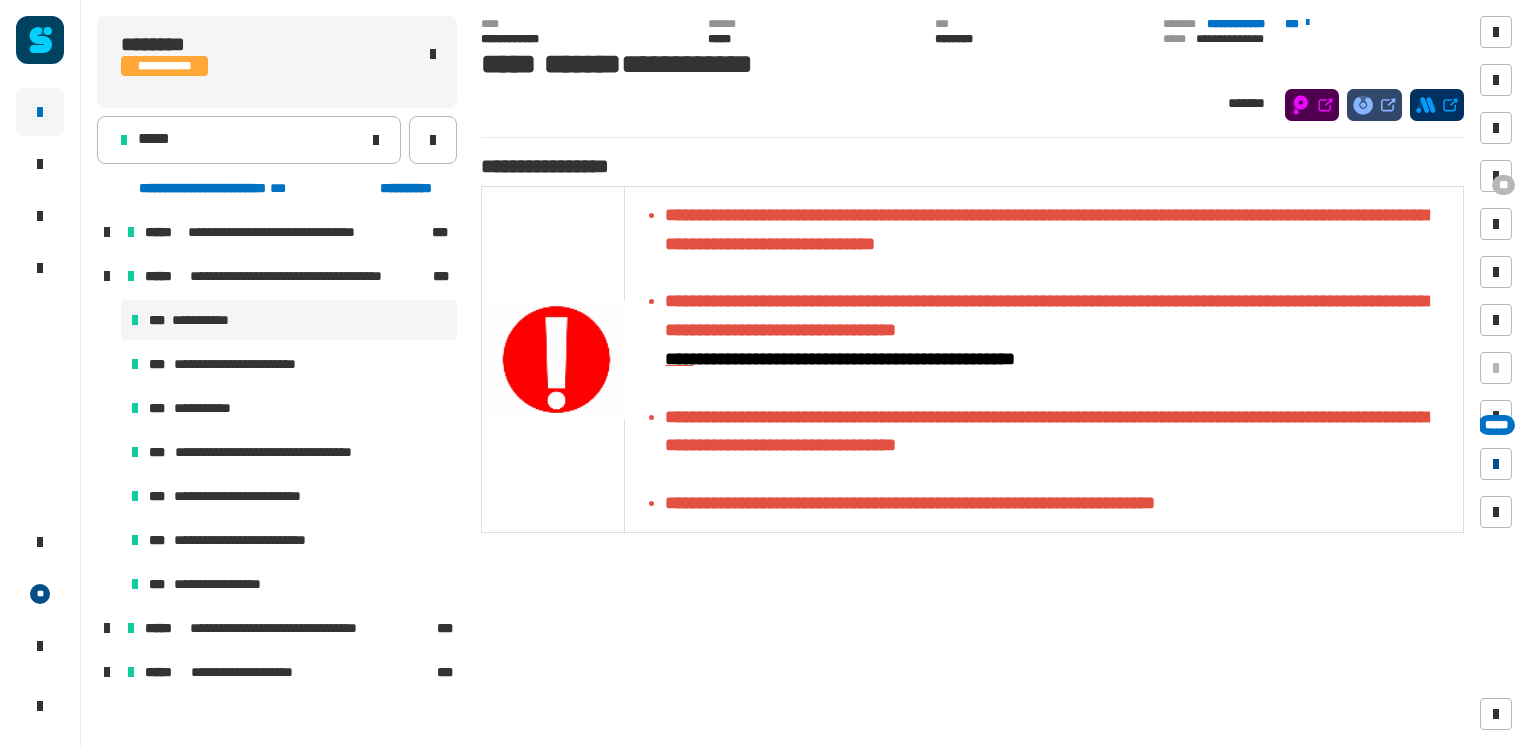click at bounding box center [1496, 464] 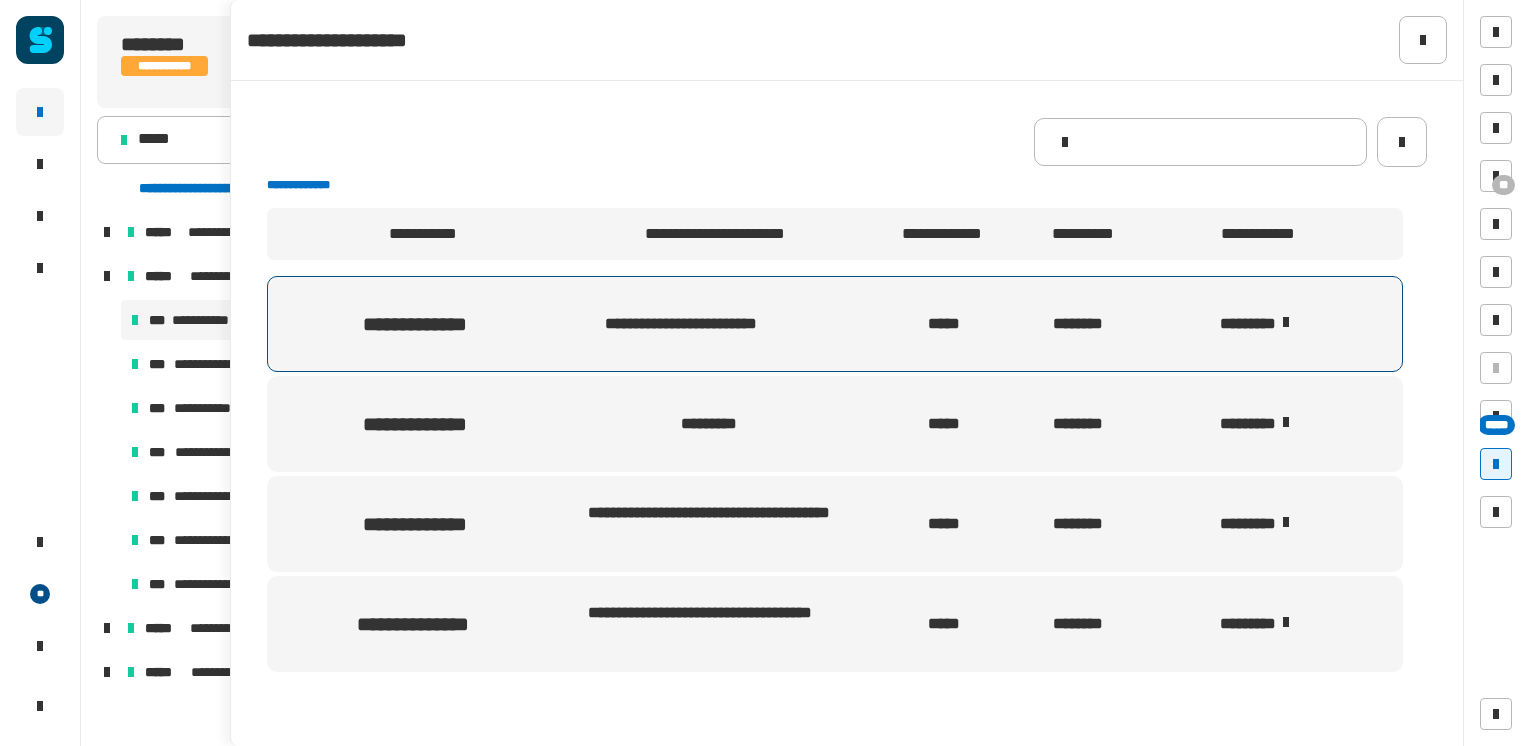 click on "********" at bounding box center (1275, 324) 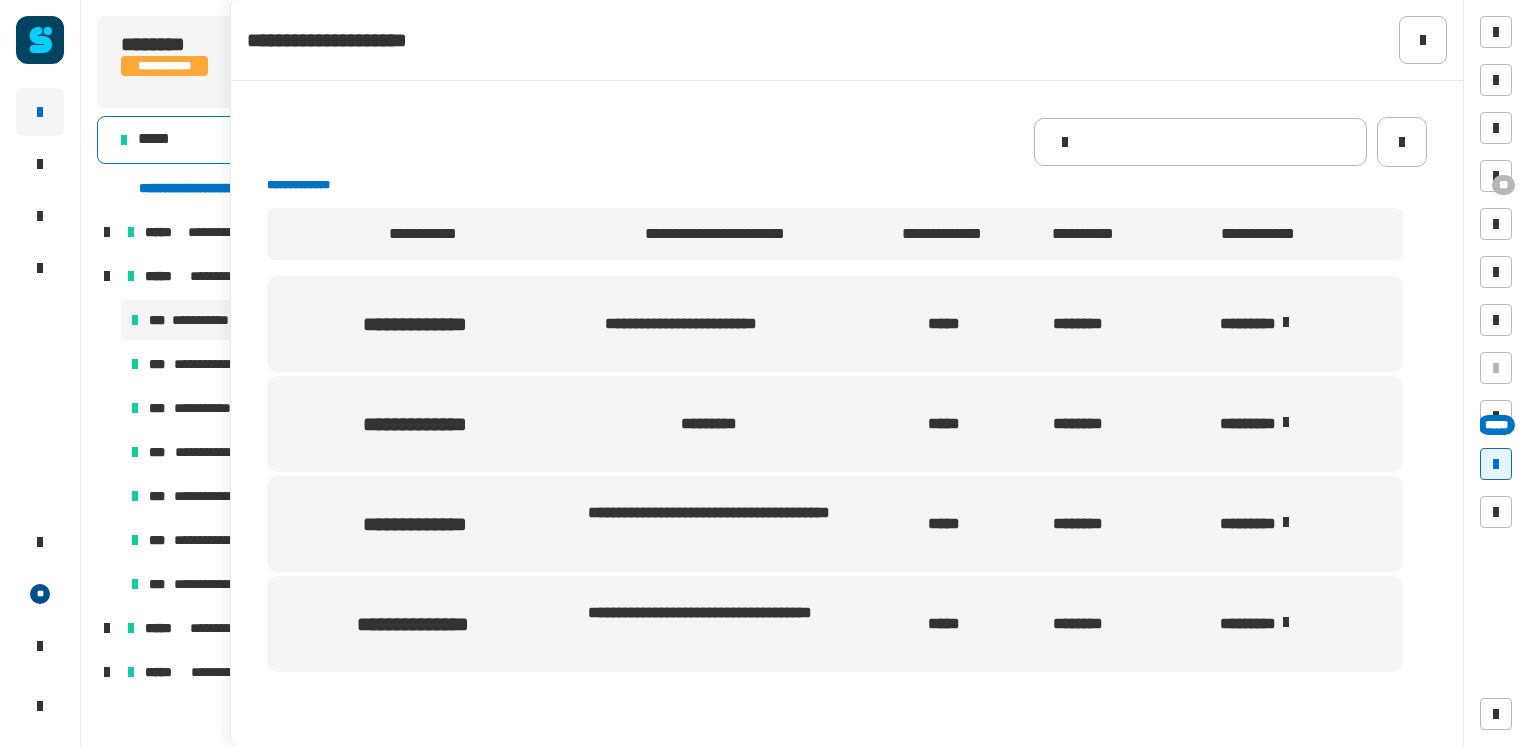 click on "*****" 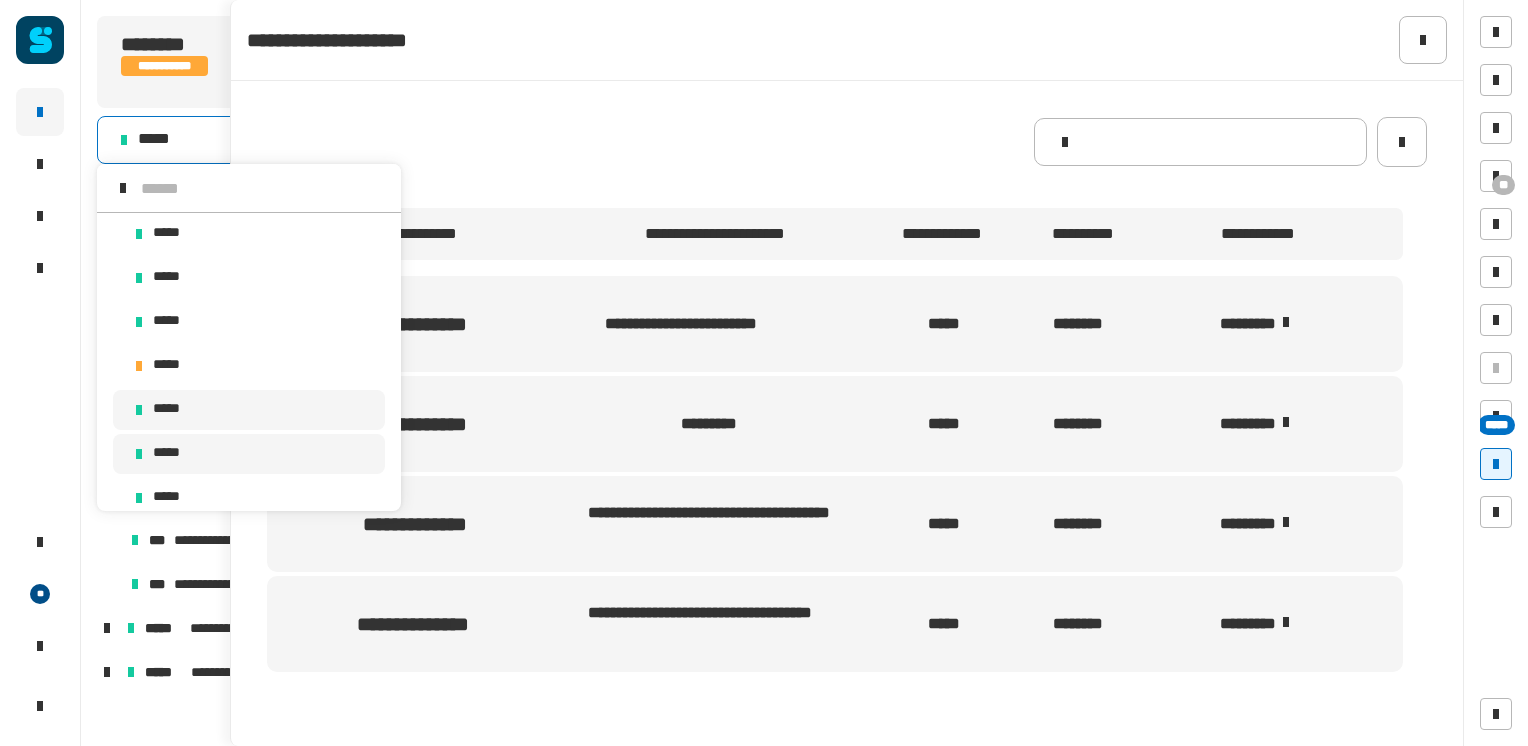 scroll, scrollTop: 16, scrollLeft: 0, axis: vertical 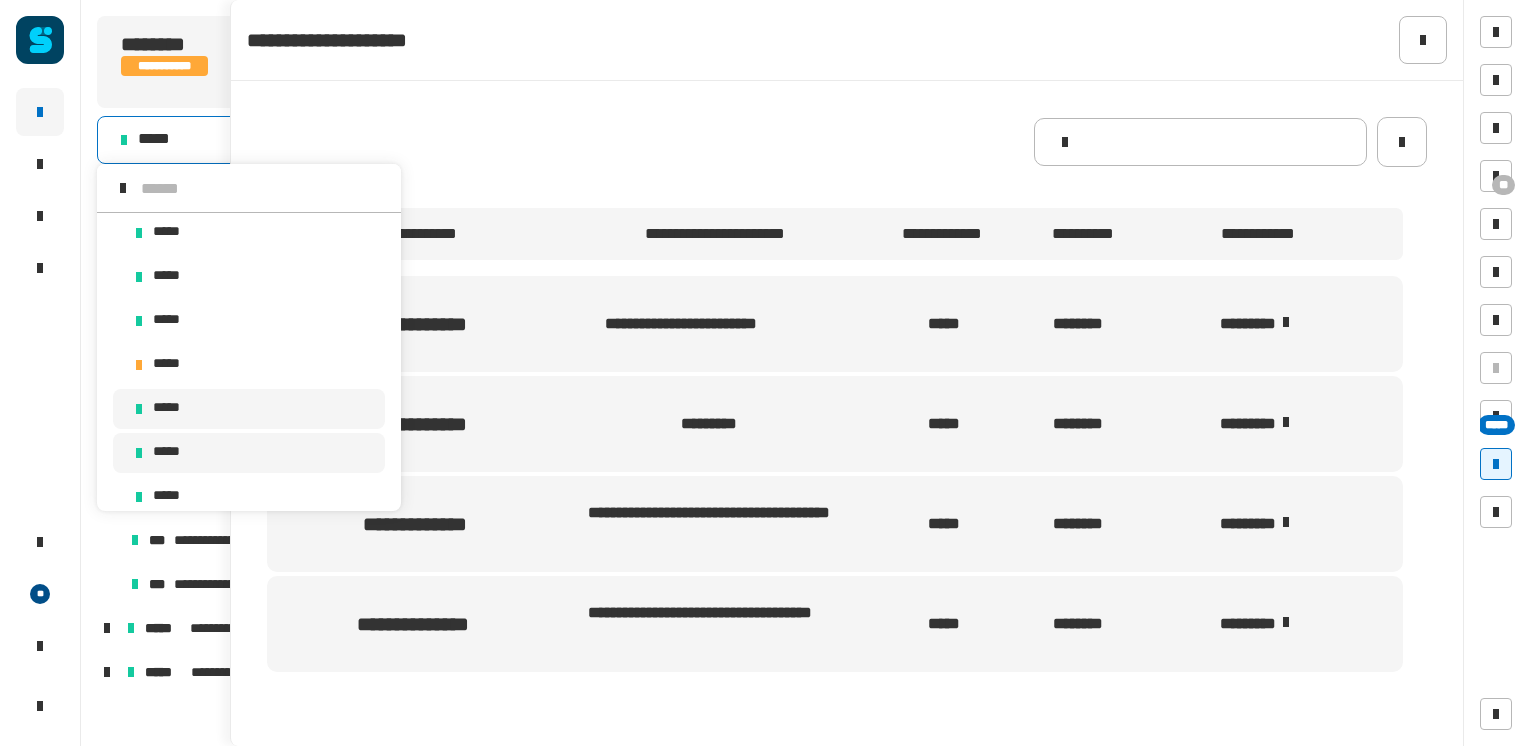 click on "*****" at bounding box center (249, 453) 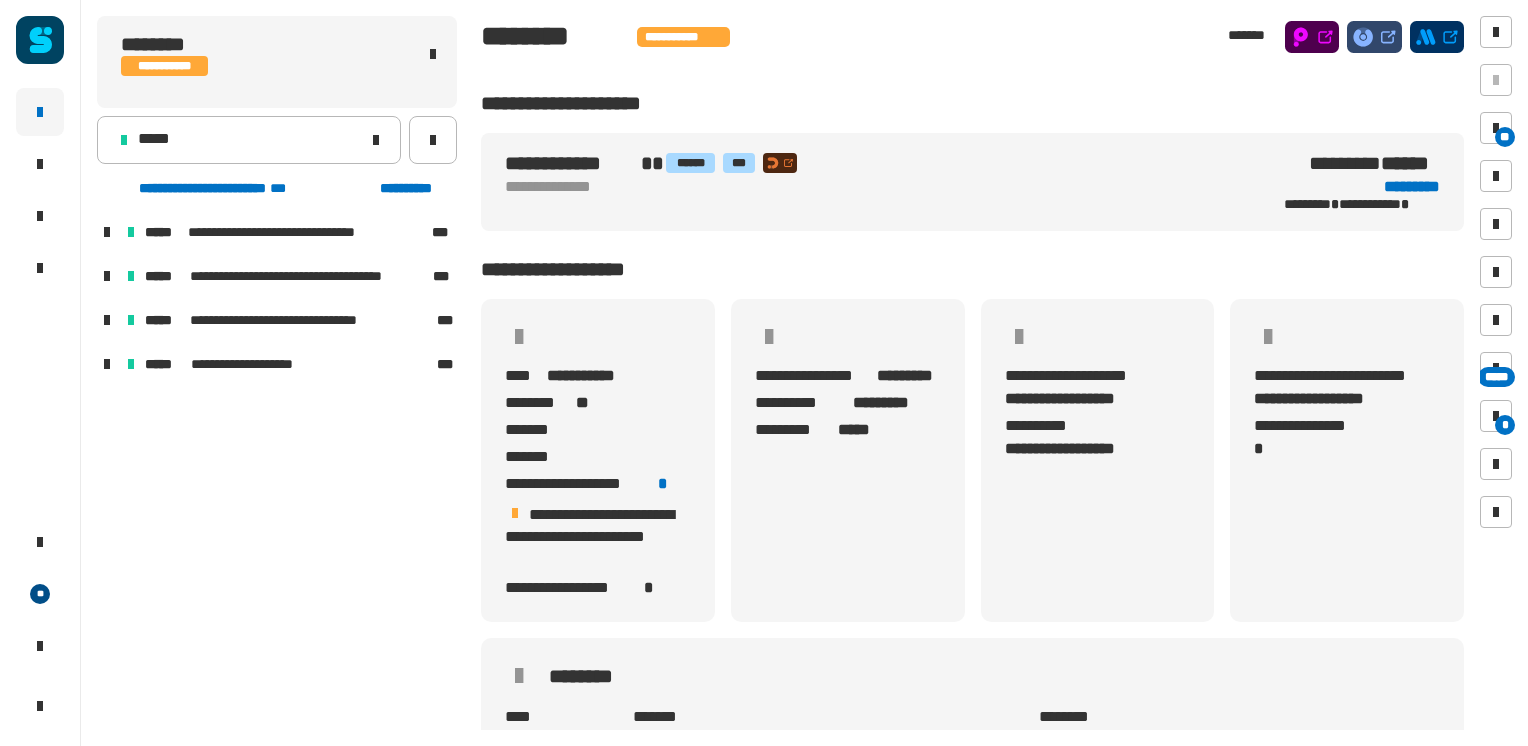 click at bounding box center (107, 276) 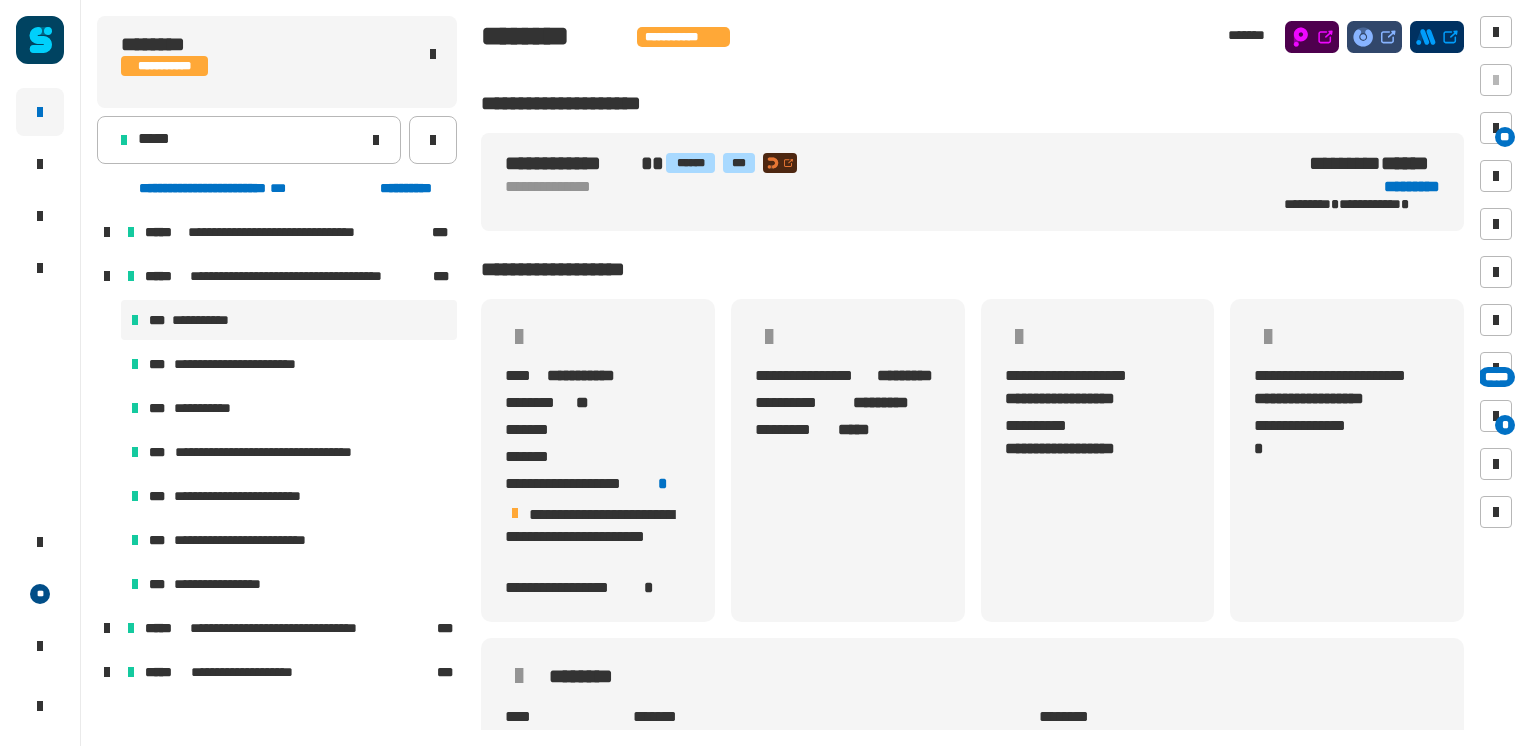 click on "**********" at bounding box center (289, 320) 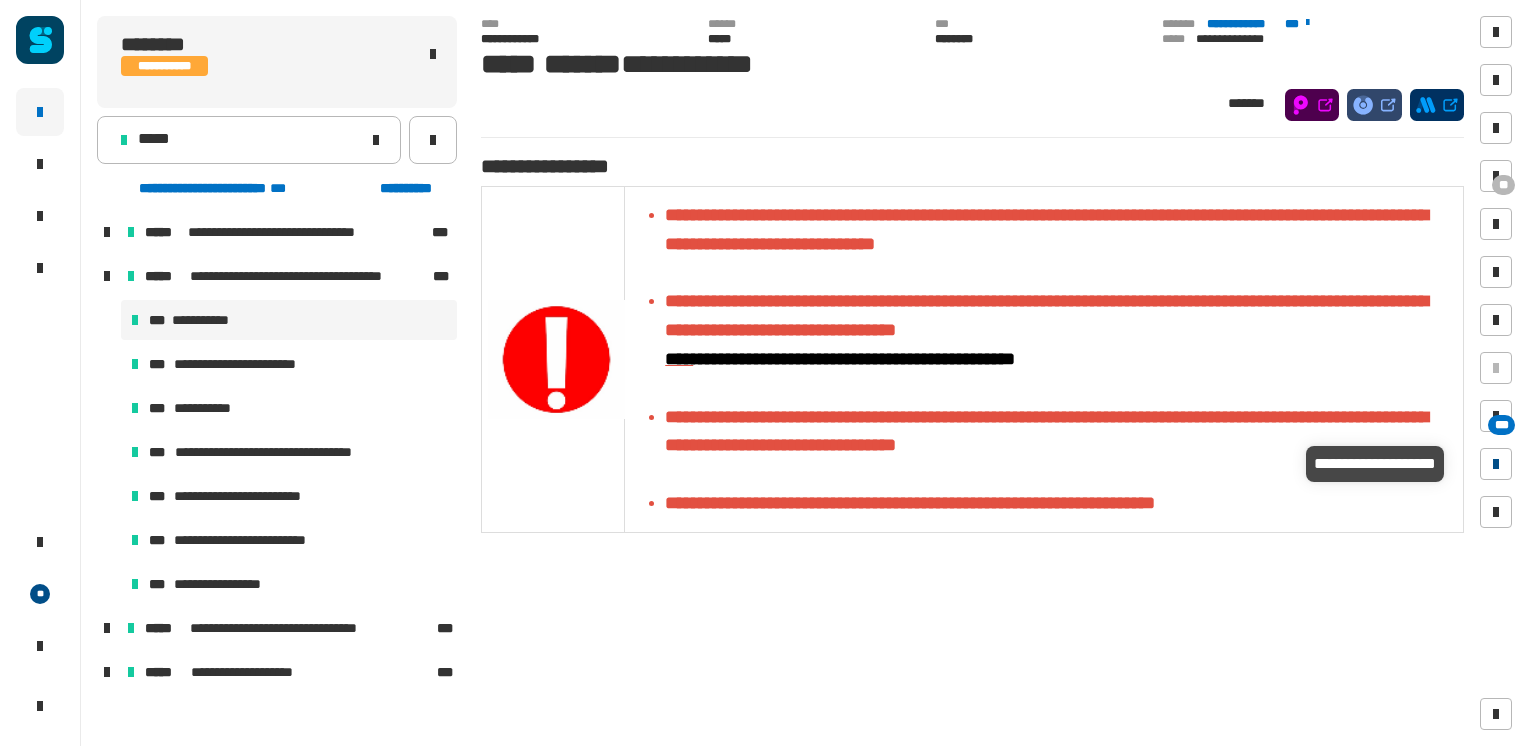 click at bounding box center (1496, 464) 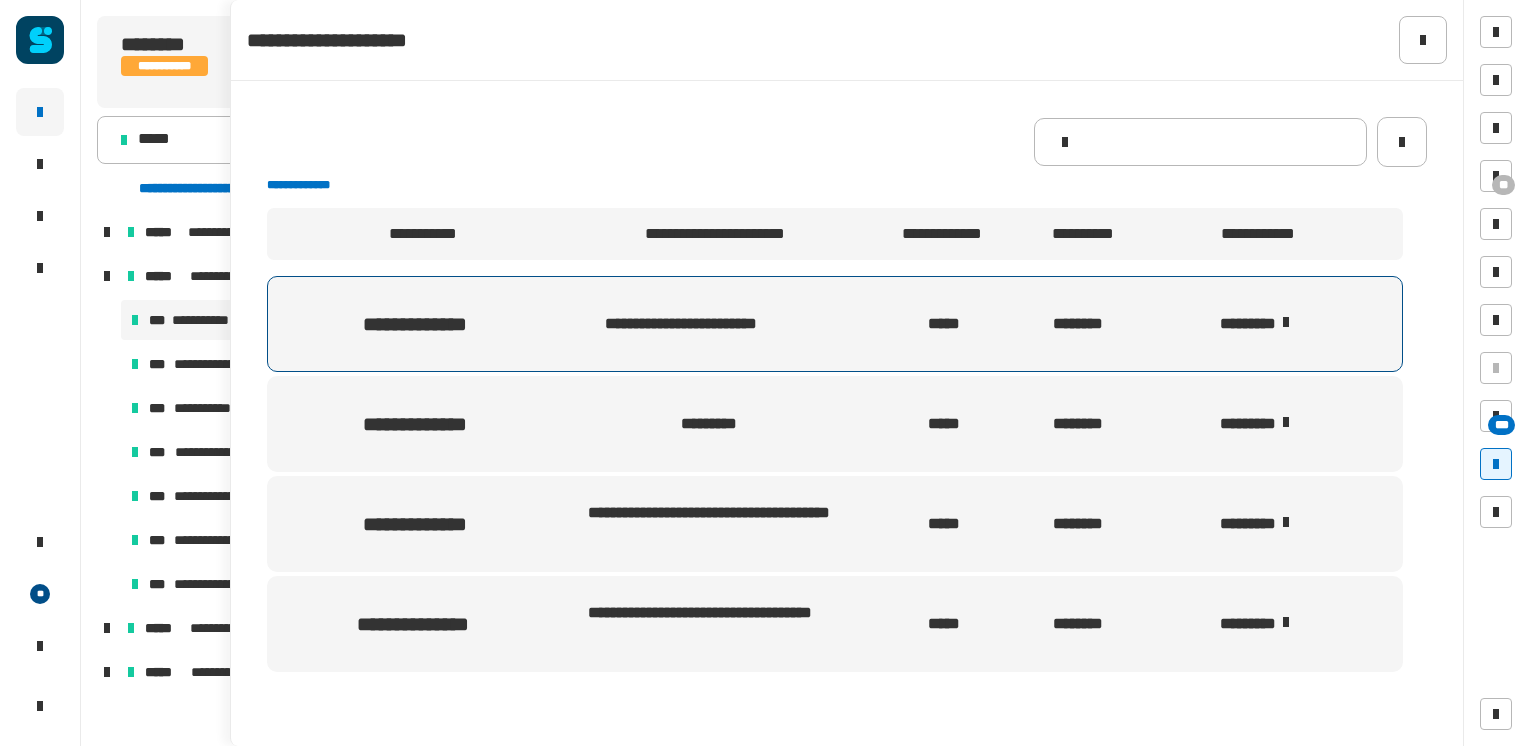 click on "********" at bounding box center (1275, 324) 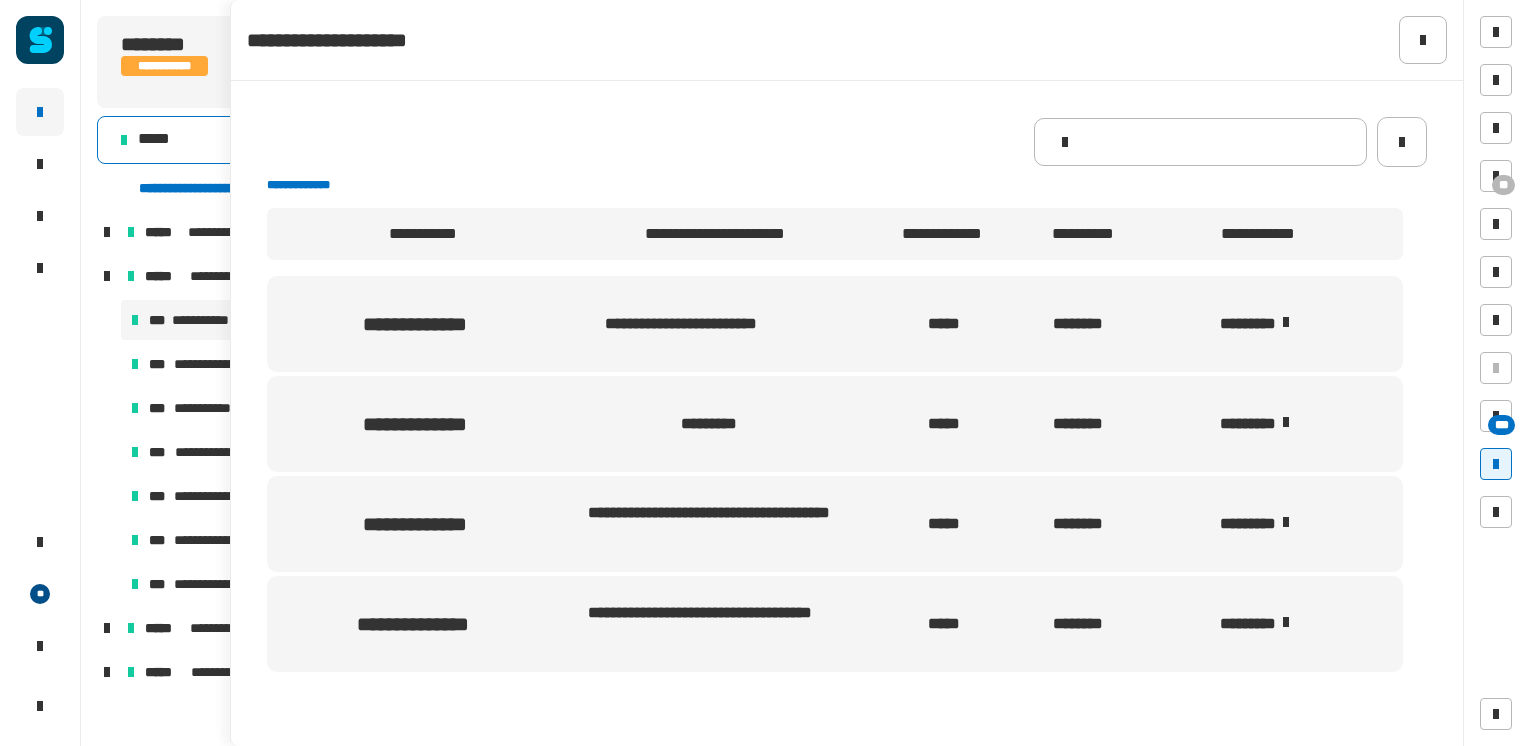 click on "*****" 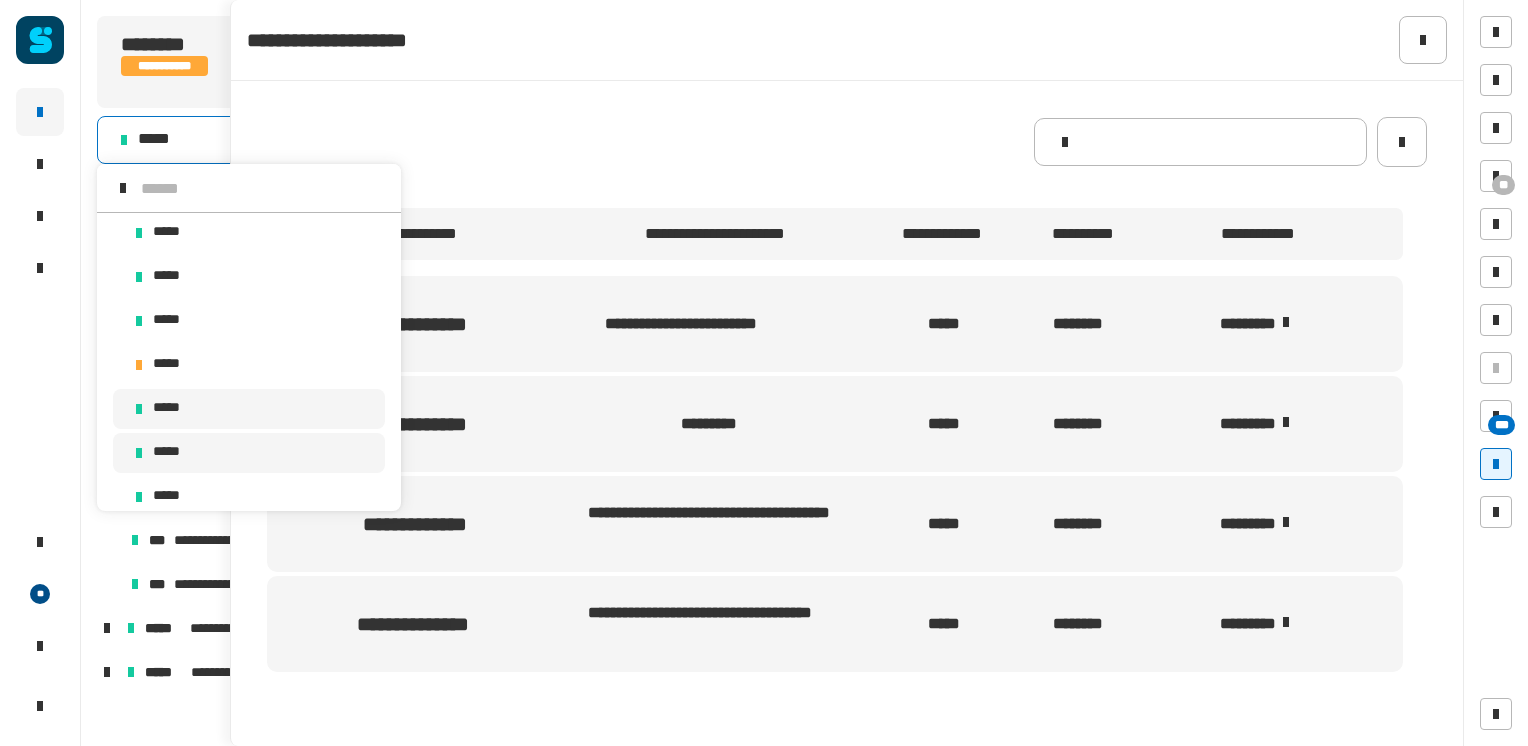 scroll, scrollTop: 169, scrollLeft: 0, axis: vertical 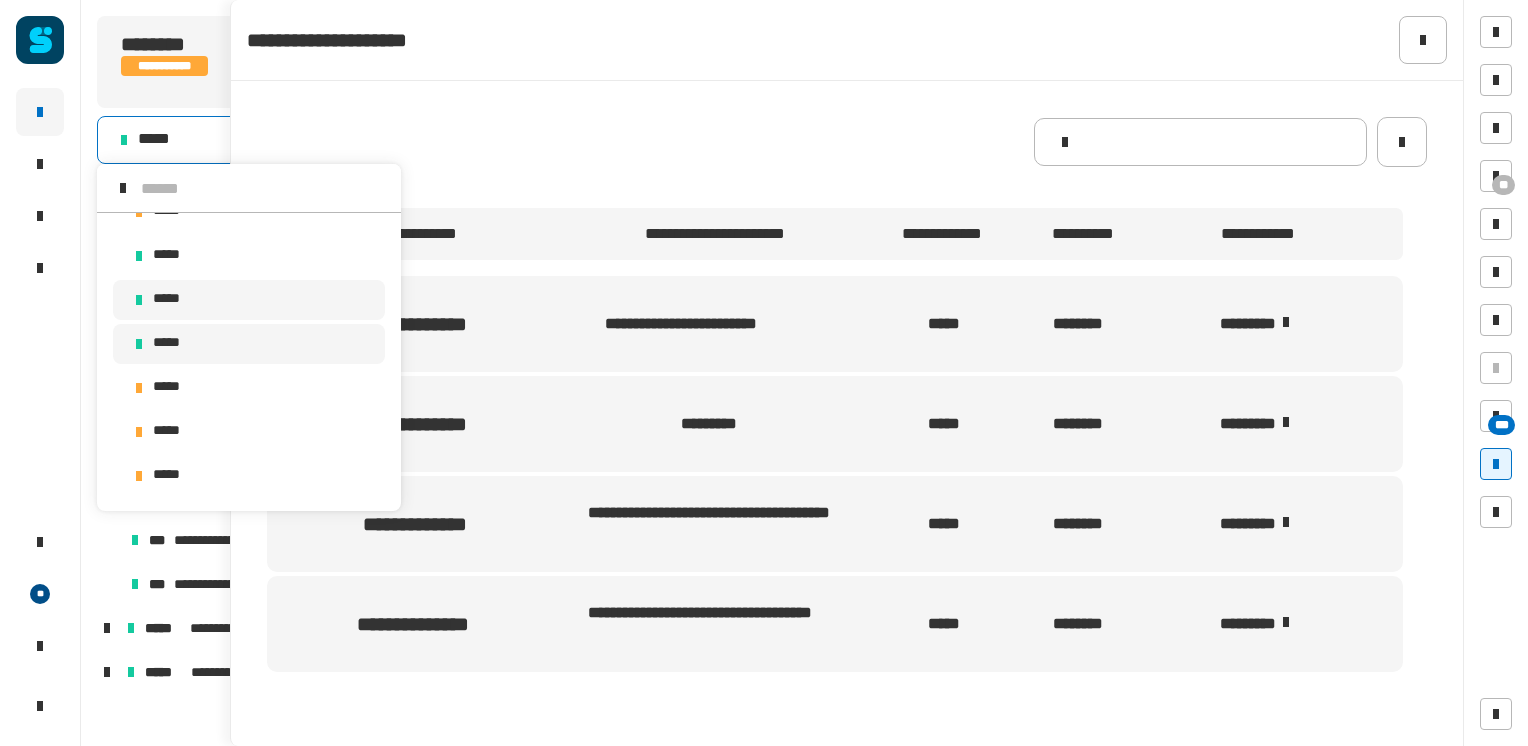 click on "*****" at bounding box center (249, 344) 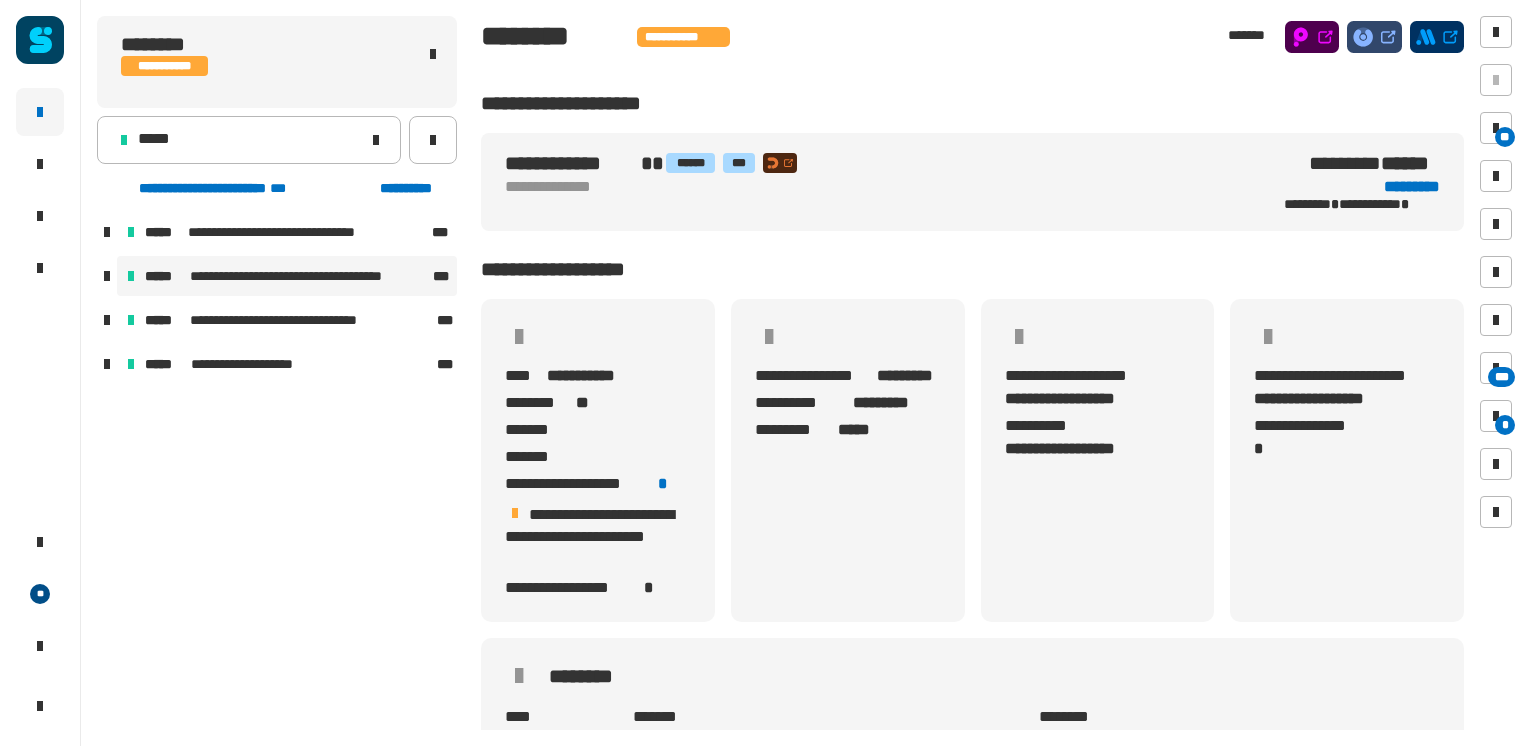 click at bounding box center (107, 276) 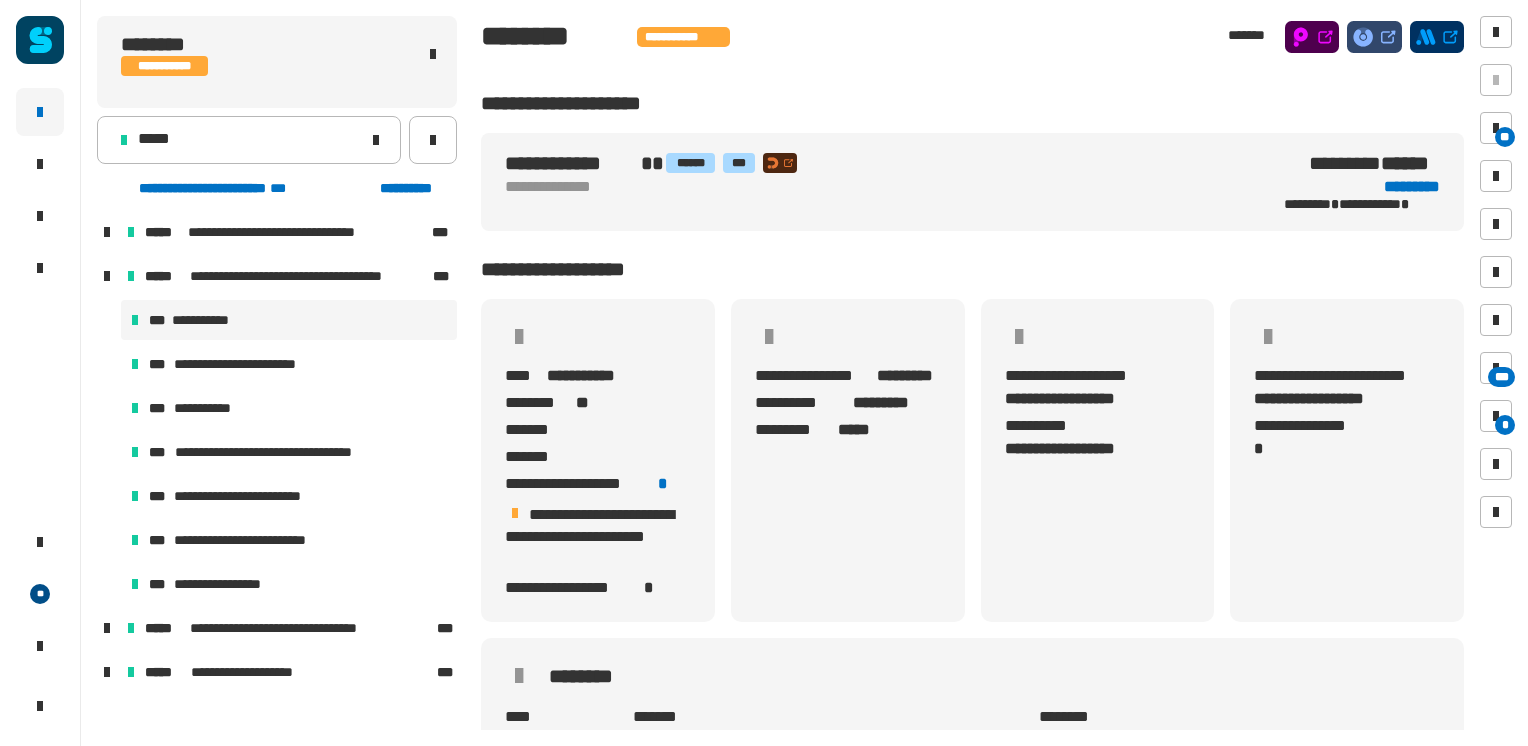 click on "**********" at bounding box center [289, 320] 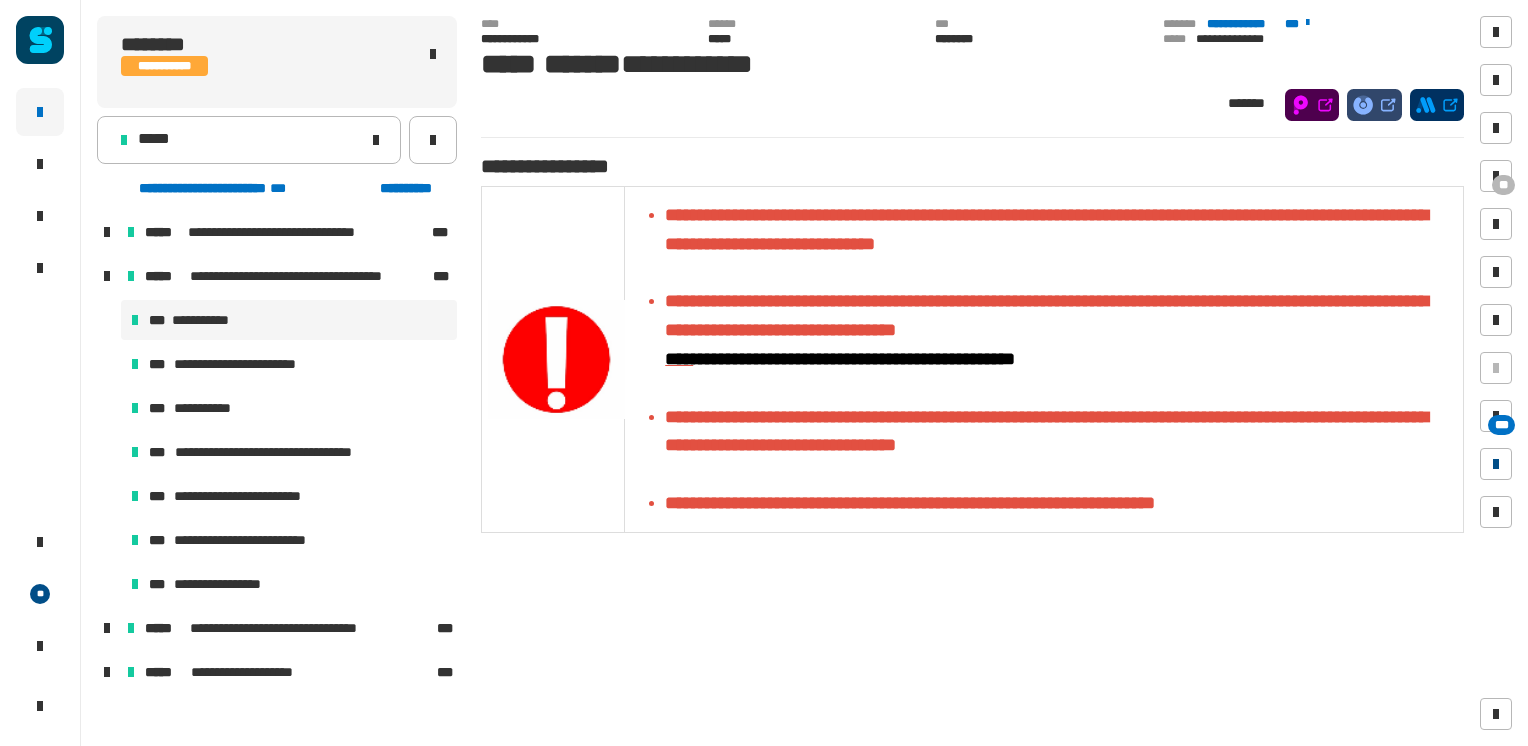 click at bounding box center [1496, 464] 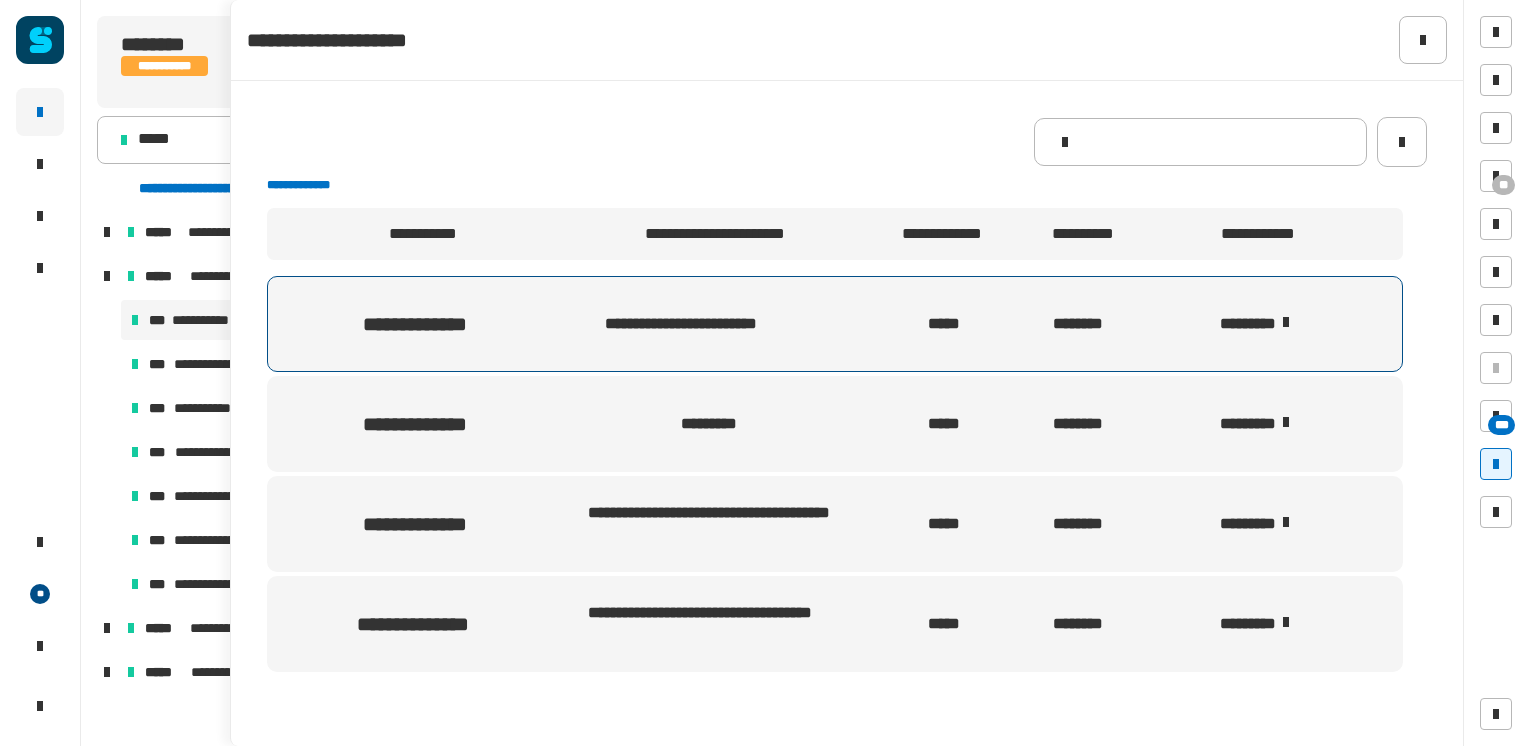click on "********" at bounding box center [1275, 324] 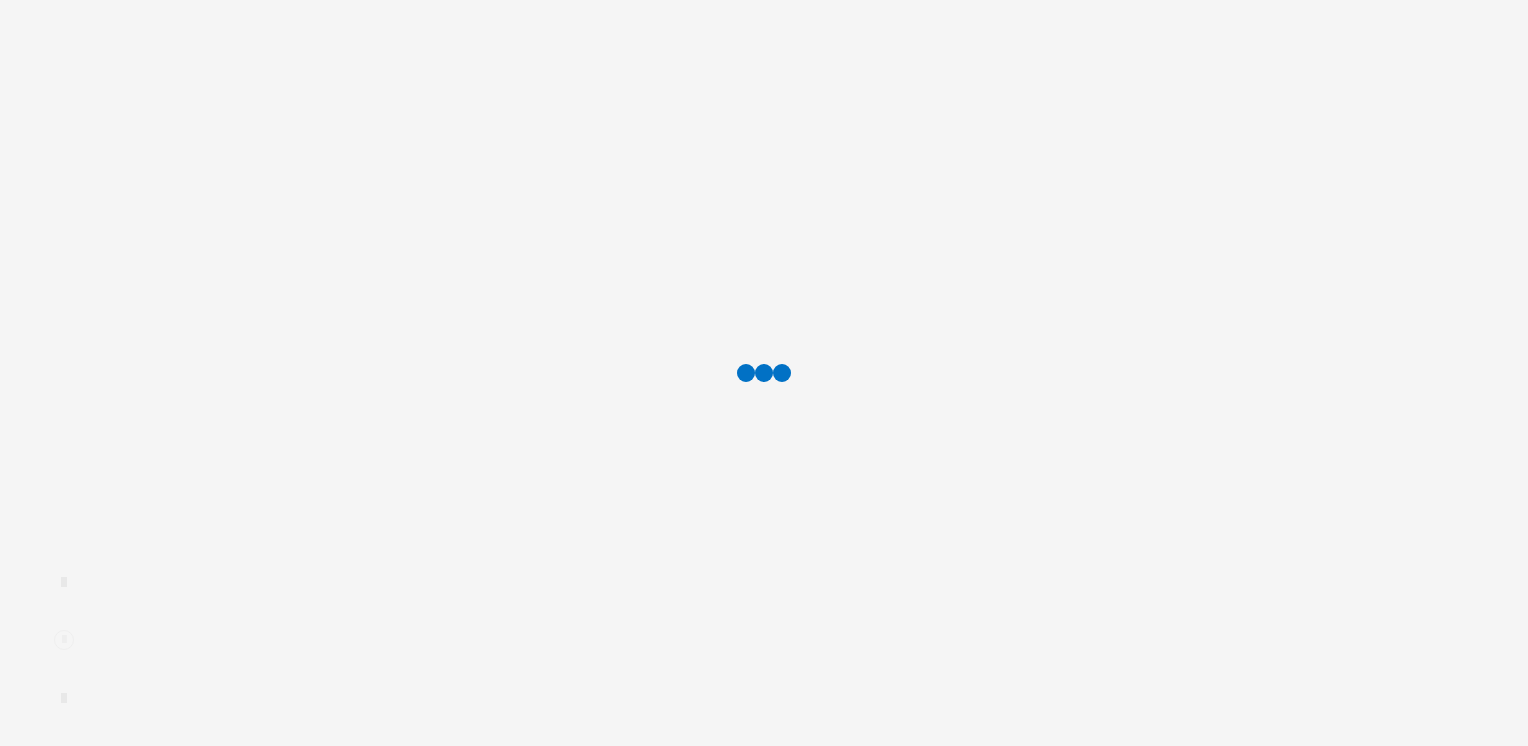 scroll, scrollTop: 0, scrollLeft: 0, axis: both 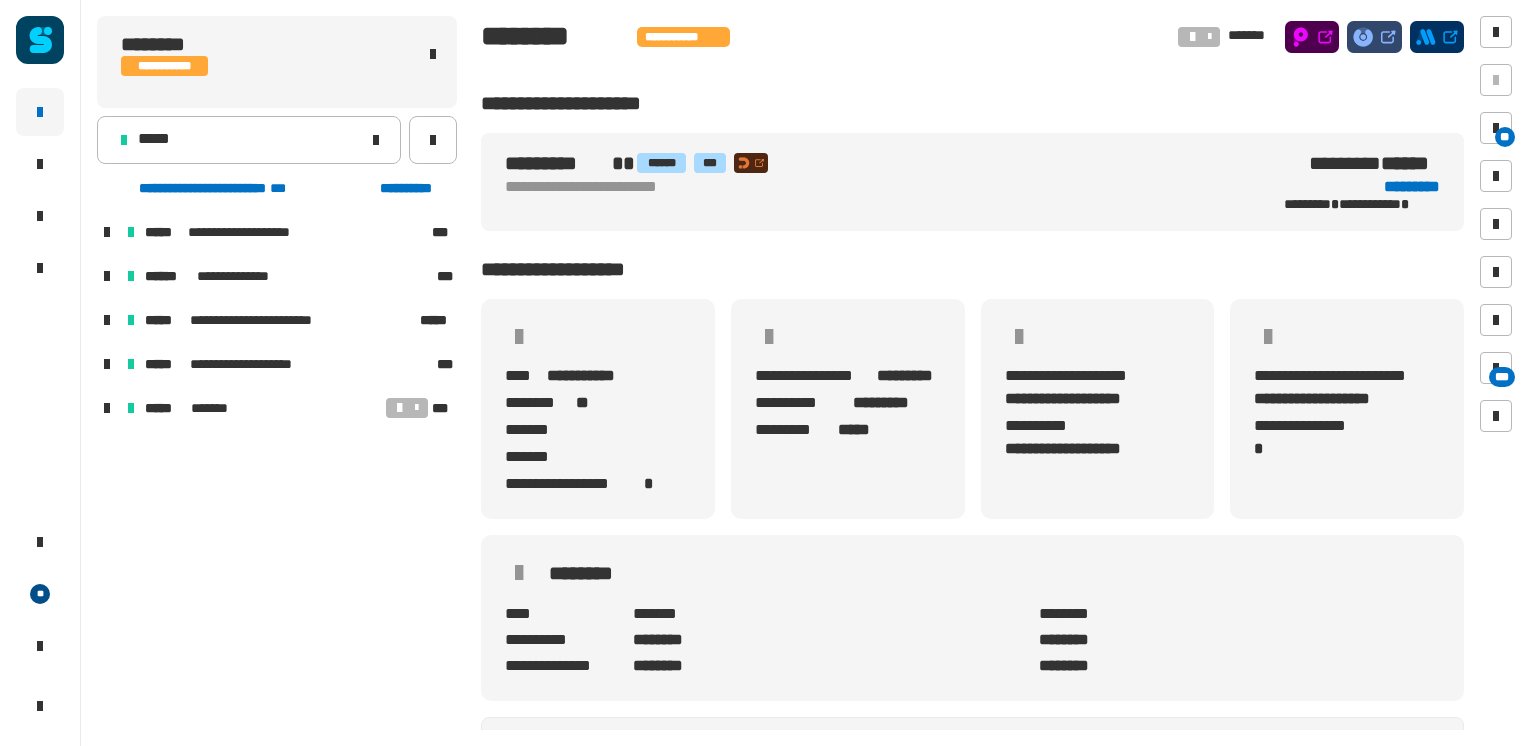 click at bounding box center (107, 320) 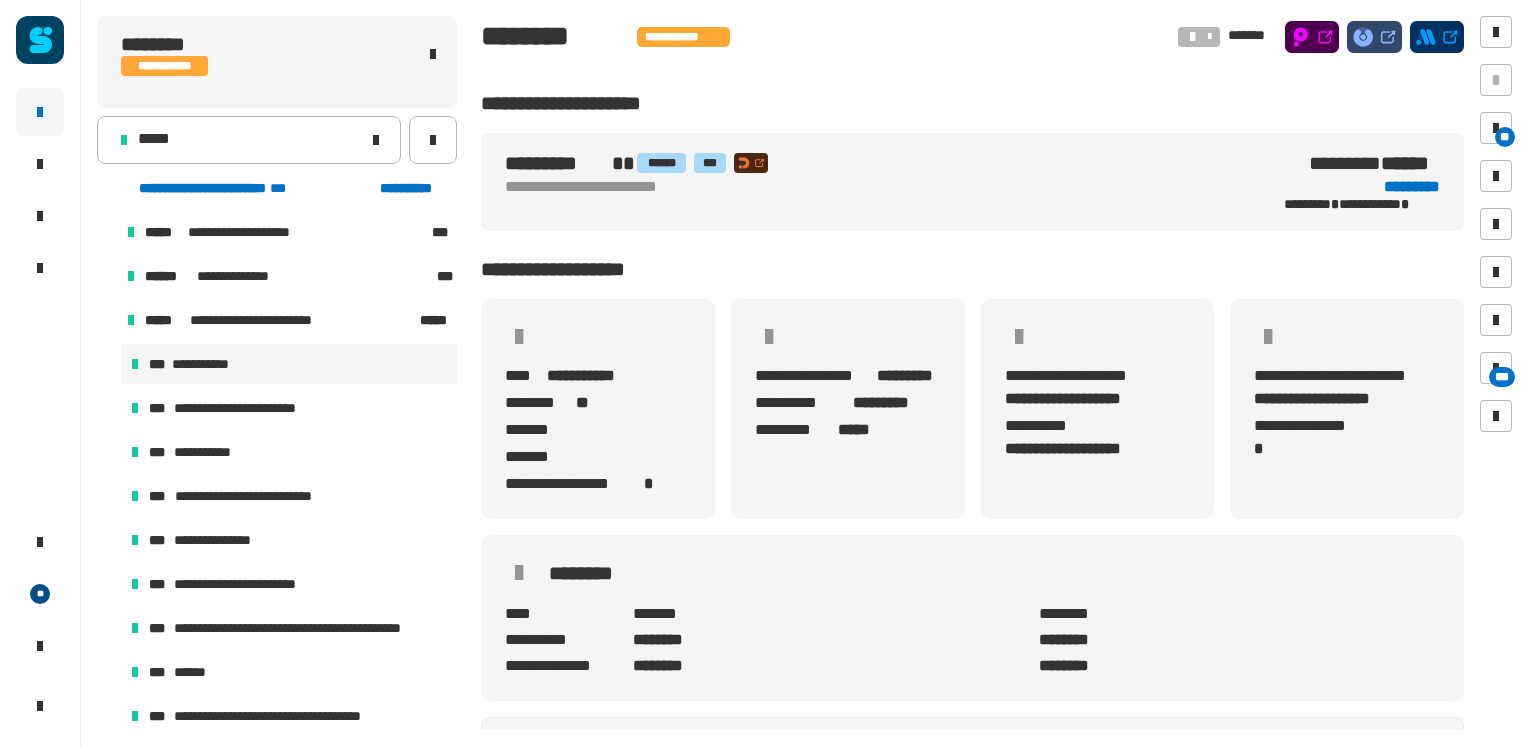 click on "**********" at bounding box center (213, 364) 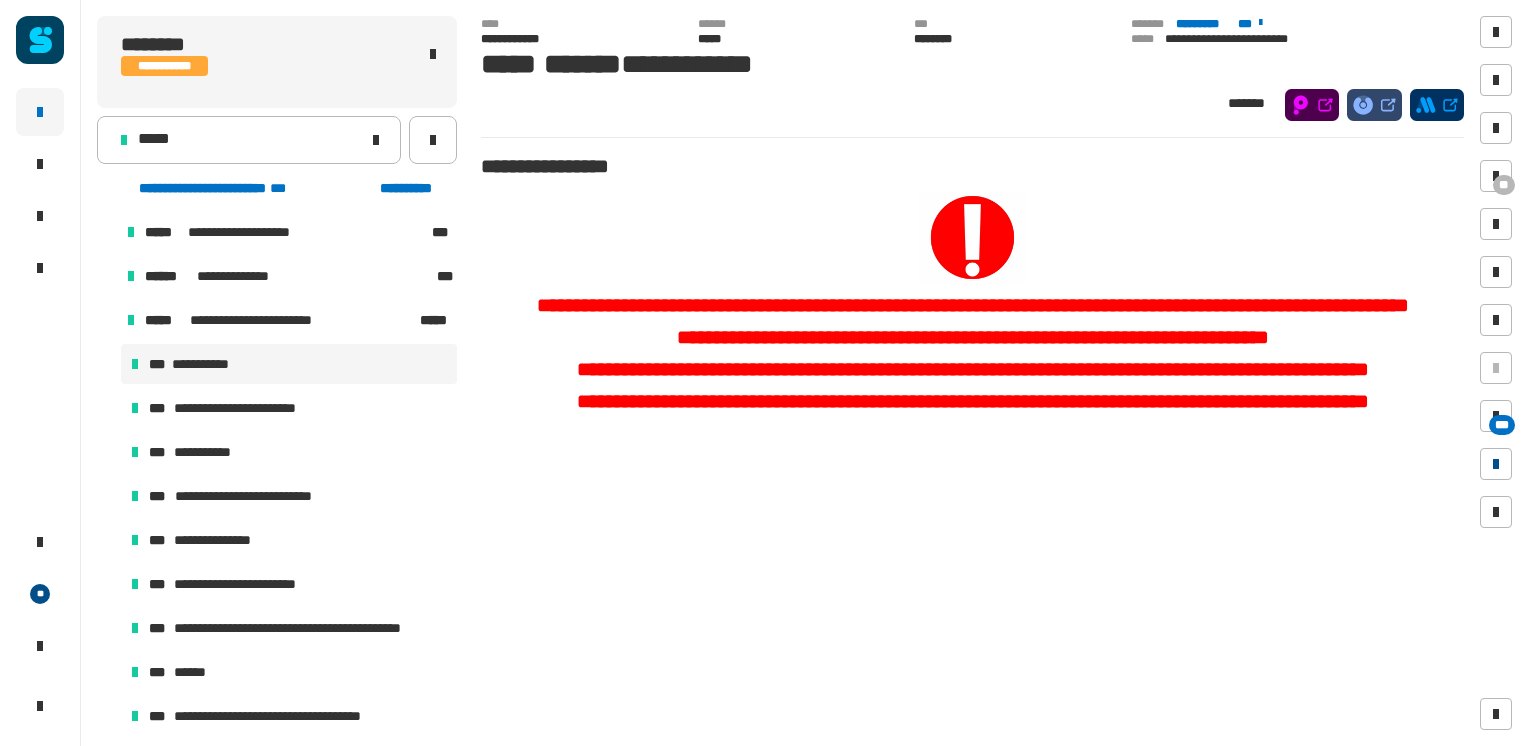 click at bounding box center (1496, 464) 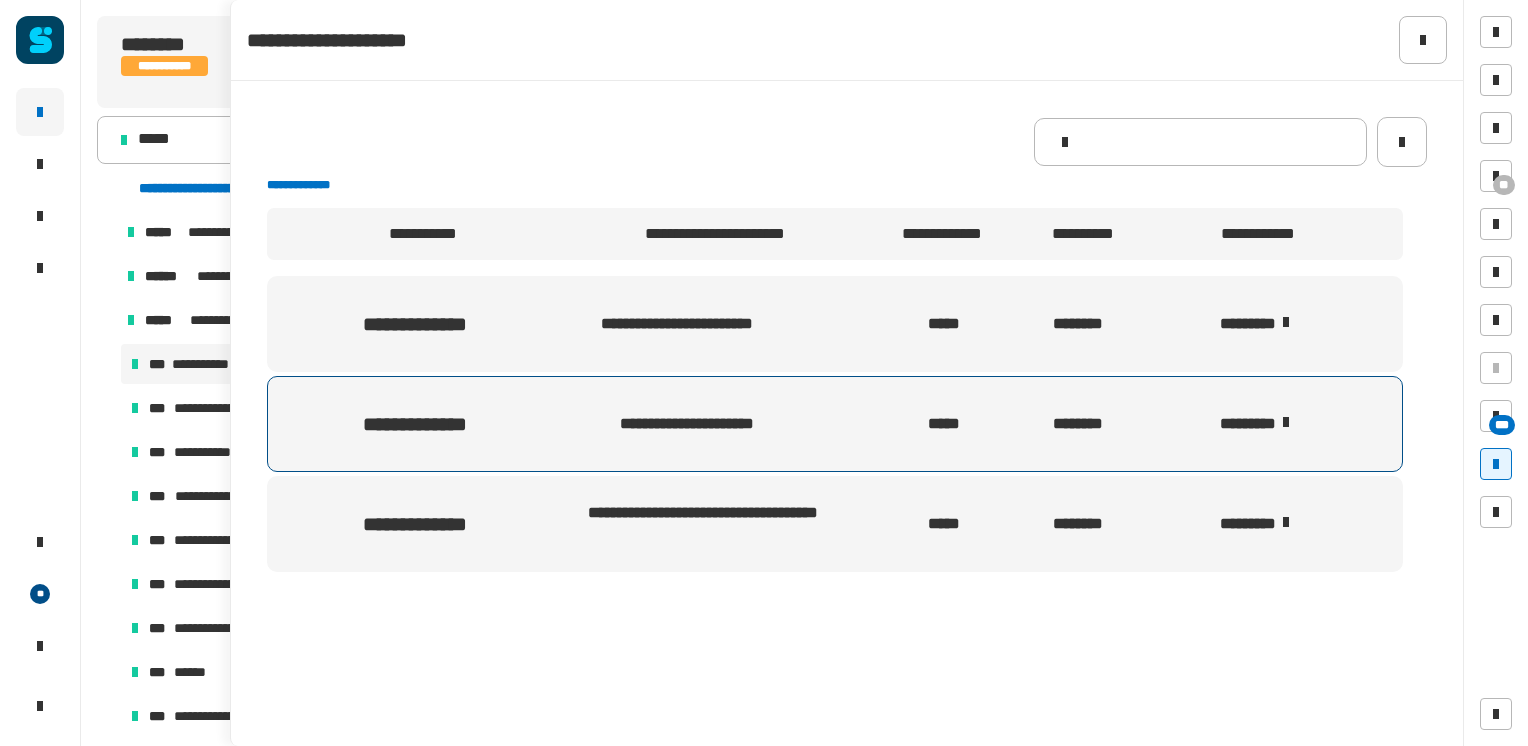 click on "********" at bounding box center (1275, 424) 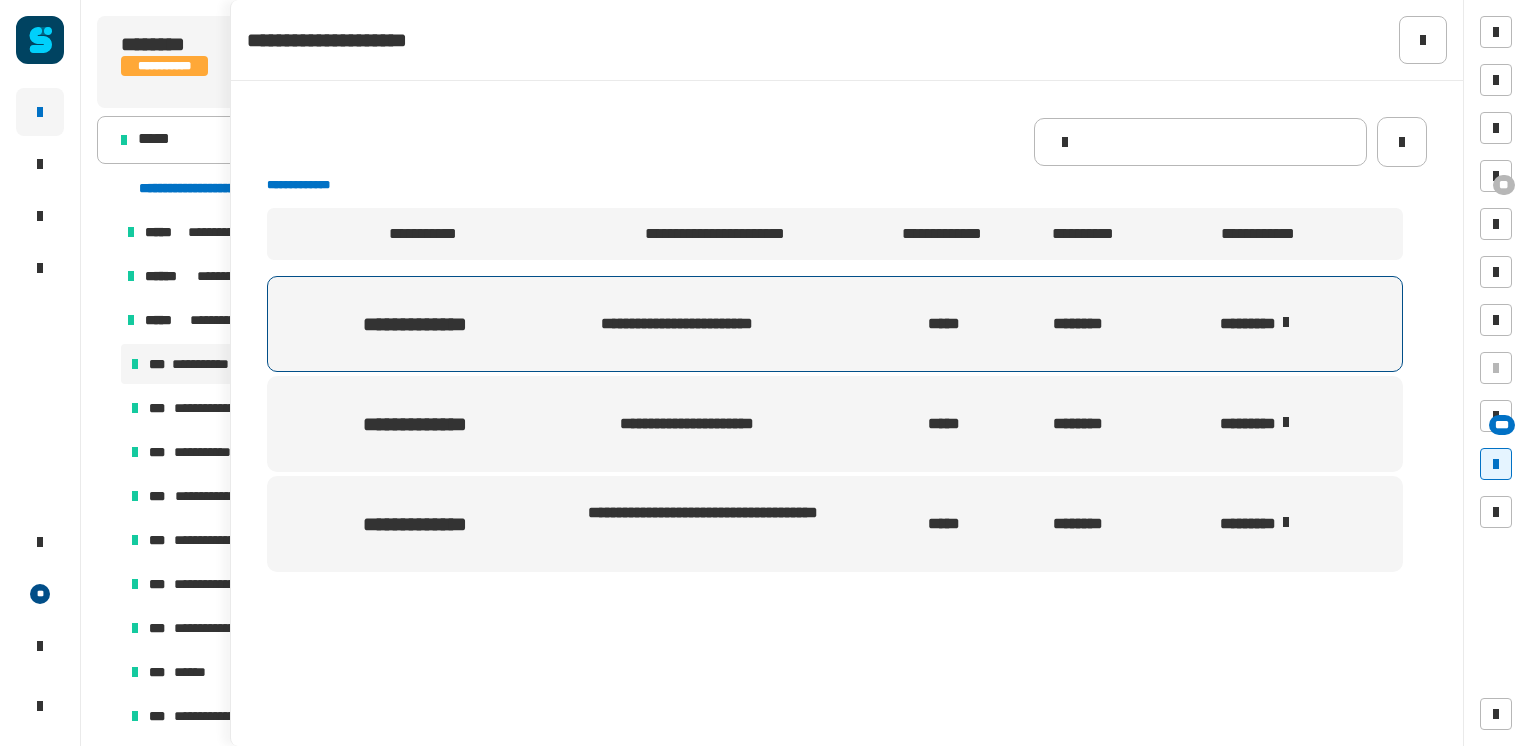 click on "********" at bounding box center (1275, 324) 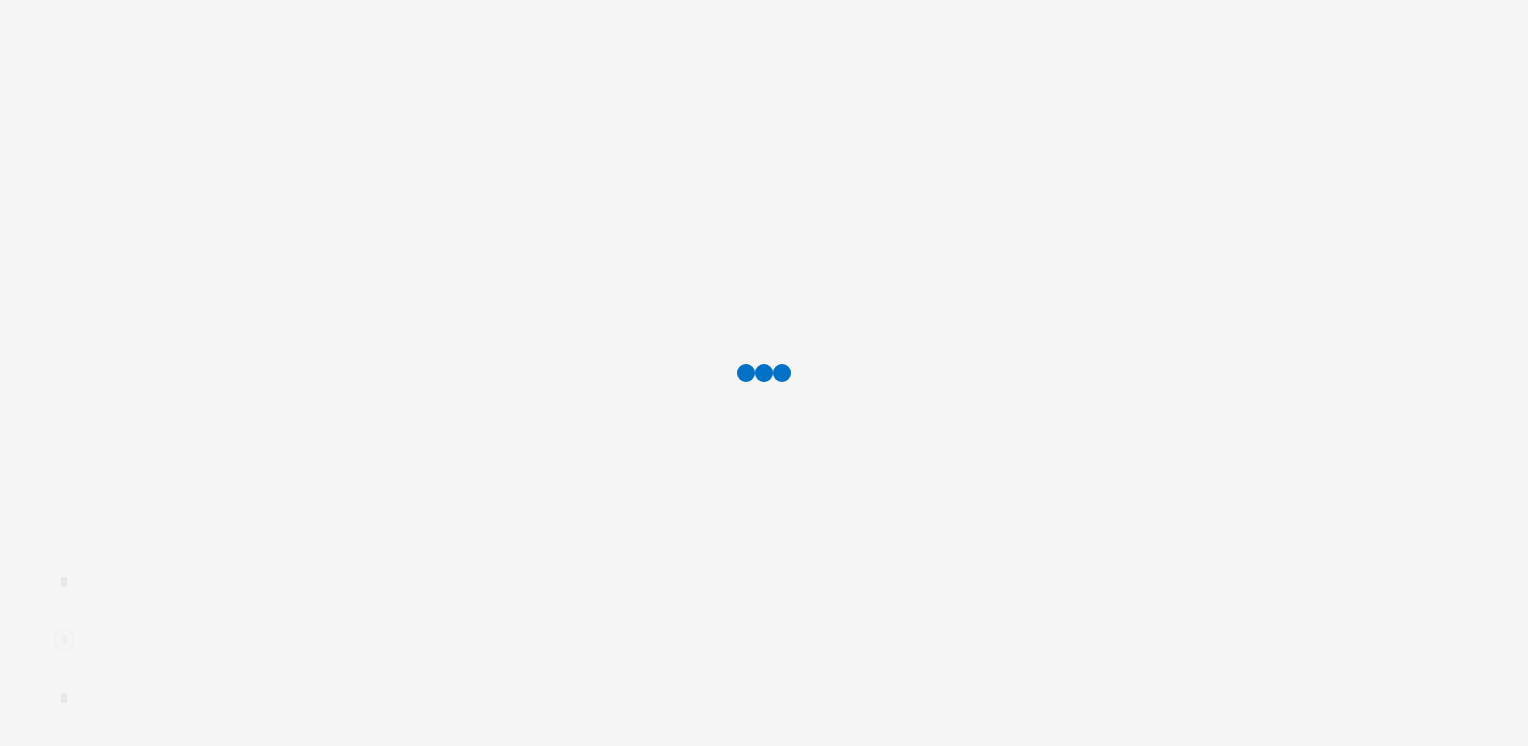 scroll, scrollTop: 0, scrollLeft: 0, axis: both 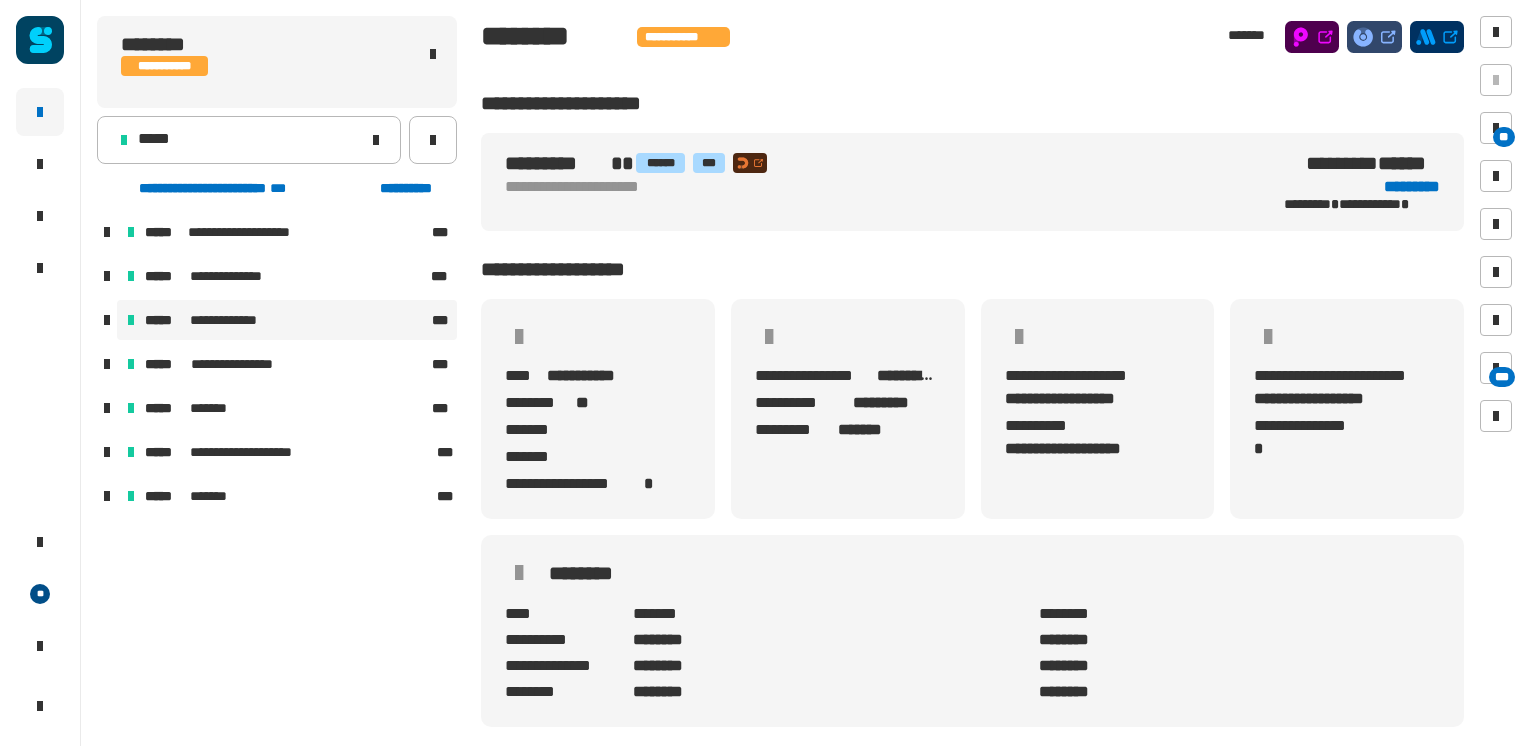 drag, startPoint x: 106, startPoint y: 313, endPoint x: 170, endPoint y: 330, distance: 66.21933 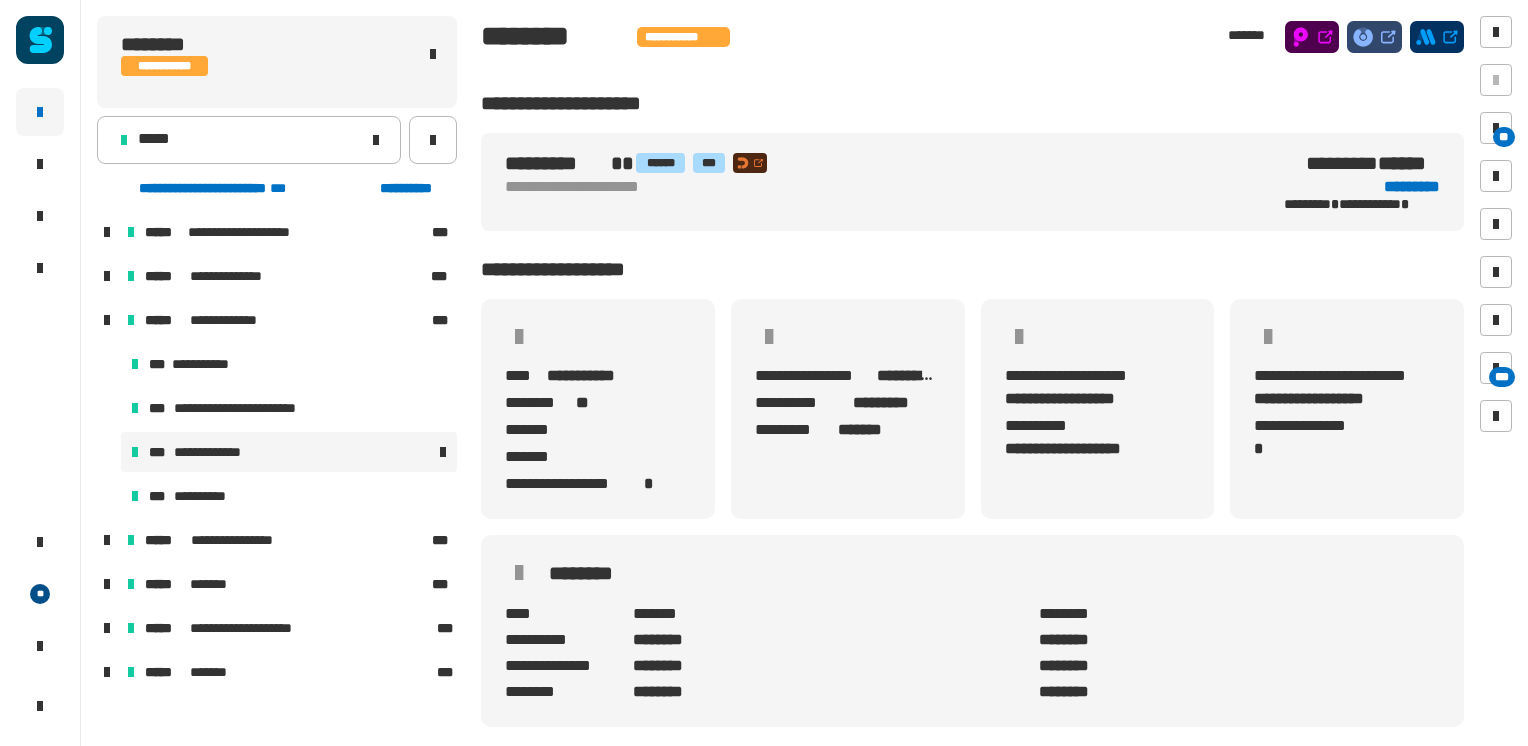 click at bounding box center (359, 452) 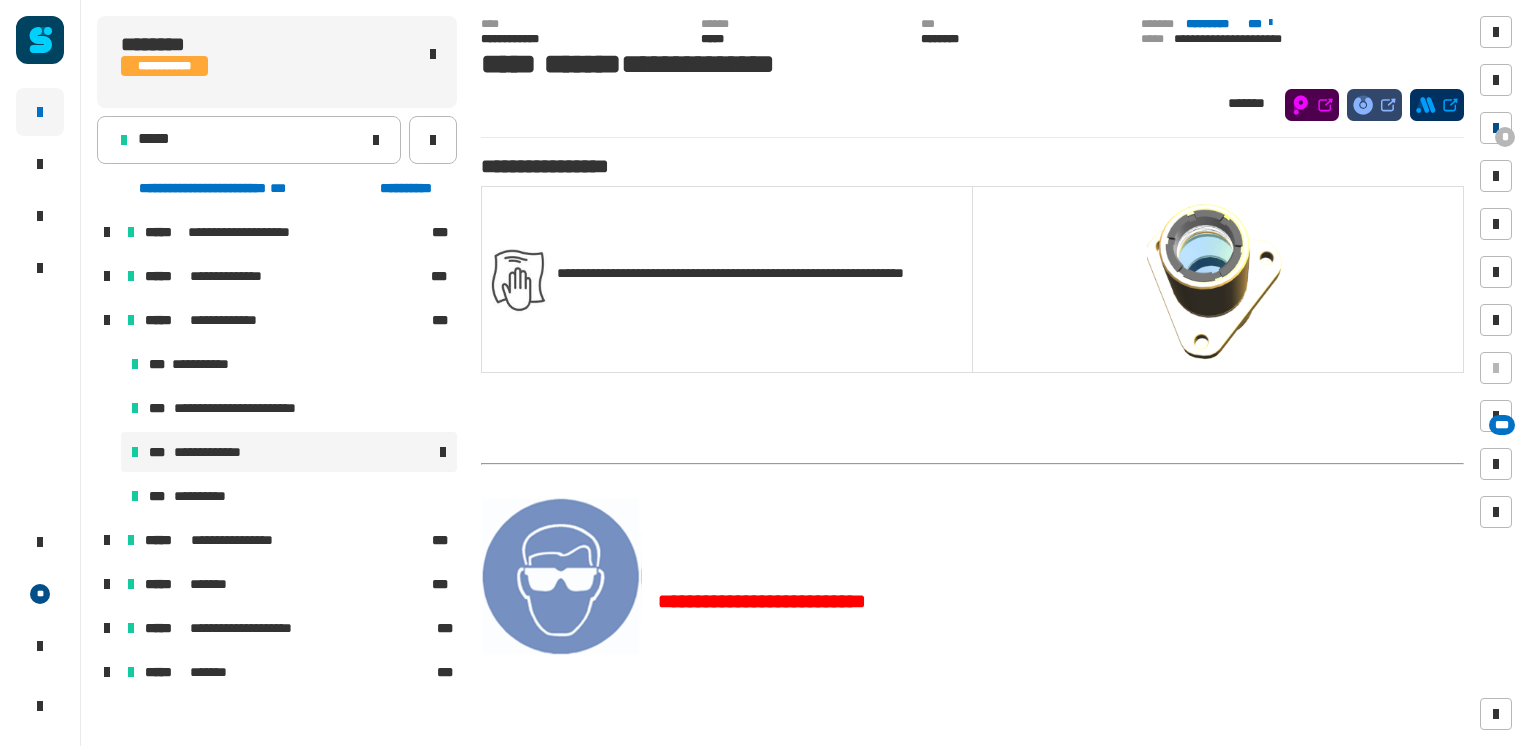 click on "*" at bounding box center [1496, 128] 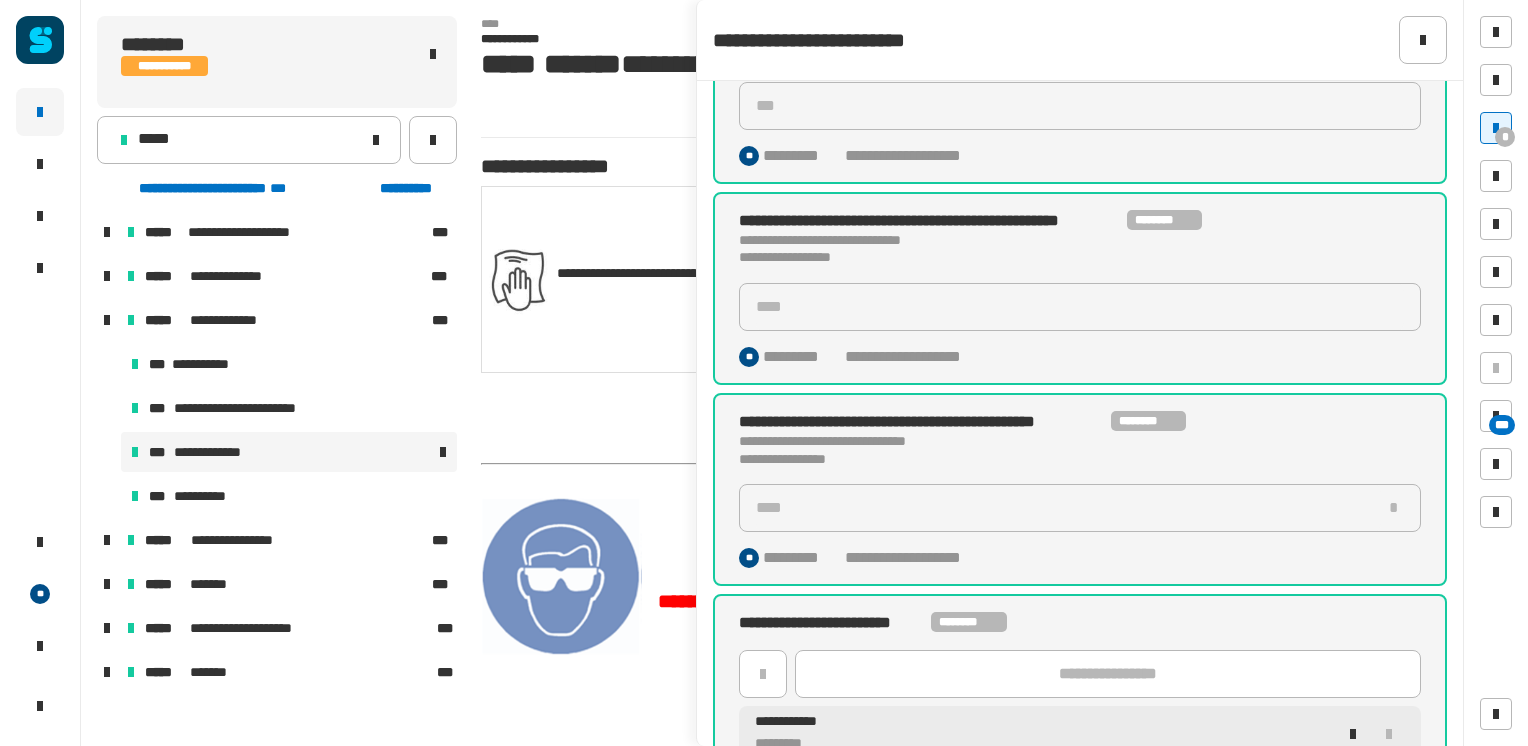 scroll, scrollTop: 1092, scrollLeft: 0, axis: vertical 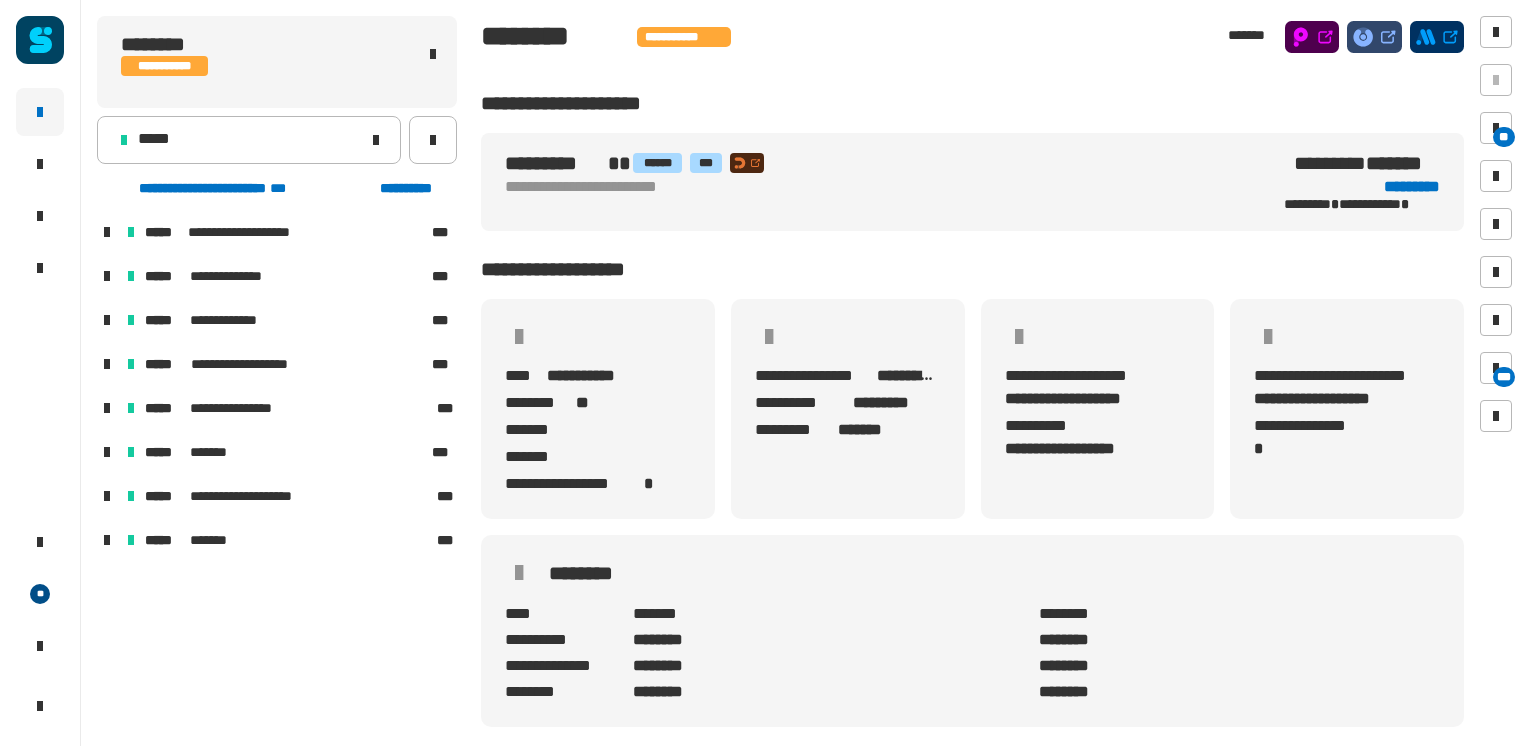 click at bounding box center (107, 320) 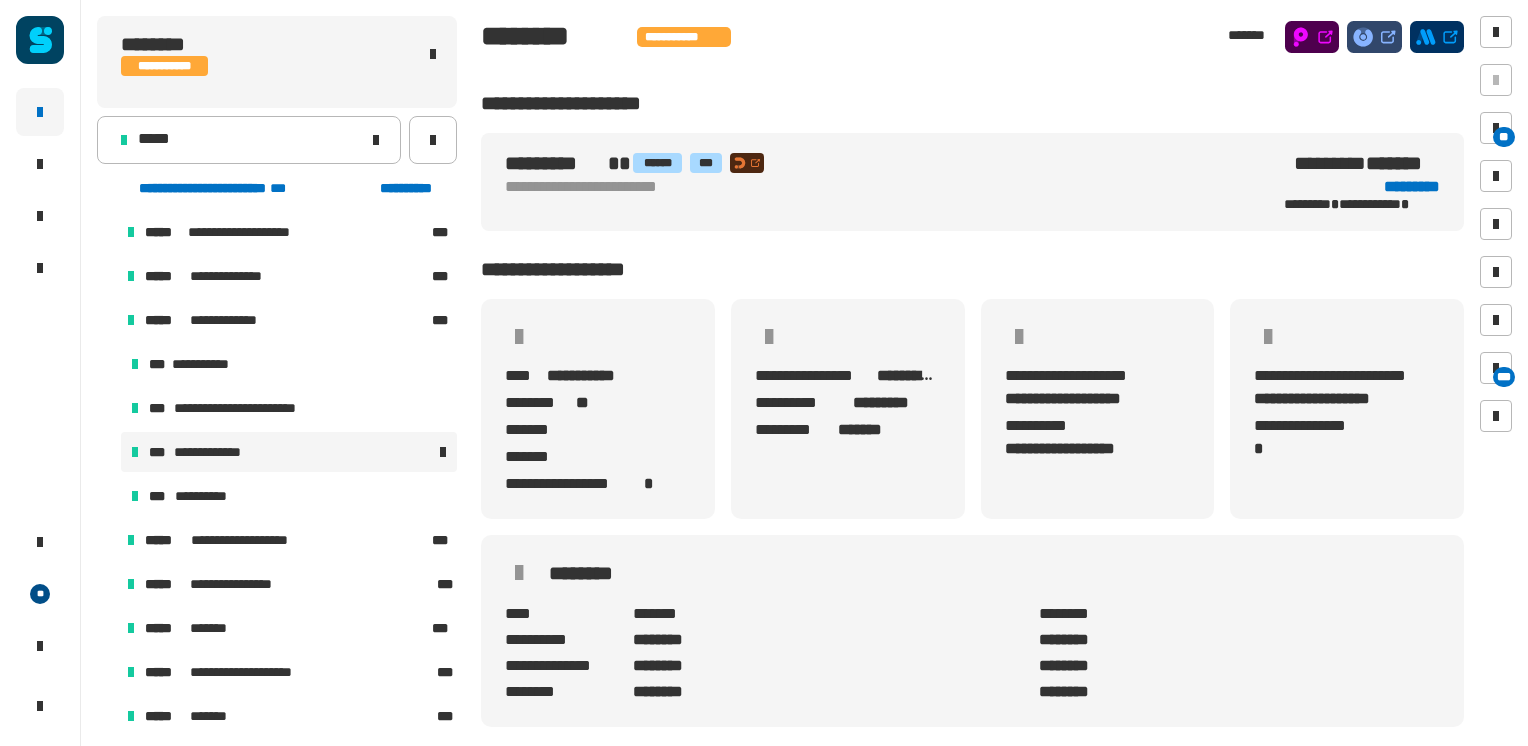 click on "**********" at bounding box center (217, 452) 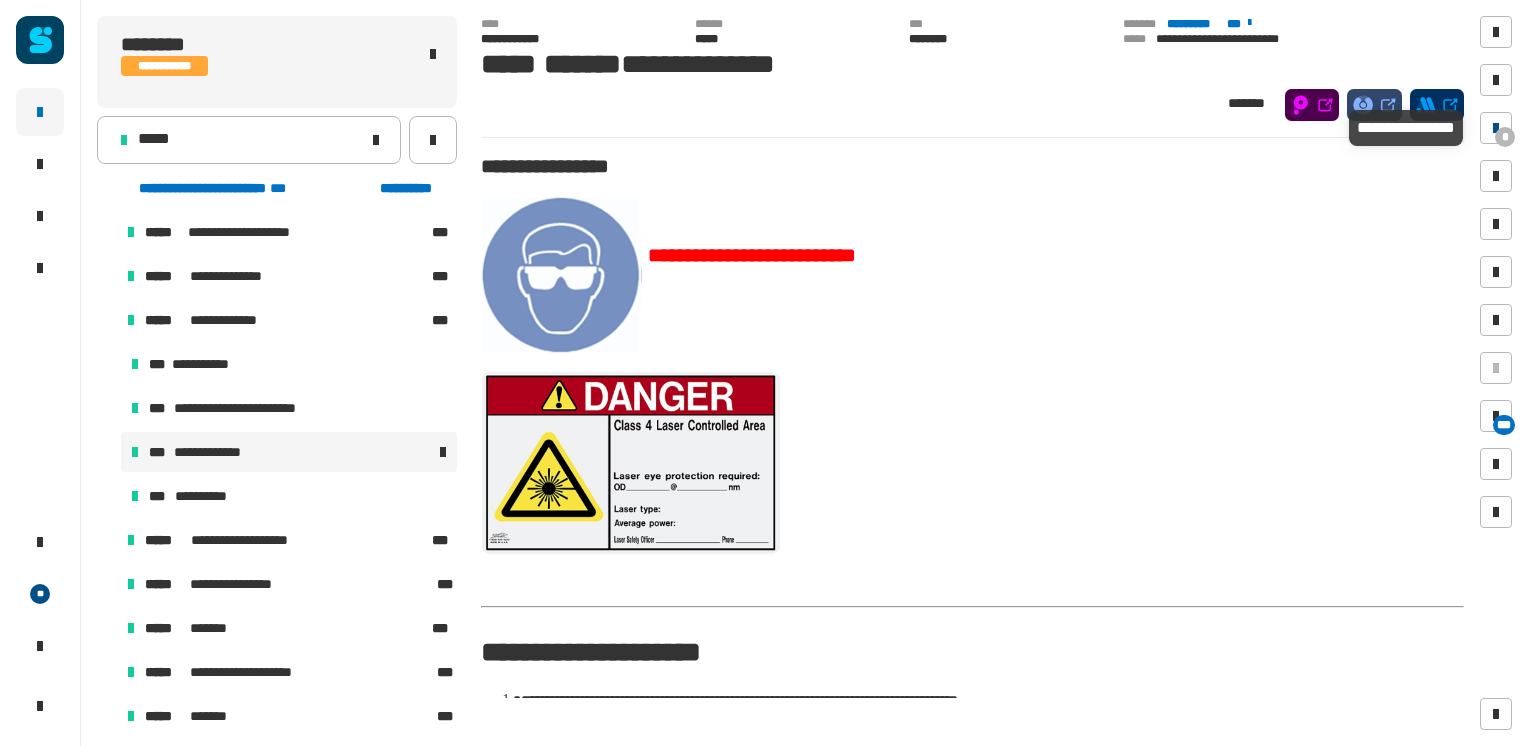 click on "*" at bounding box center [1505, 137] 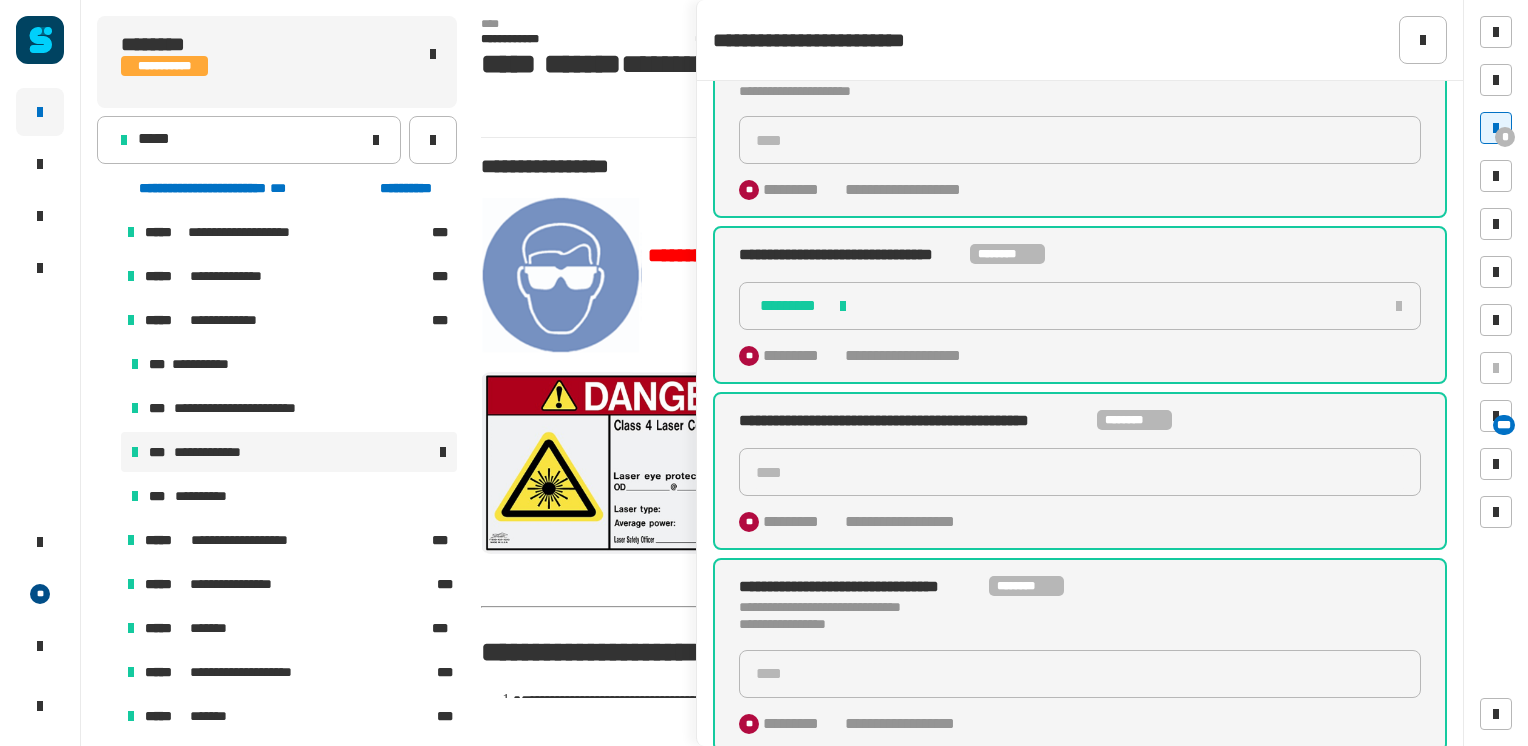 scroll, scrollTop: 300, scrollLeft: 0, axis: vertical 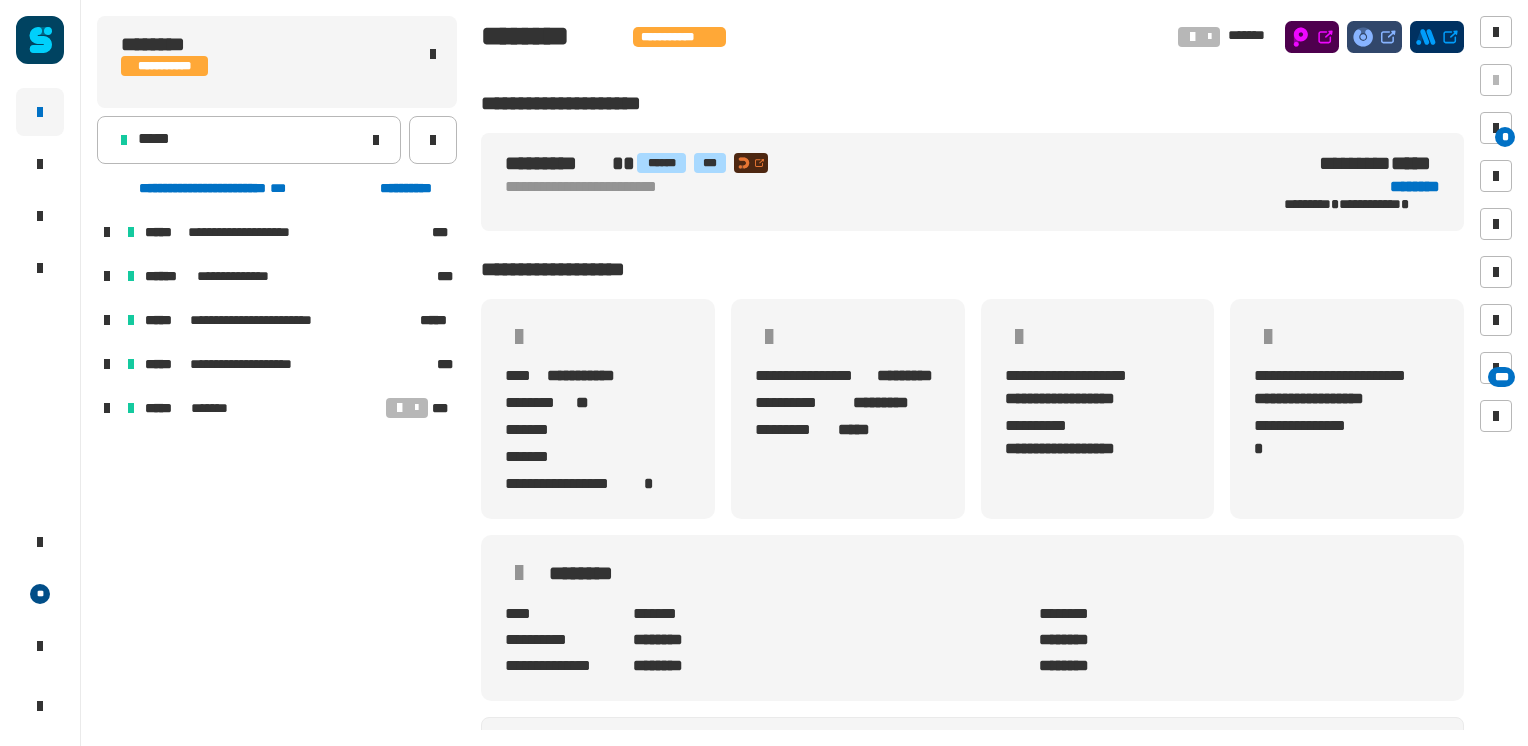 click at bounding box center [107, 320] 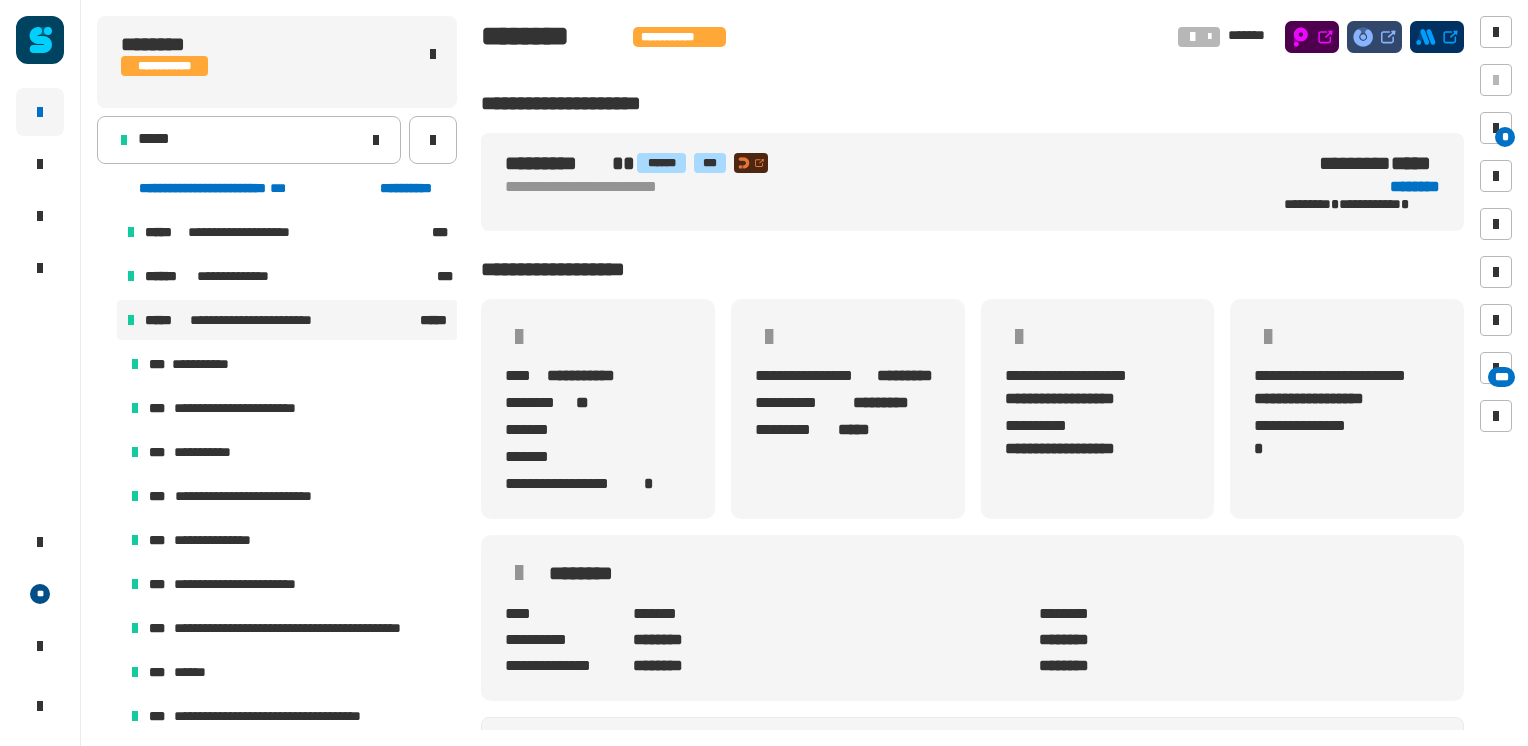 click on "**********" at bounding box center [213, 364] 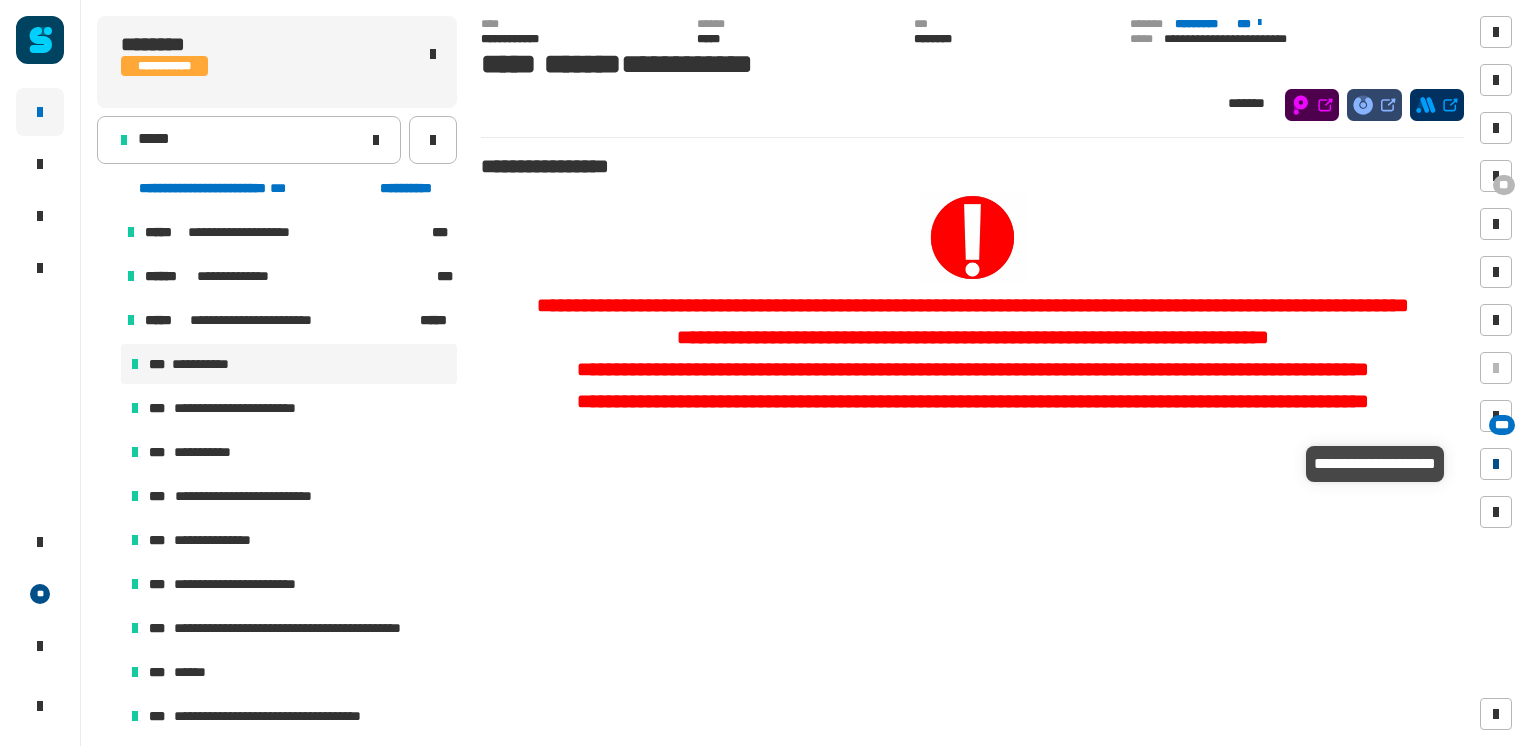 click at bounding box center (1496, 464) 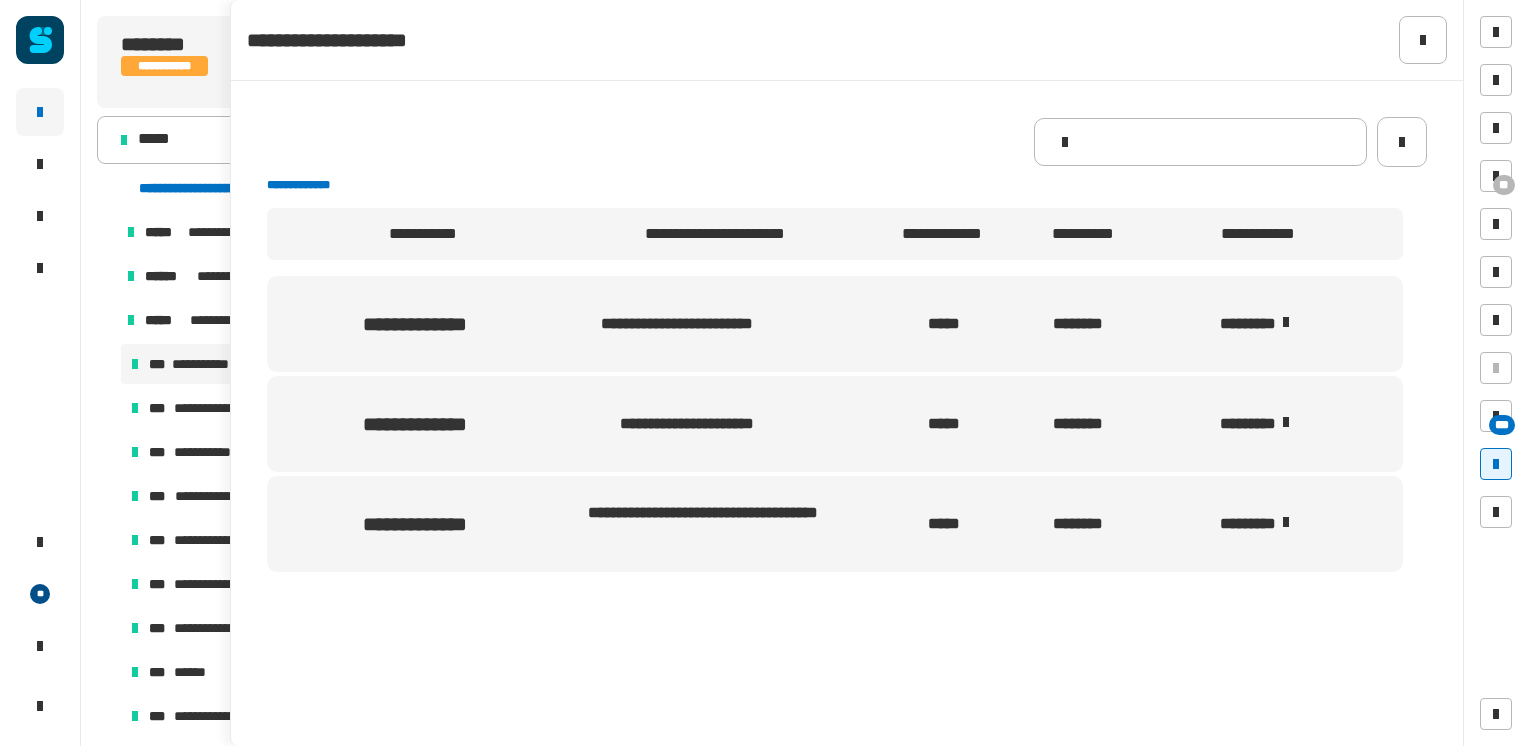 click on "********" at bounding box center (1275, 324) 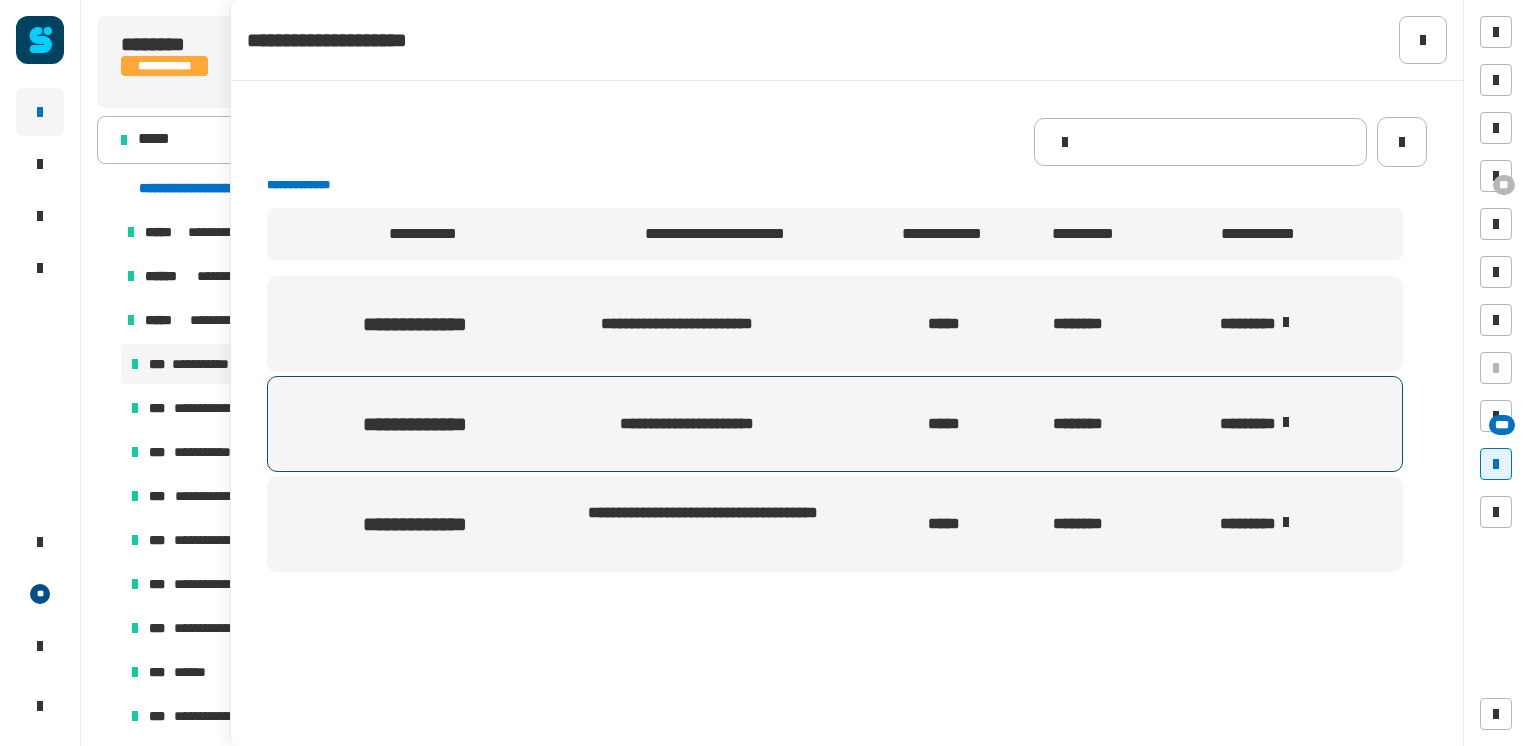 click on "********" at bounding box center [1275, 424] 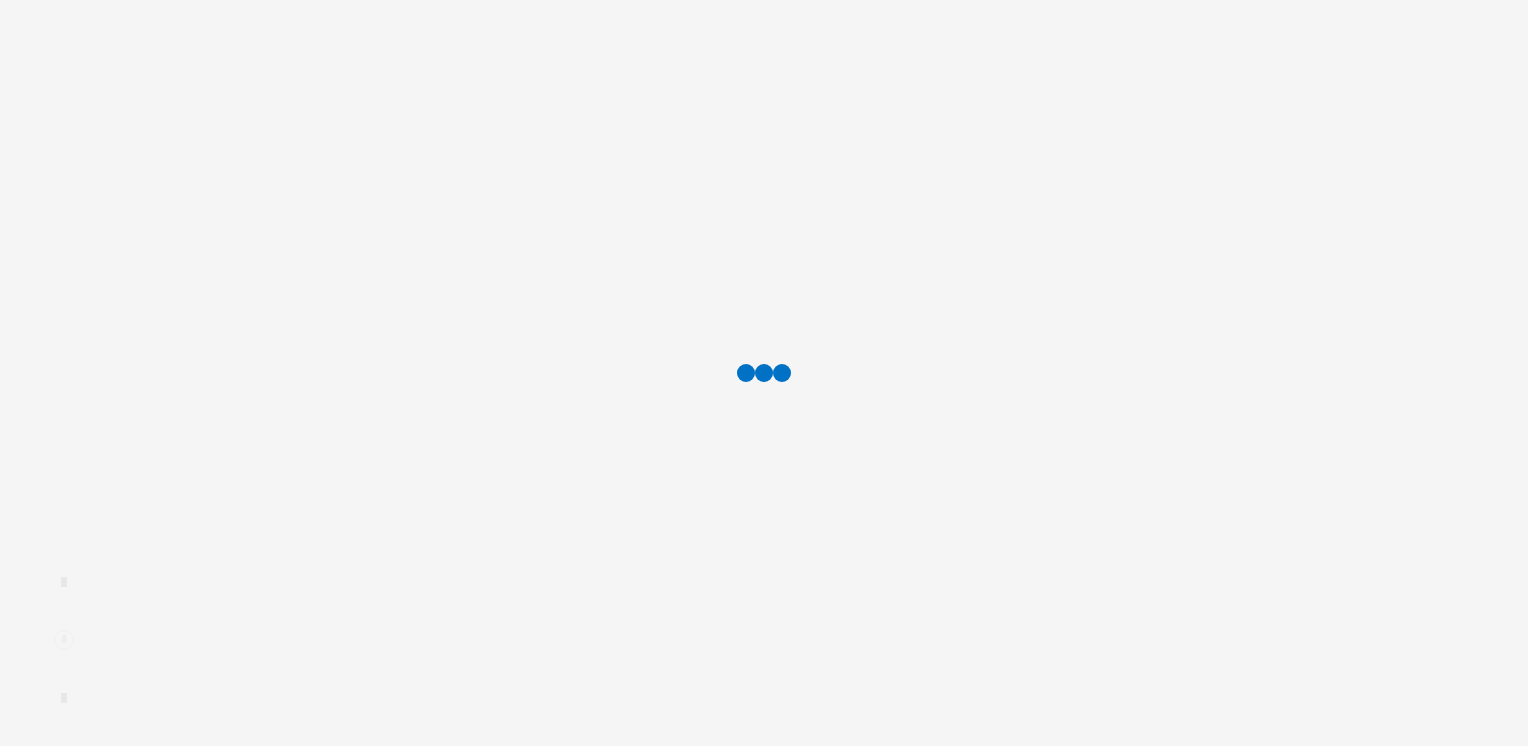 scroll, scrollTop: 0, scrollLeft: 0, axis: both 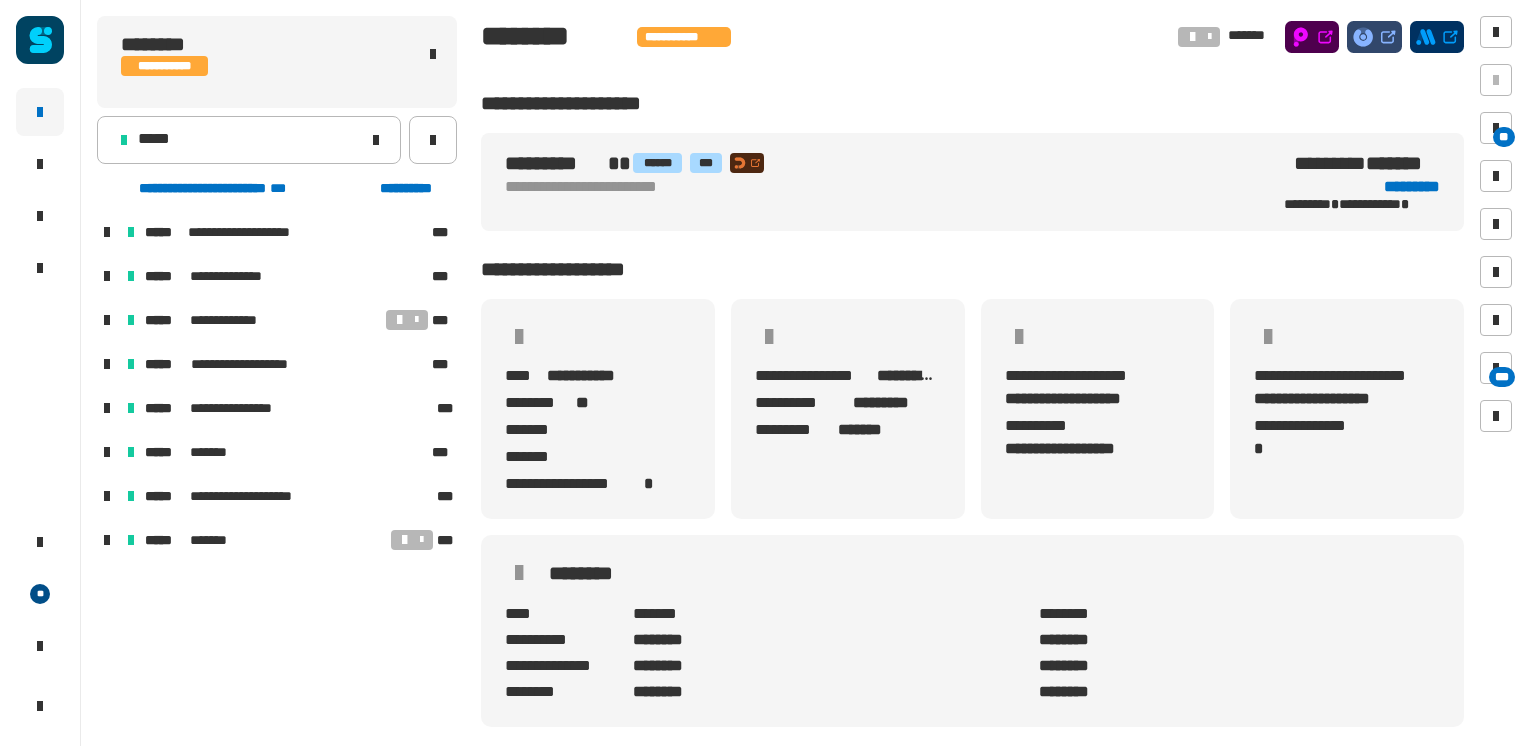 click at bounding box center (107, 320) 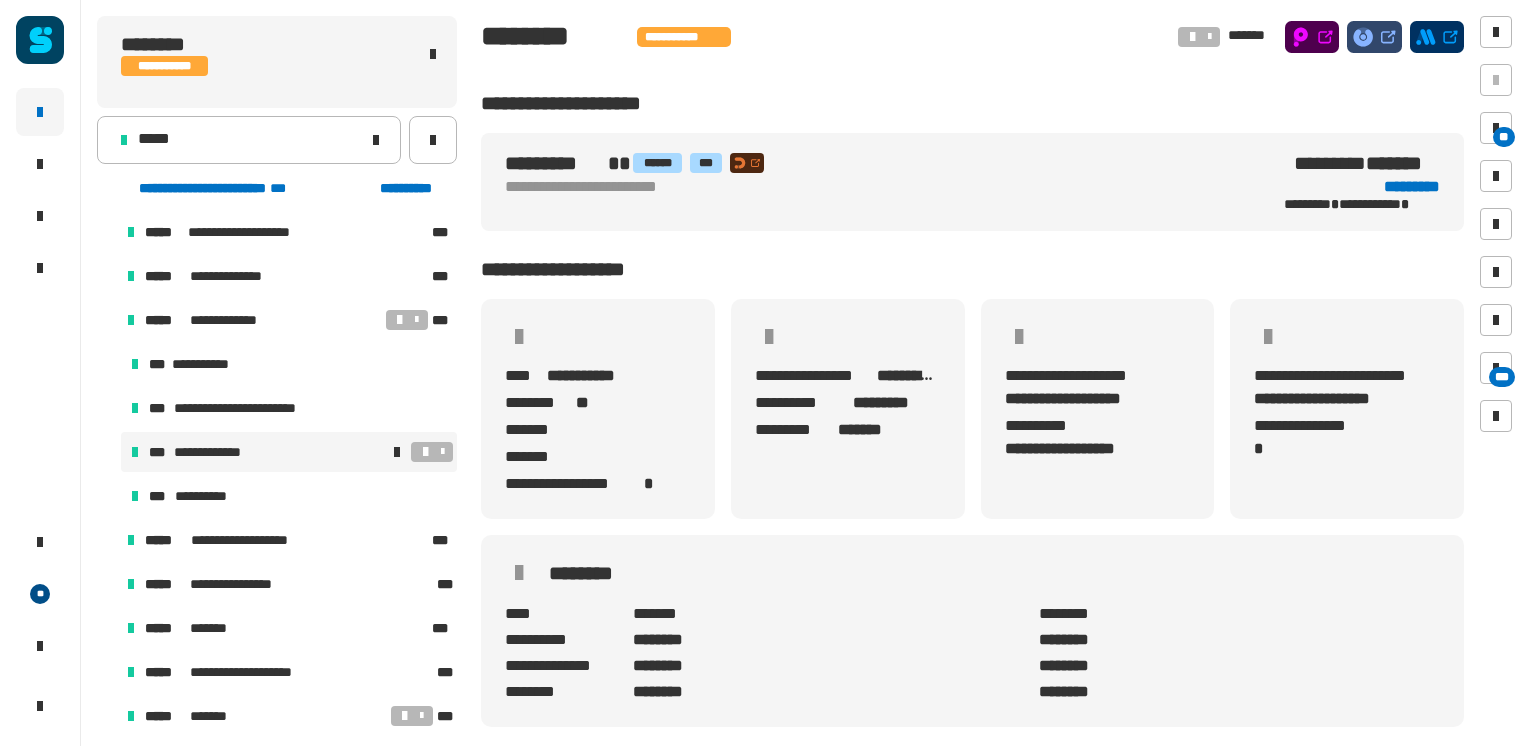 click at bounding box center [359, 452] 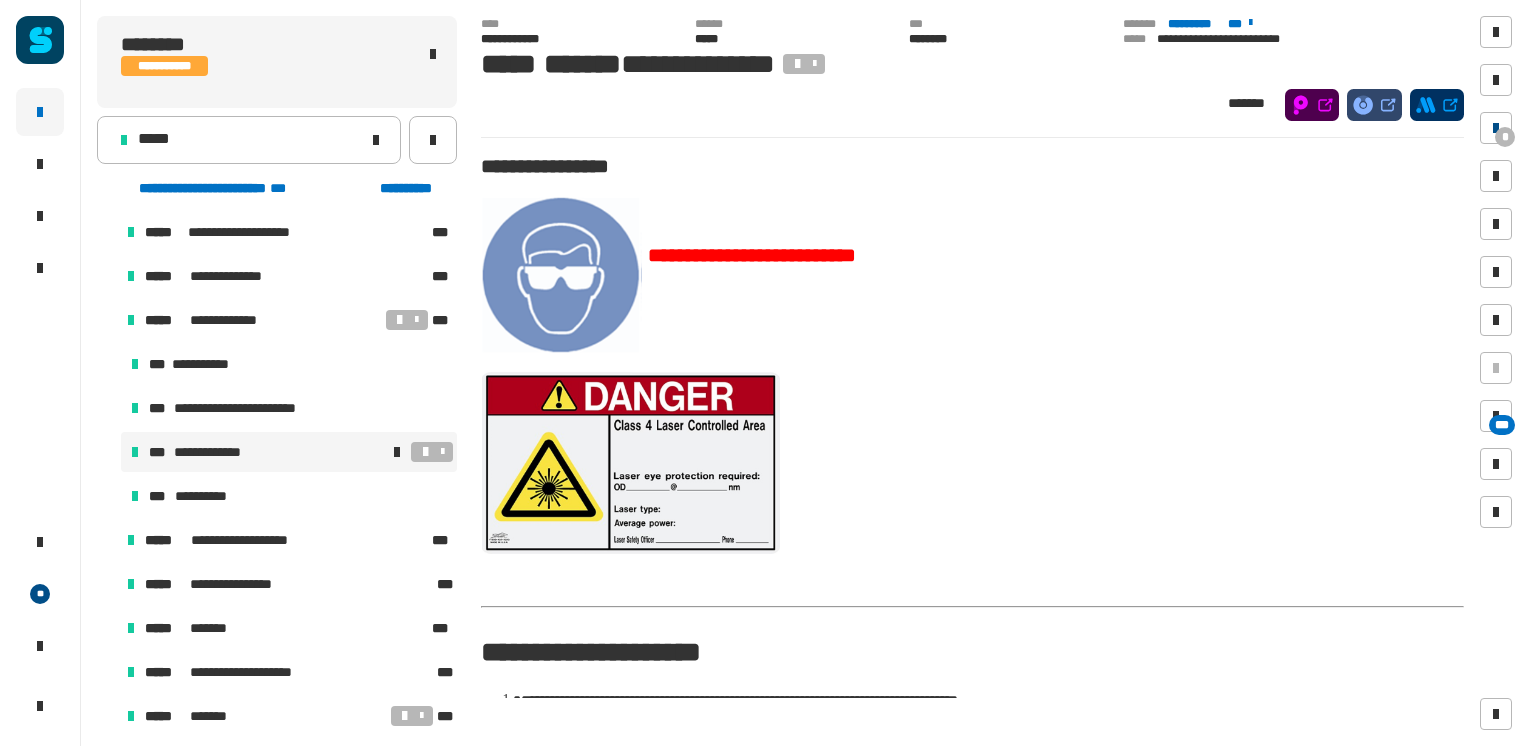 drag, startPoint x: 1496, startPoint y: 121, endPoint x: 1500, endPoint y: 143, distance: 22.36068 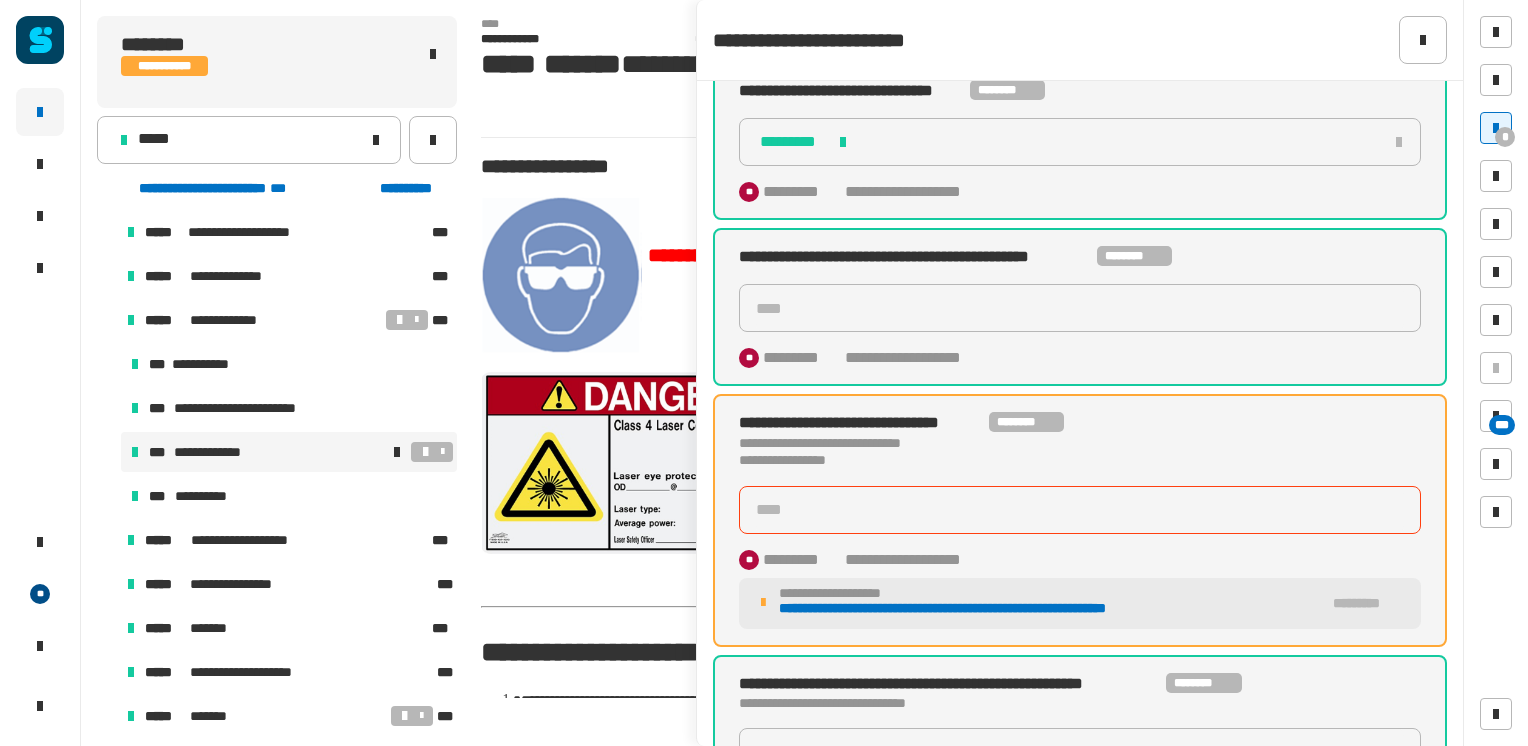 scroll, scrollTop: 400, scrollLeft: 0, axis: vertical 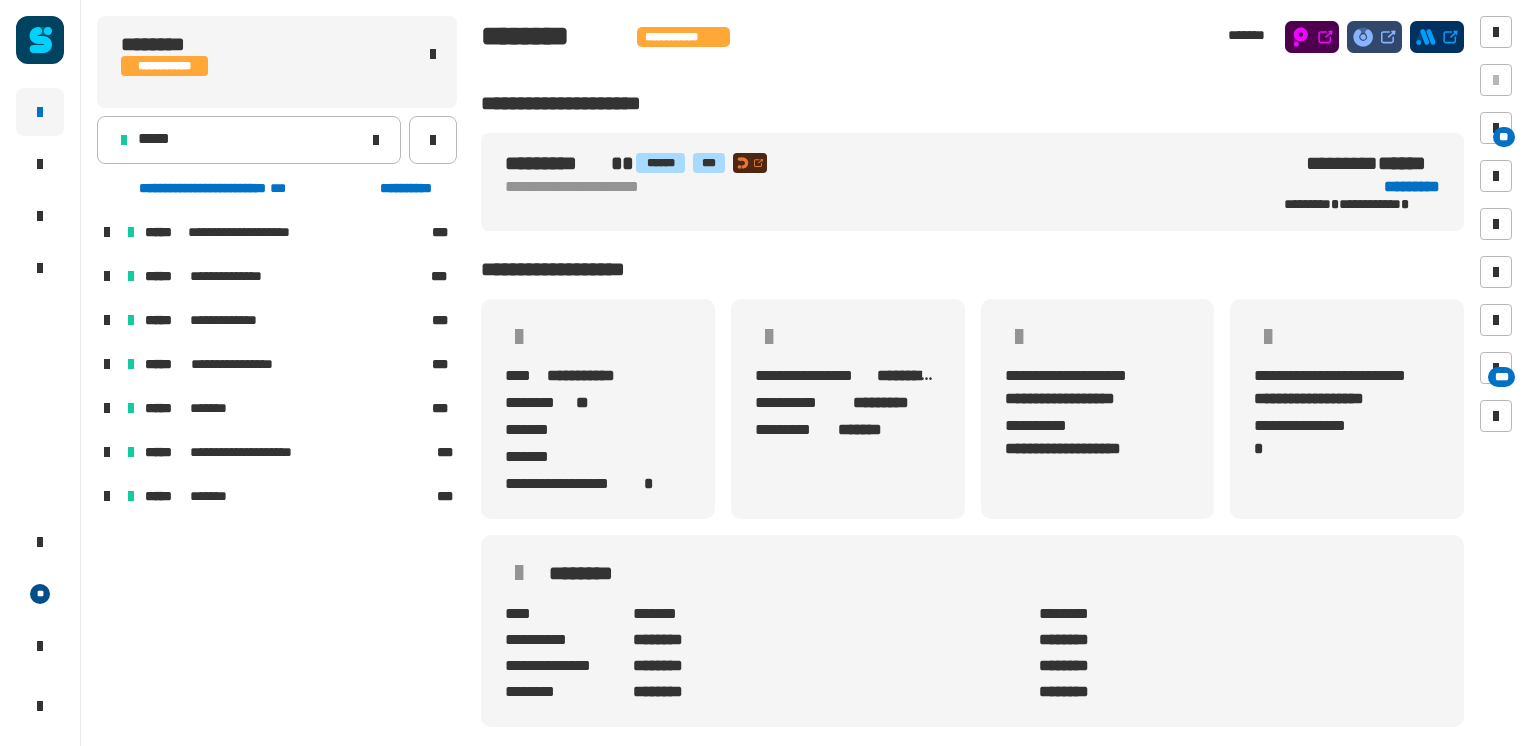 click at bounding box center [107, 320] 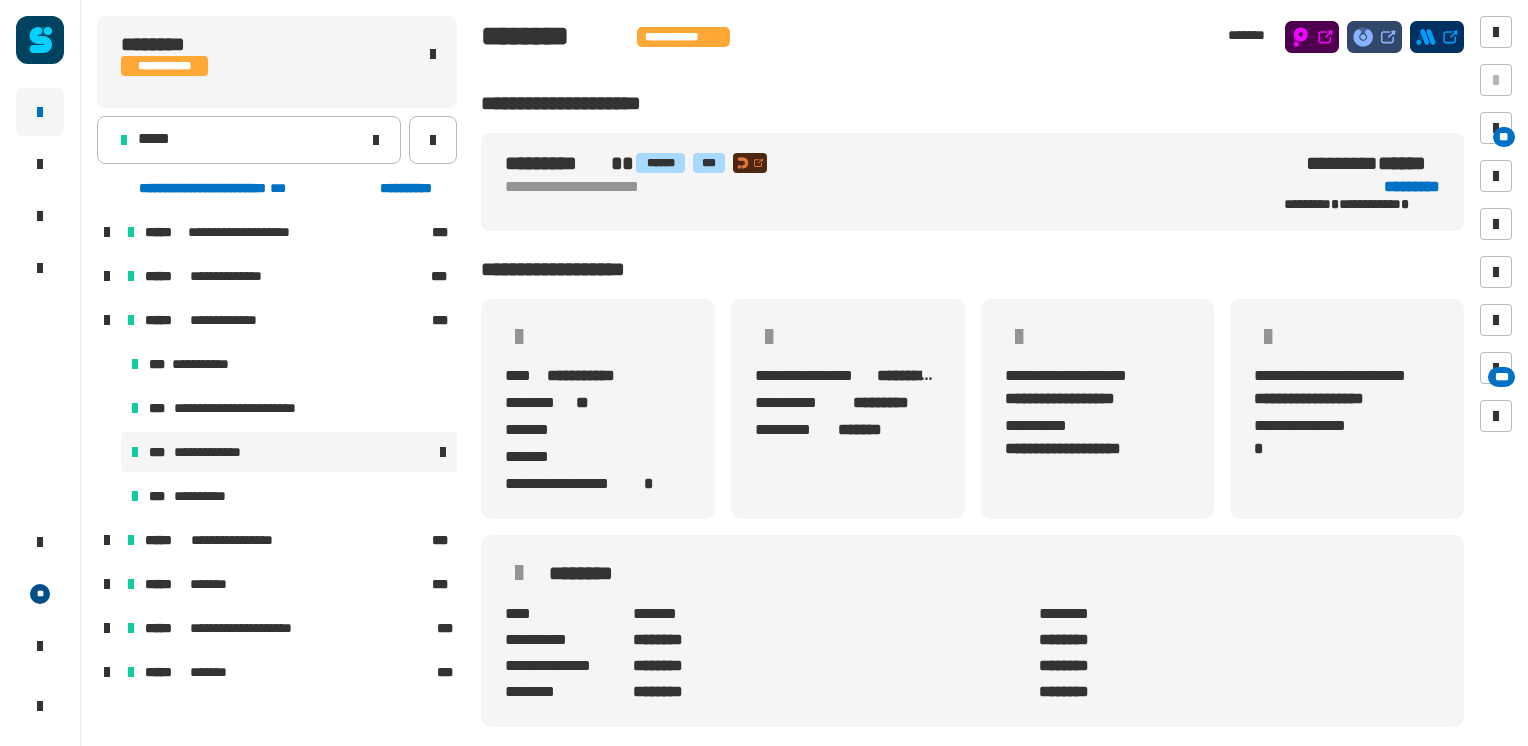 drag, startPoint x: 313, startPoint y: 458, endPoint x: 324, endPoint y: 459, distance: 11.045361 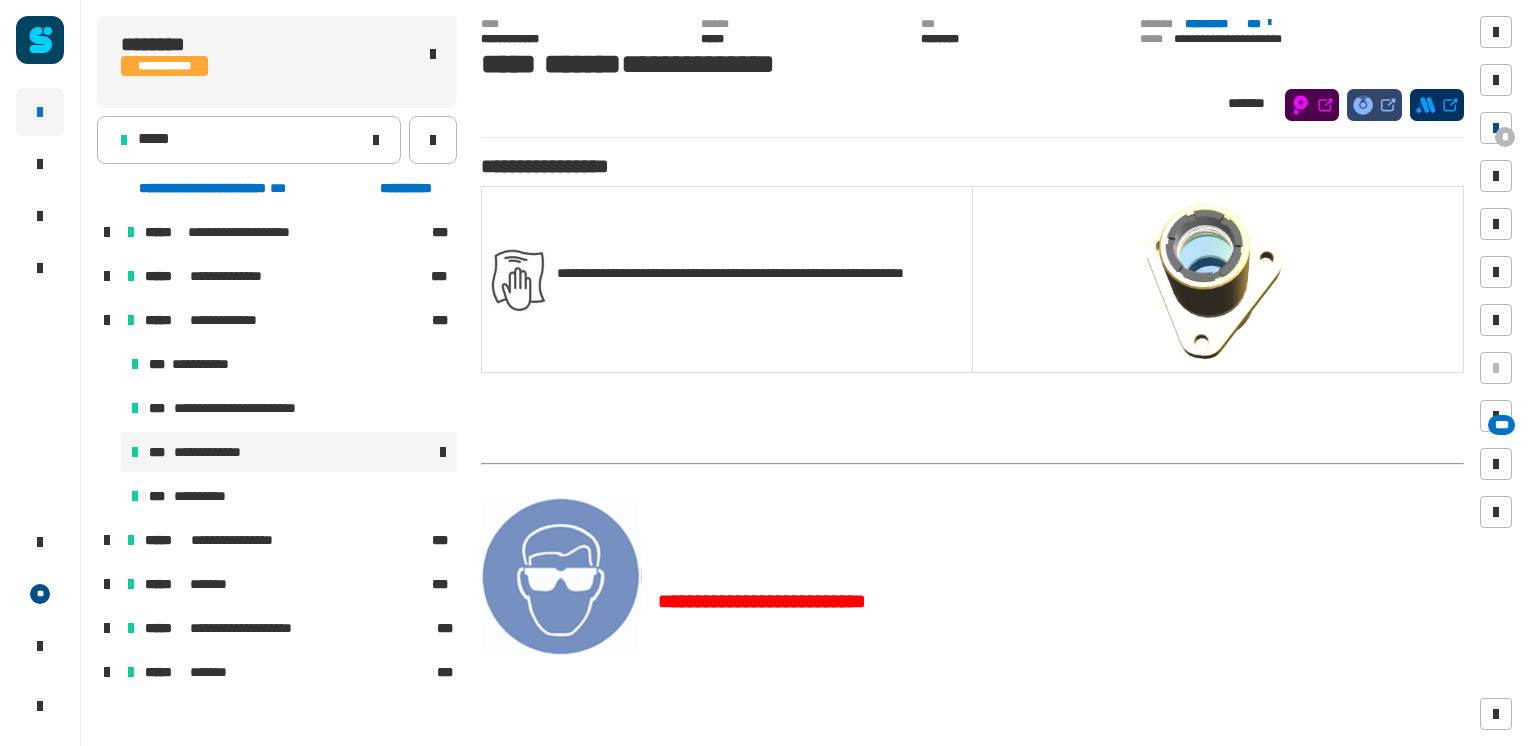 click on "*" at bounding box center [1505, 137] 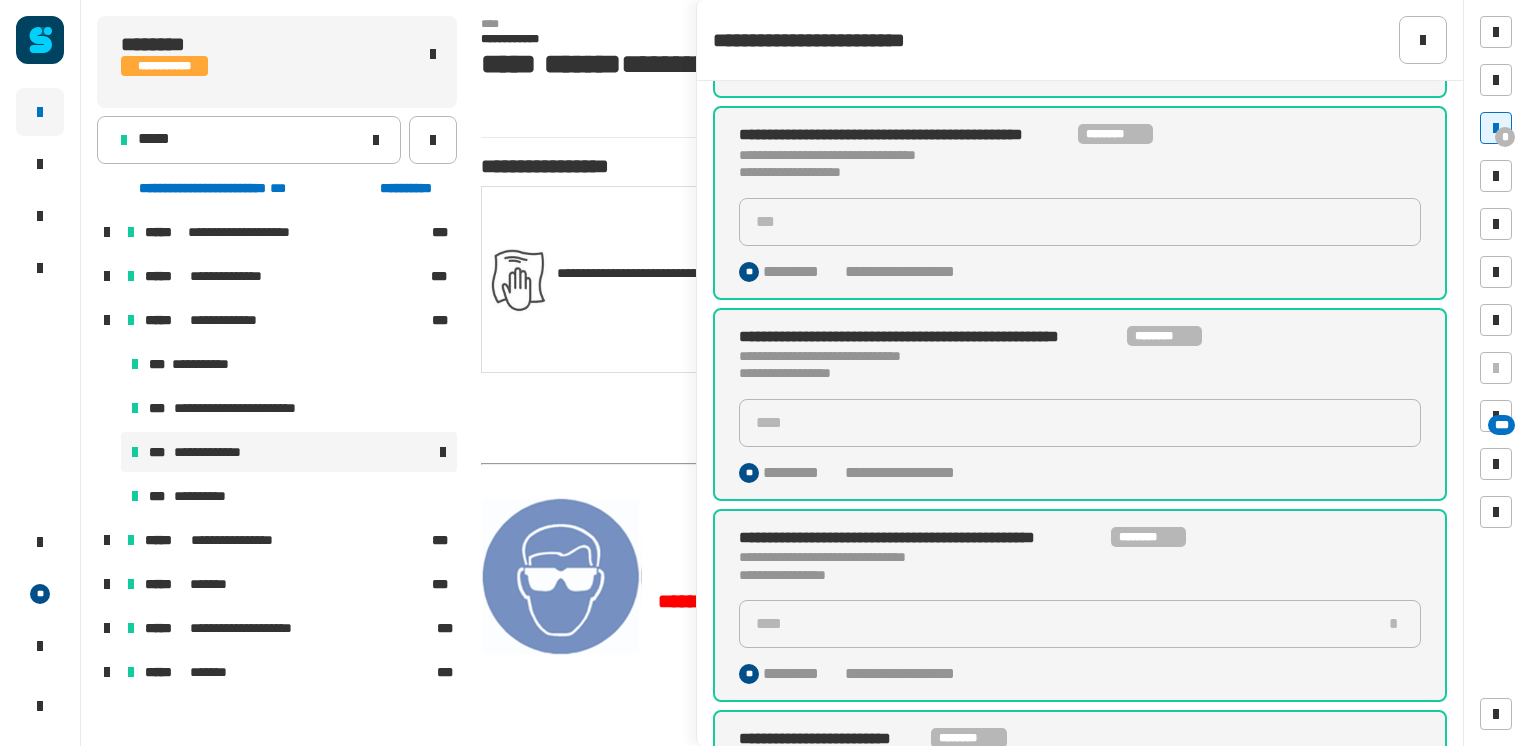 scroll, scrollTop: 900, scrollLeft: 0, axis: vertical 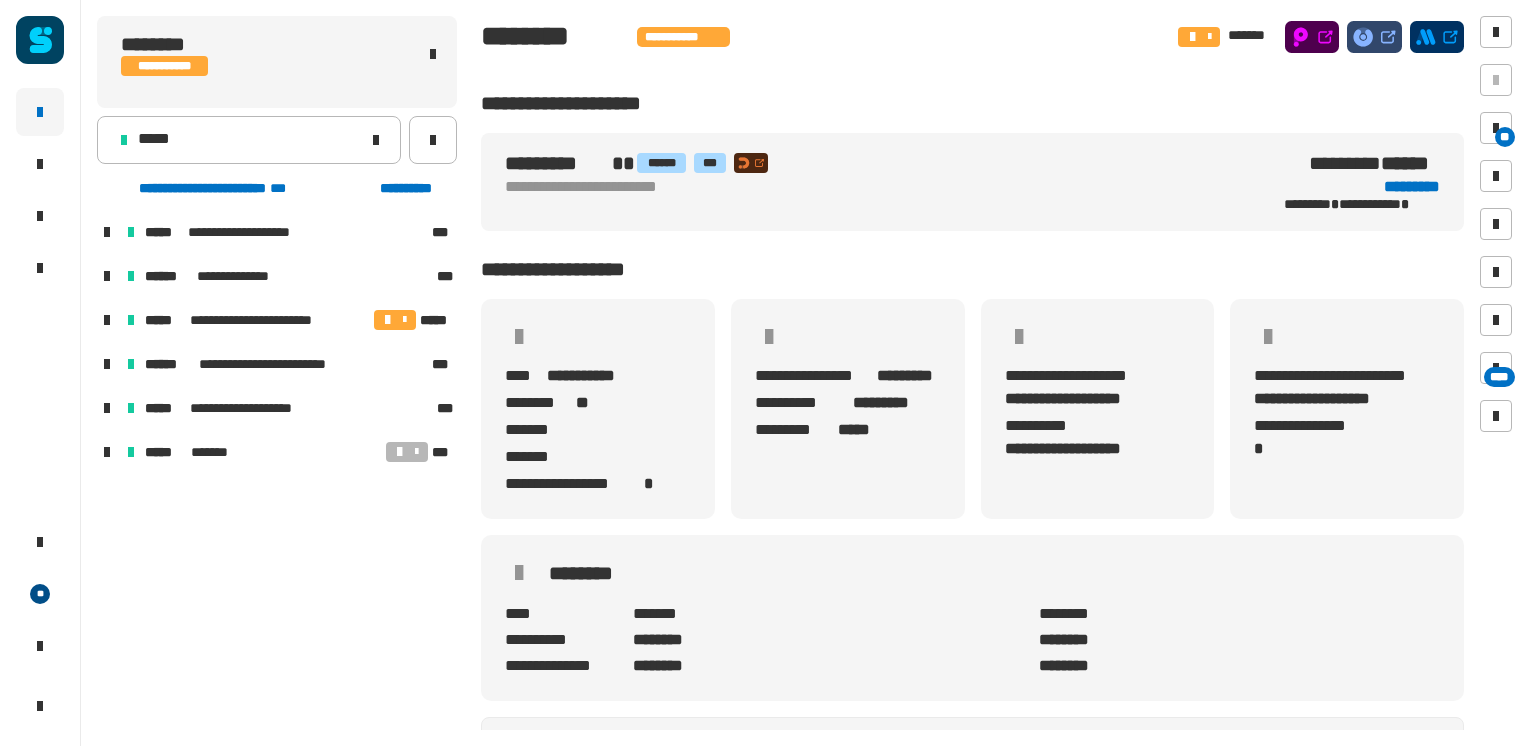 click at bounding box center (107, 320) 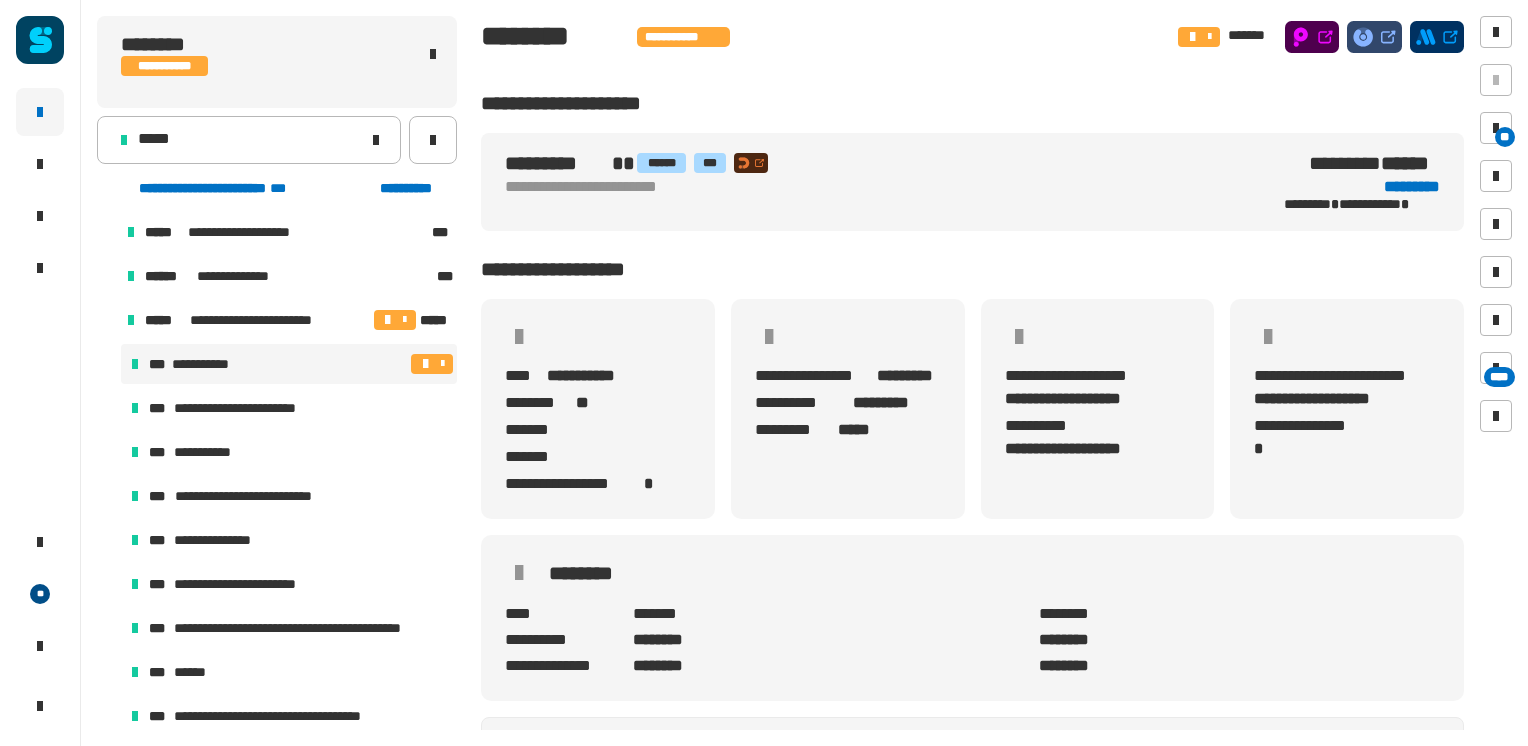 click on "**********" at bounding box center [289, 364] 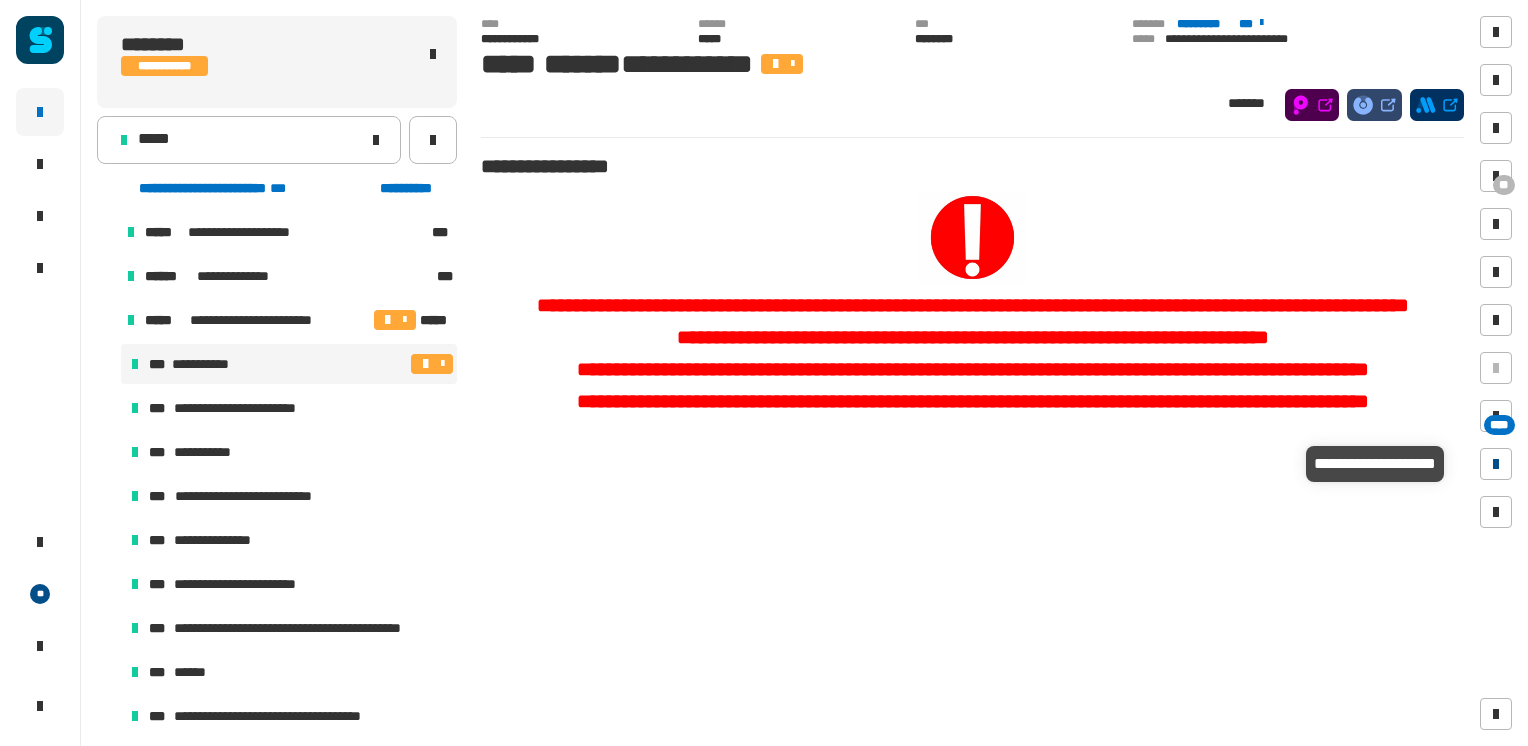 click at bounding box center [1496, 464] 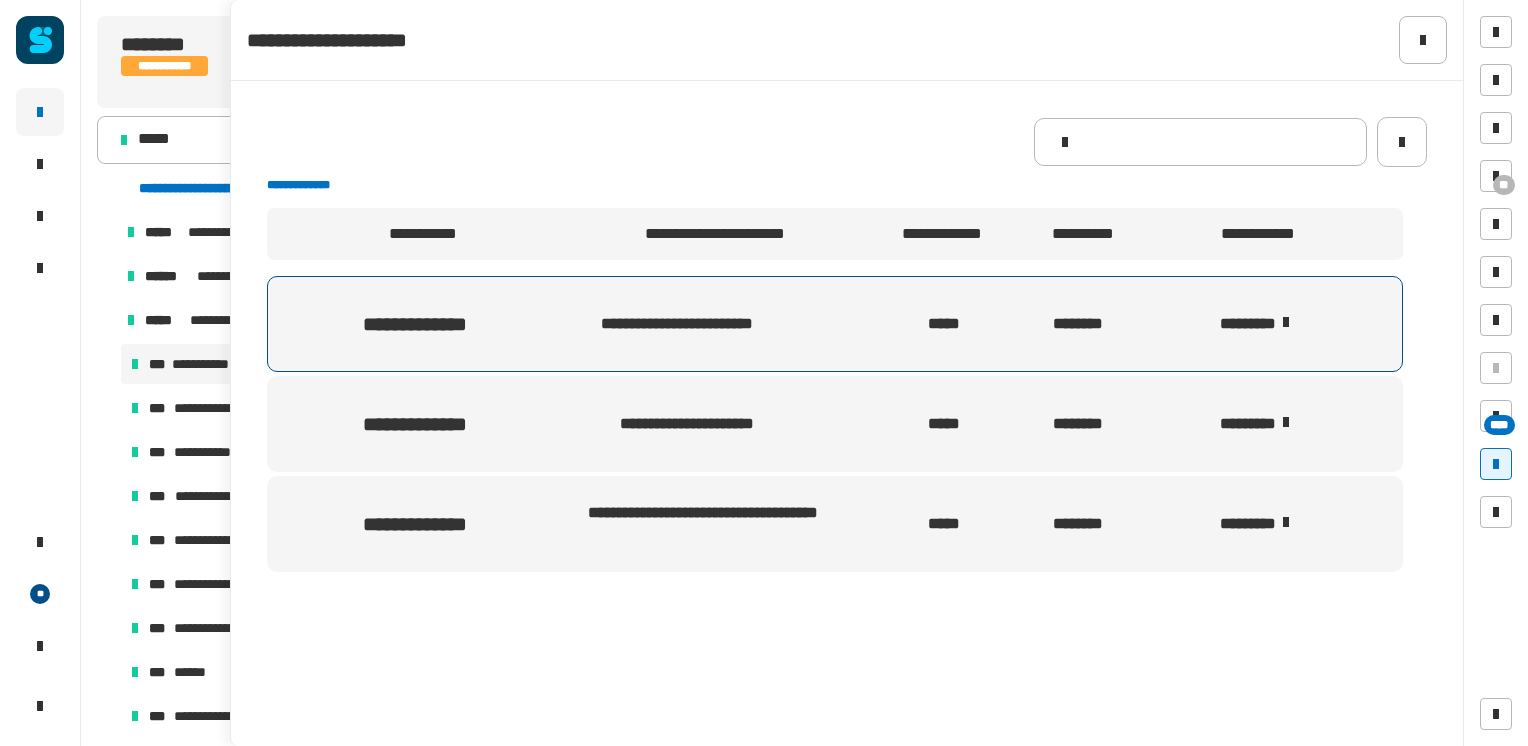 click at bounding box center [1286, 322] 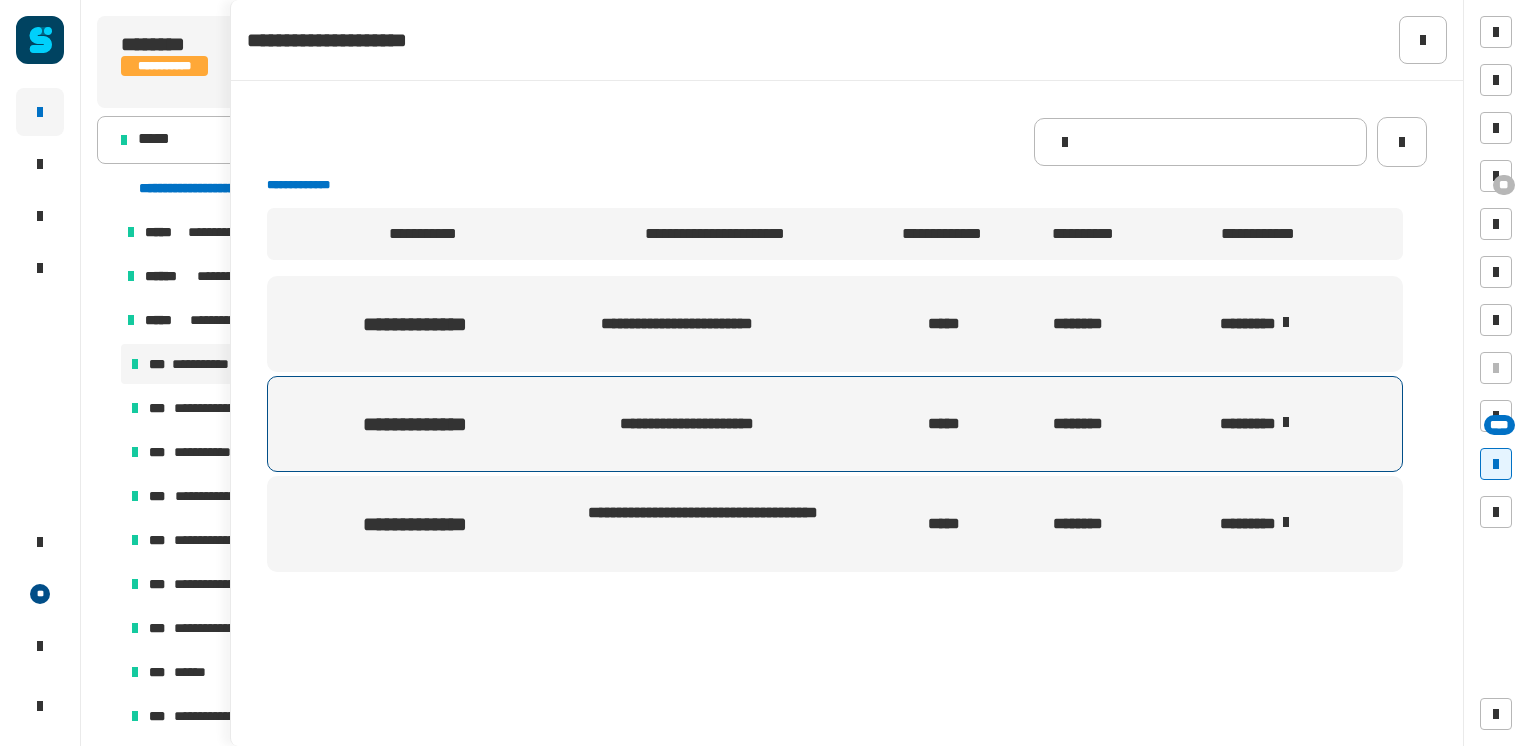 click on "********" at bounding box center [1275, 424] 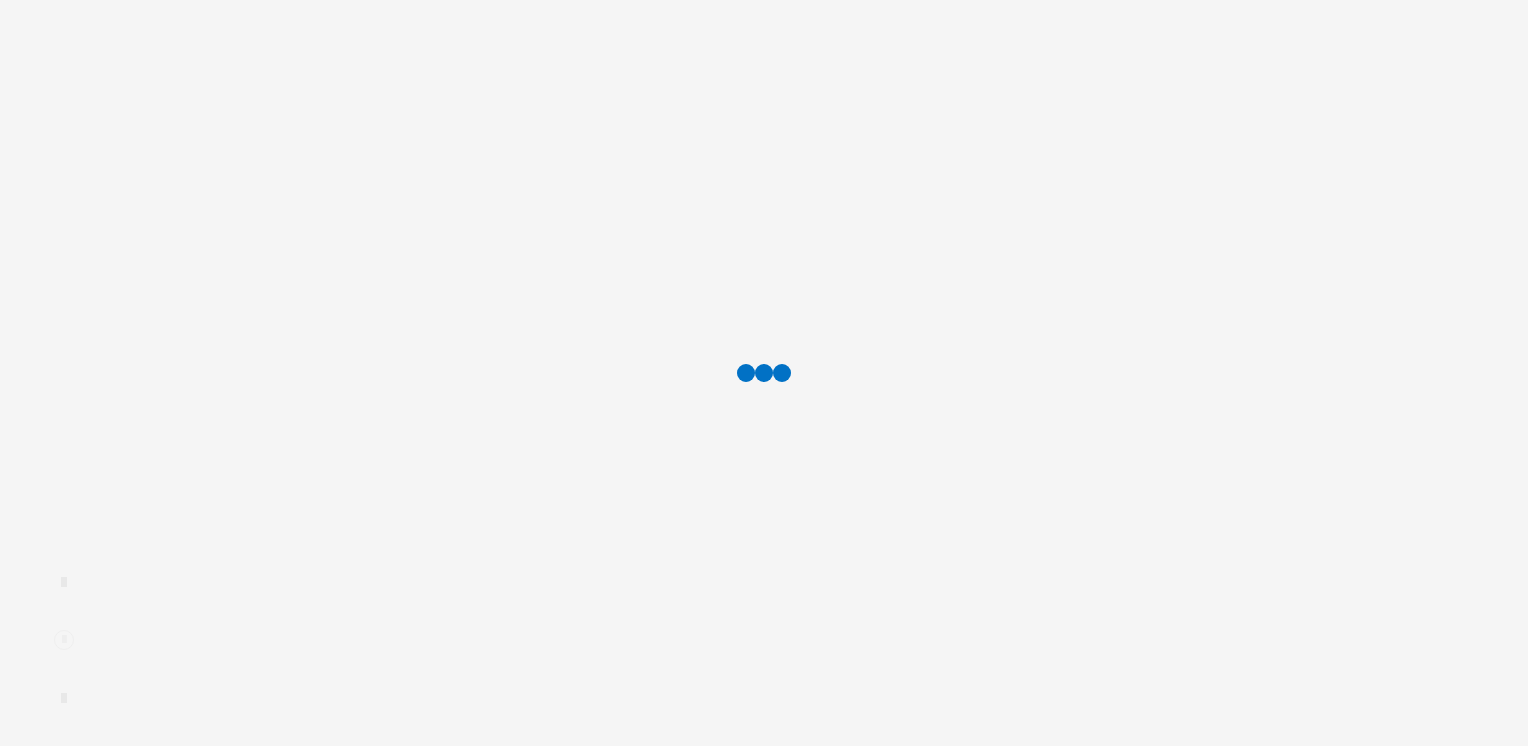 scroll, scrollTop: 0, scrollLeft: 0, axis: both 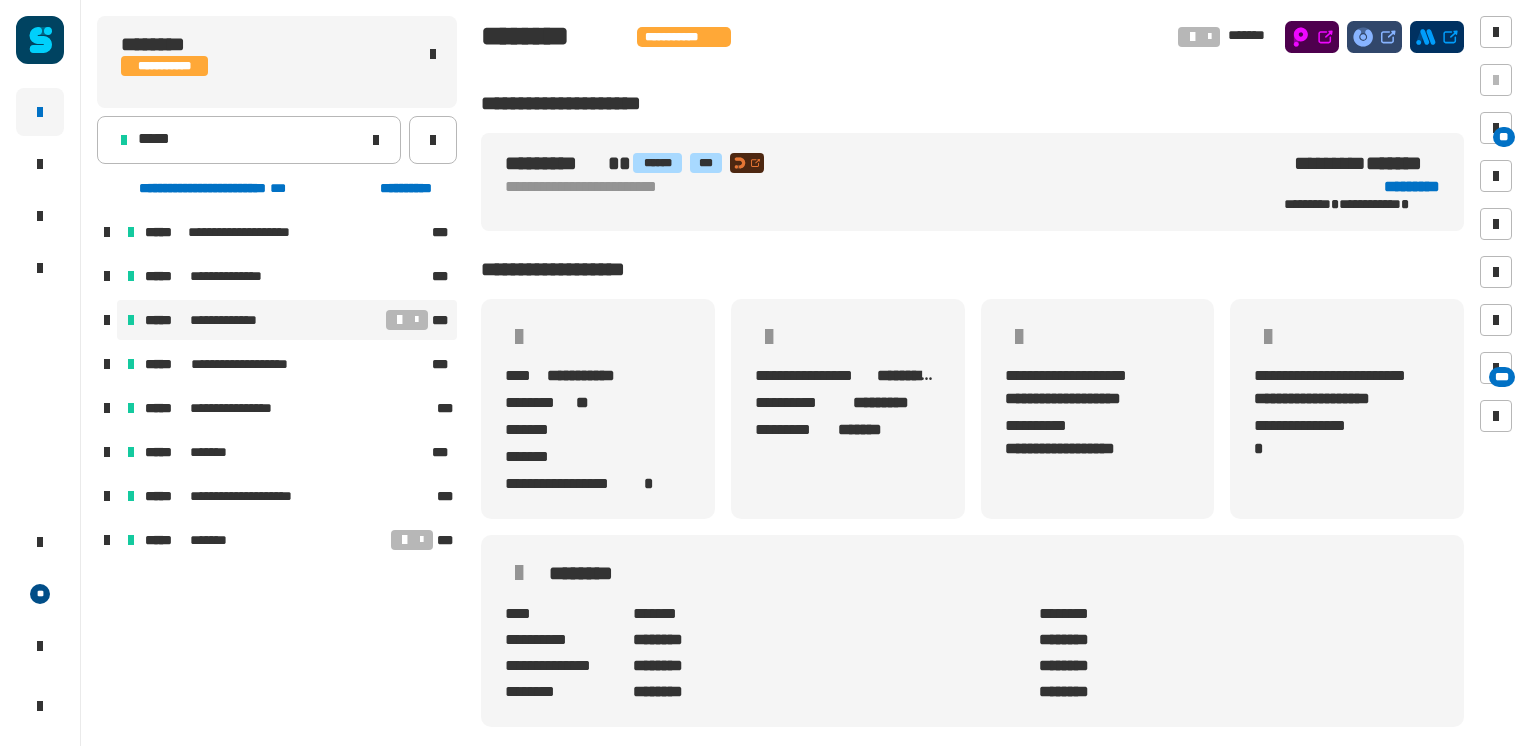 drag, startPoint x: 108, startPoint y: 316, endPoint x: 184, endPoint y: 317, distance: 76.00658 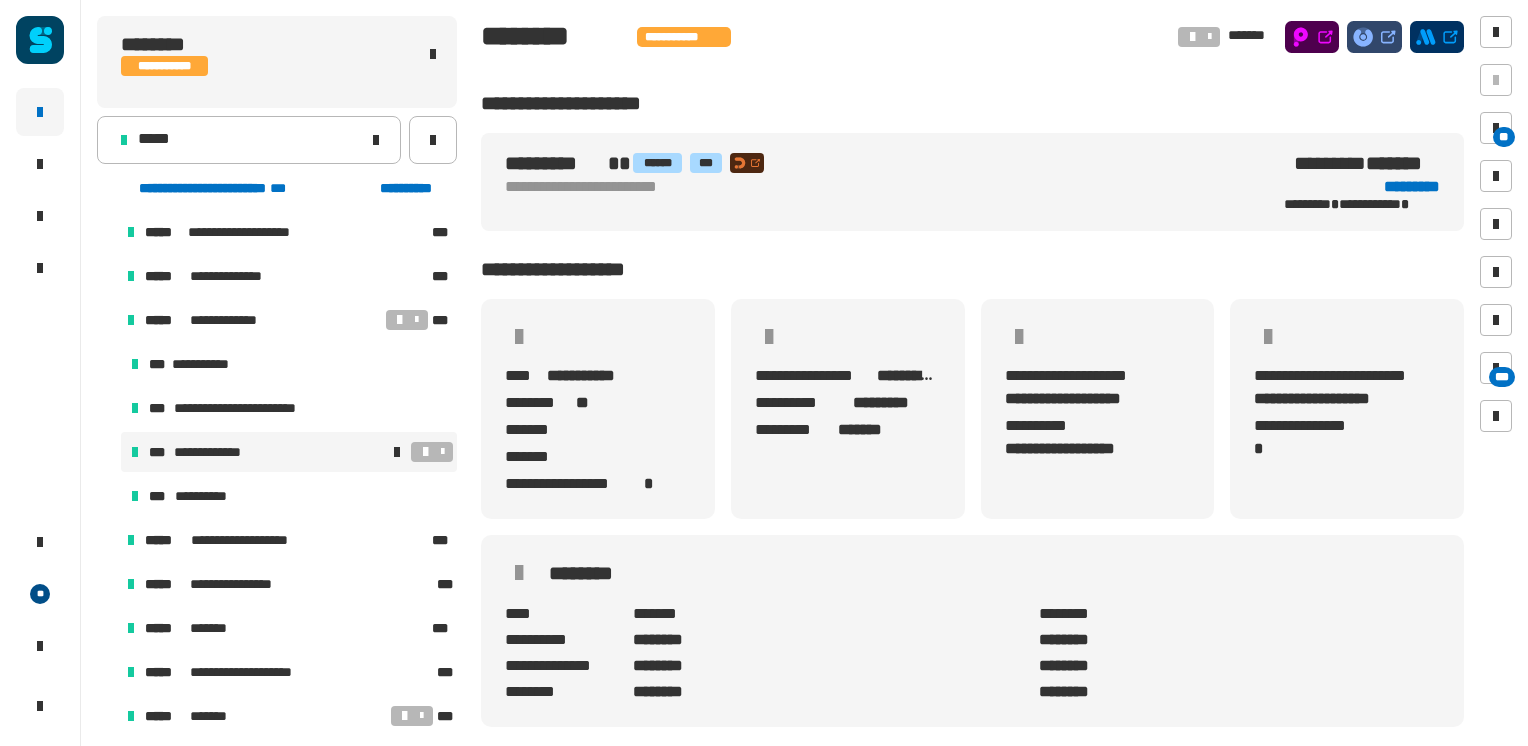 drag, startPoint x: 243, startPoint y: 447, endPoint x: 353, endPoint y: 470, distance: 112.37882 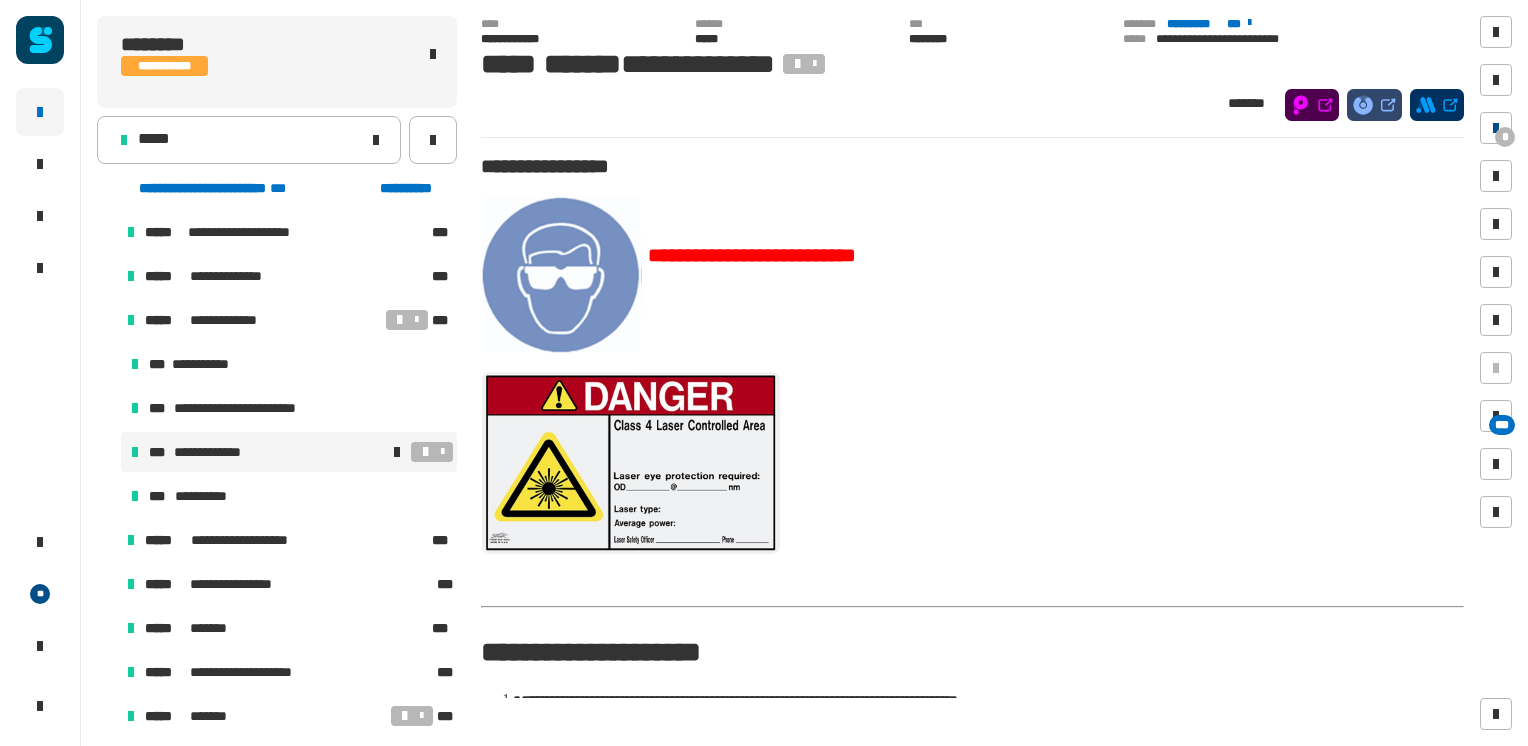 click at bounding box center (1496, 128) 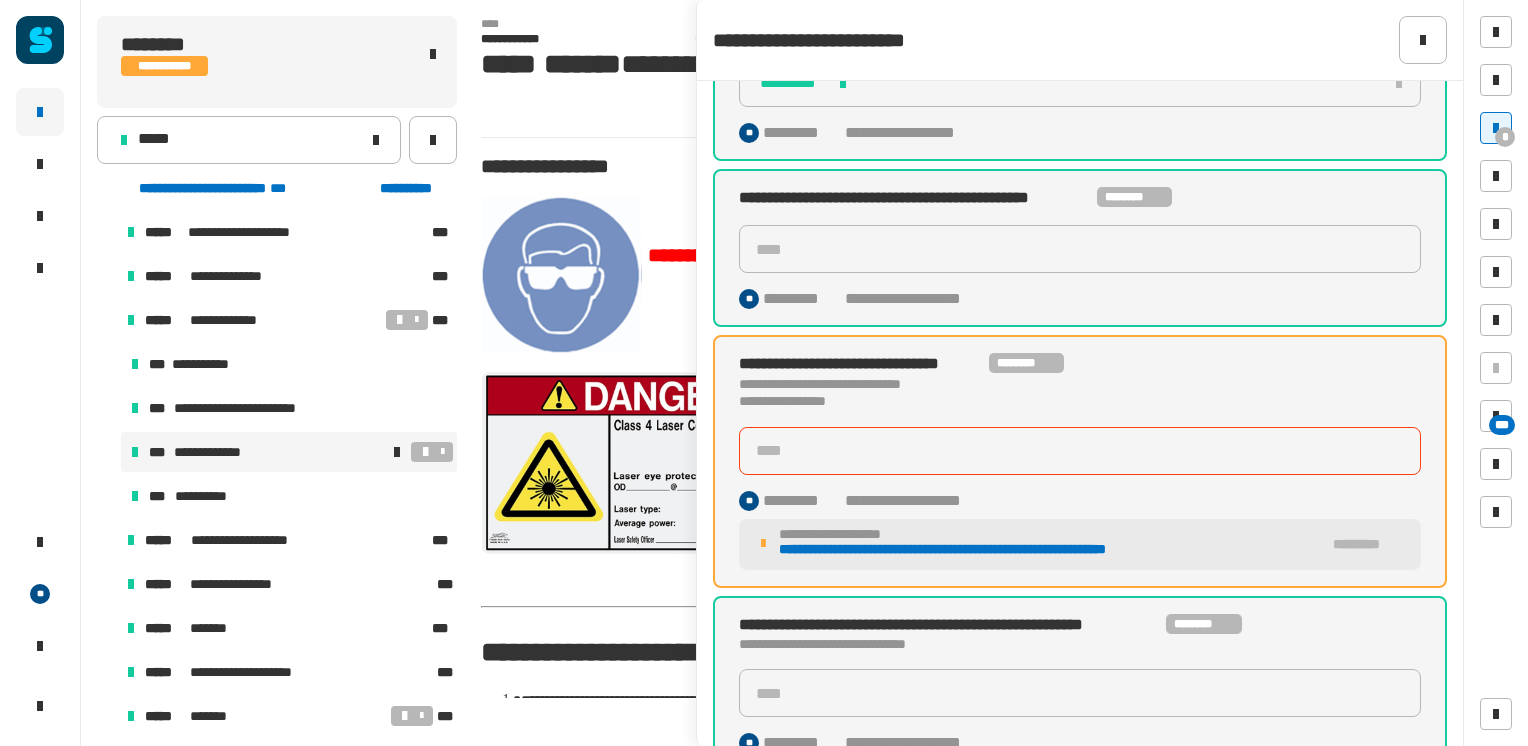 scroll, scrollTop: 300, scrollLeft: 0, axis: vertical 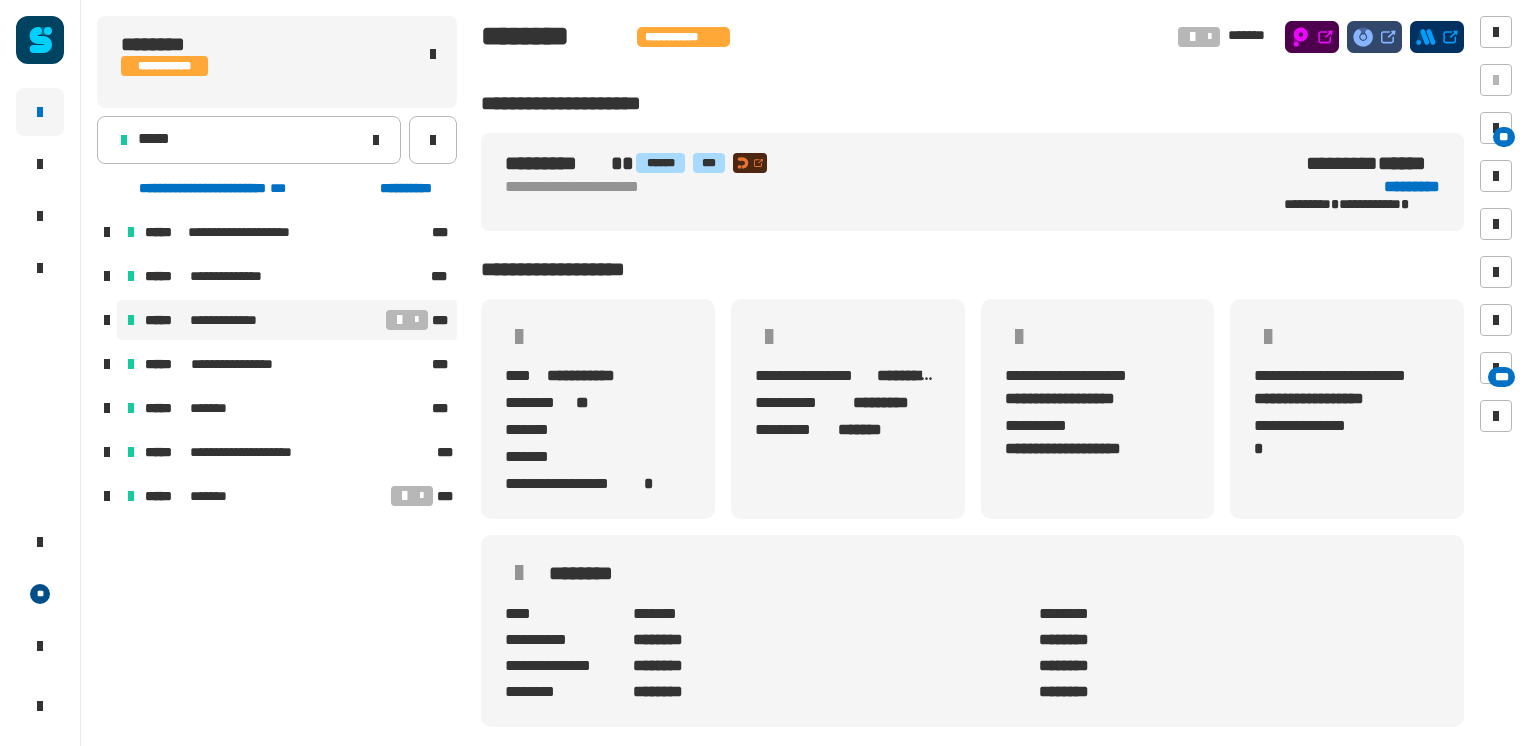 drag, startPoint x: 105, startPoint y: 318, endPoint x: 141, endPoint y: 318, distance: 36 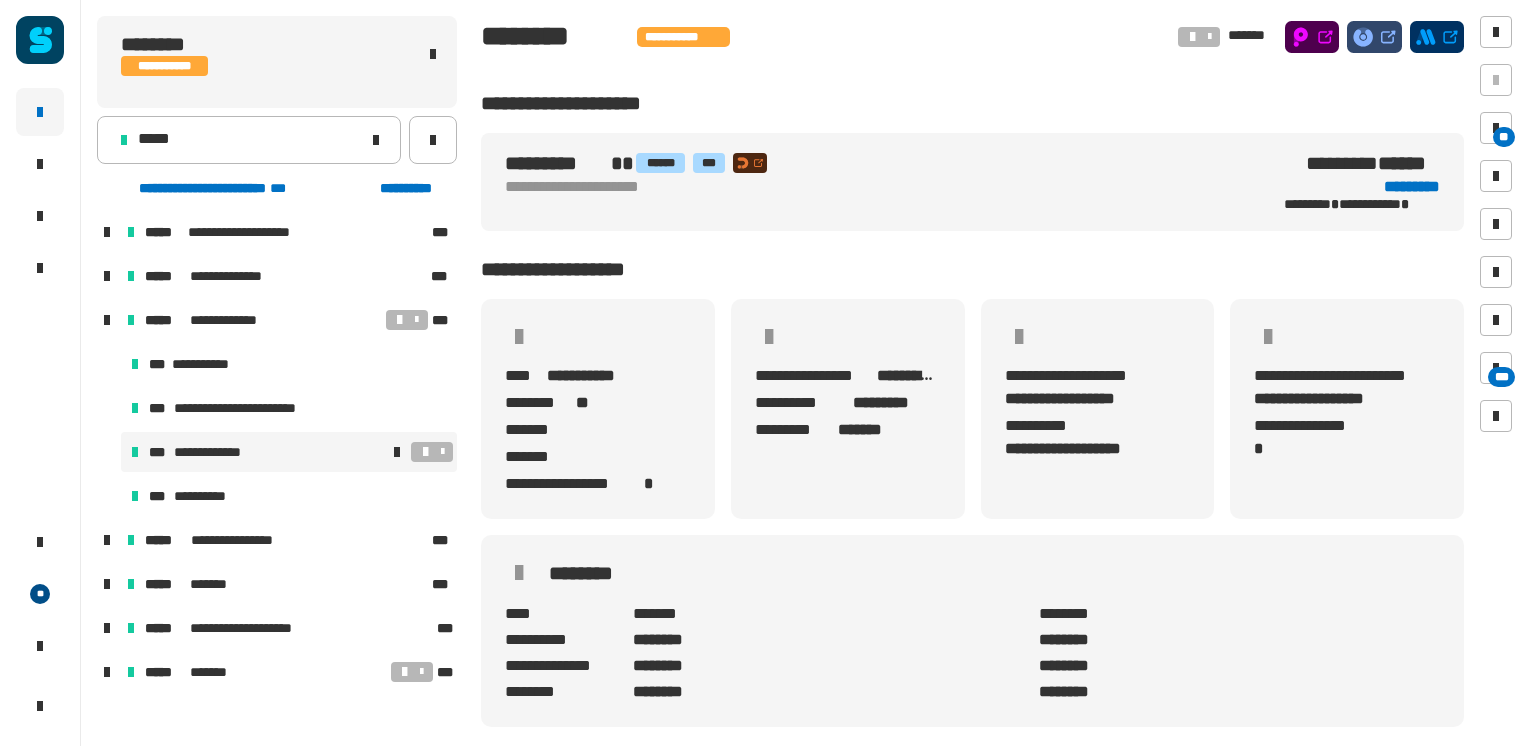 click at bounding box center [359, 452] 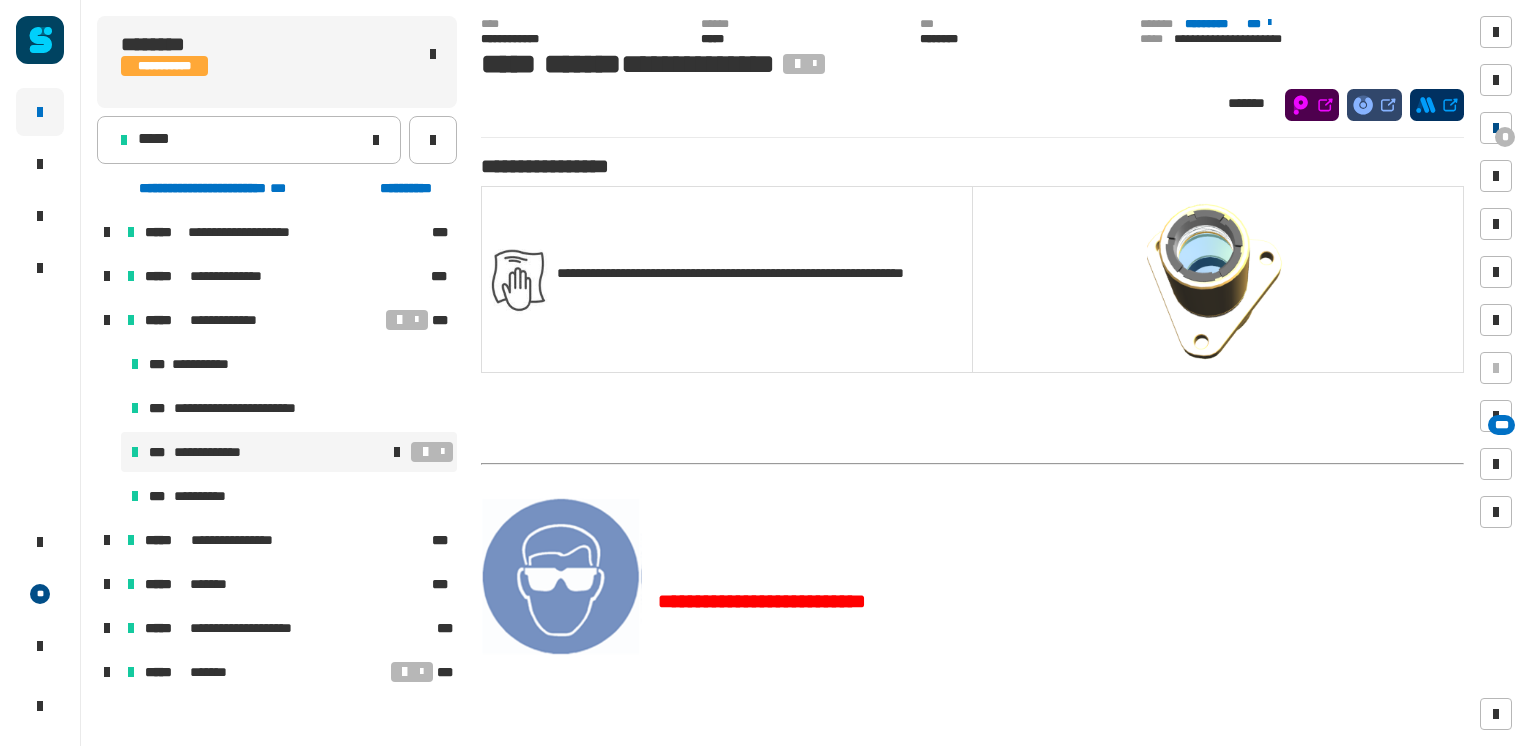 click at bounding box center (1496, 128) 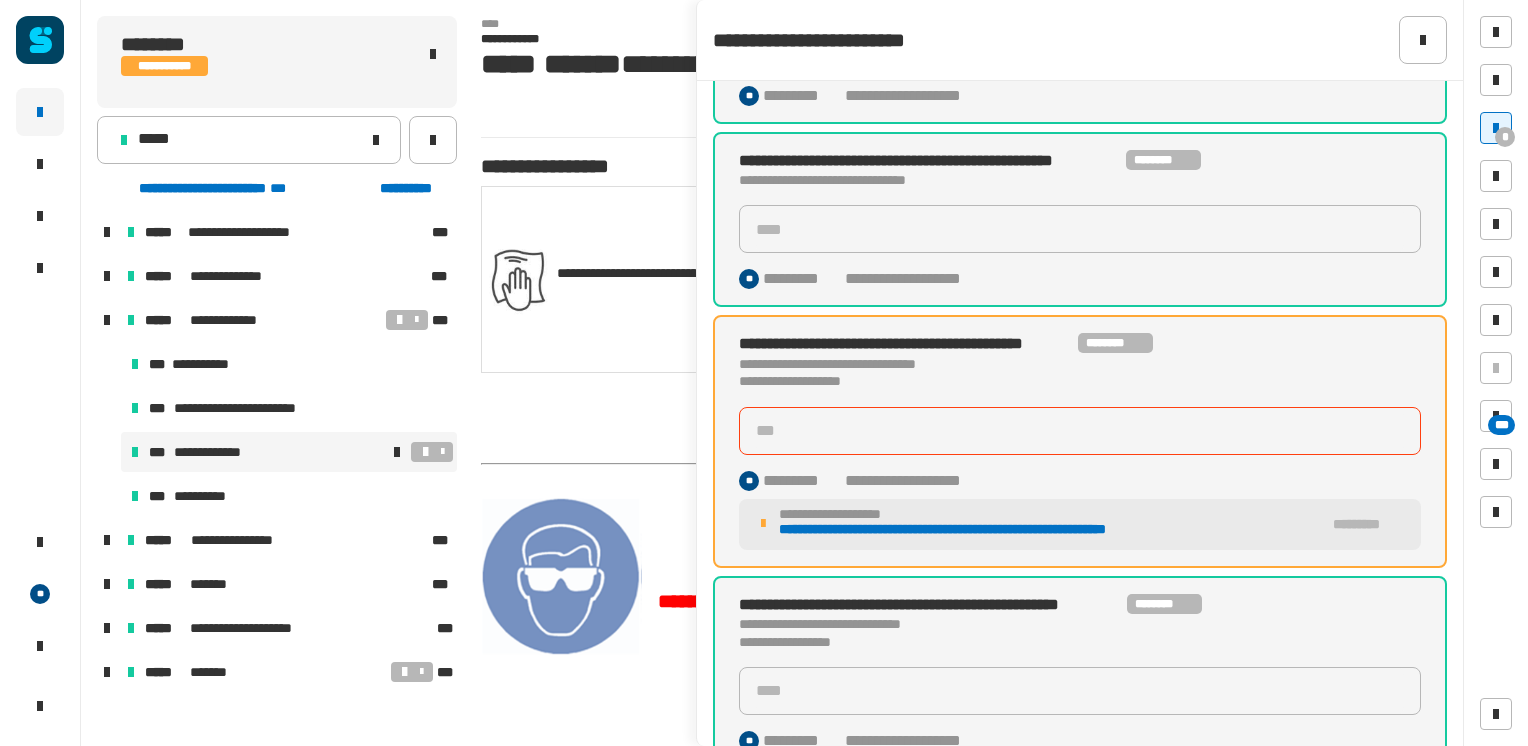 scroll, scrollTop: 900, scrollLeft: 0, axis: vertical 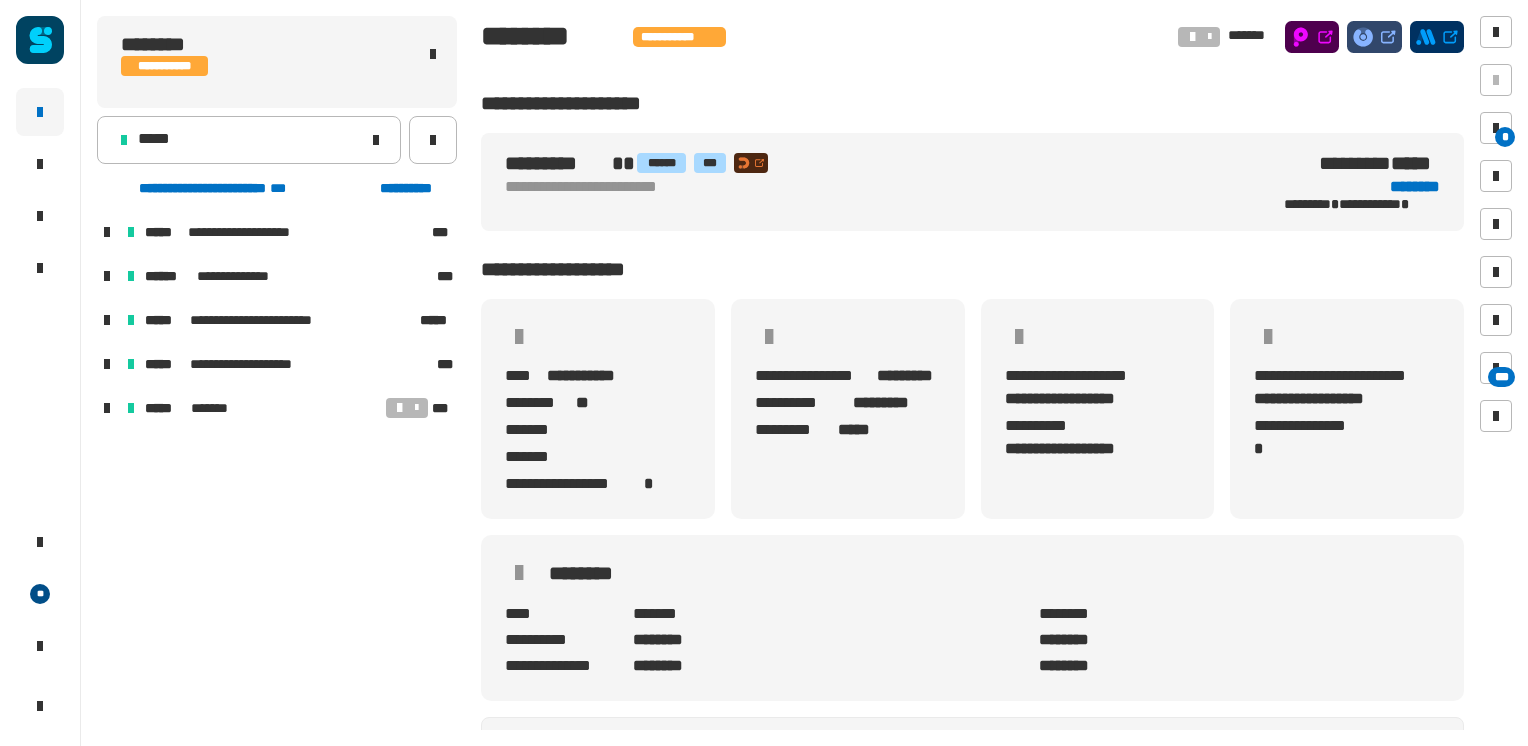 click at bounding box center (107, 320) 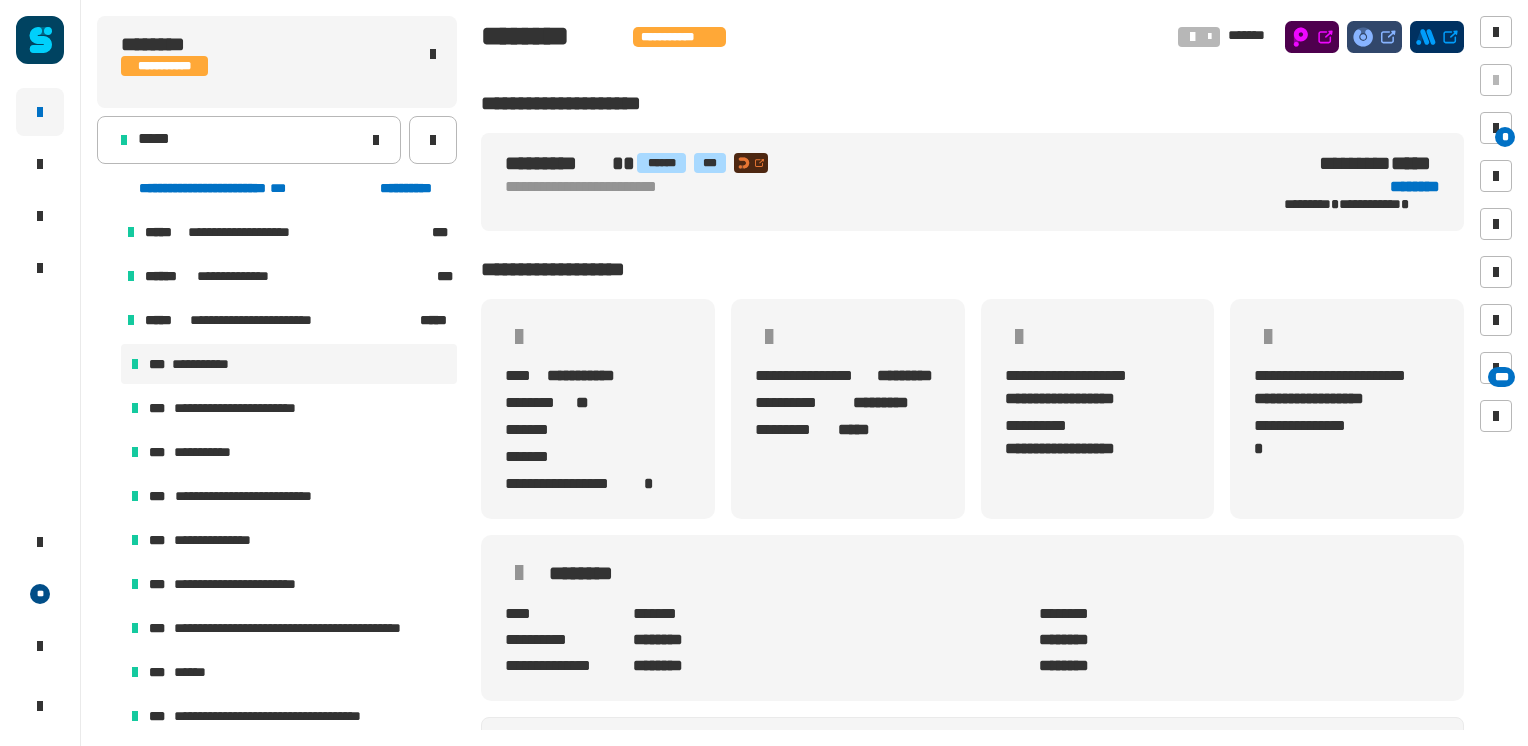 click on "**********" at bounding box center (289, 364) 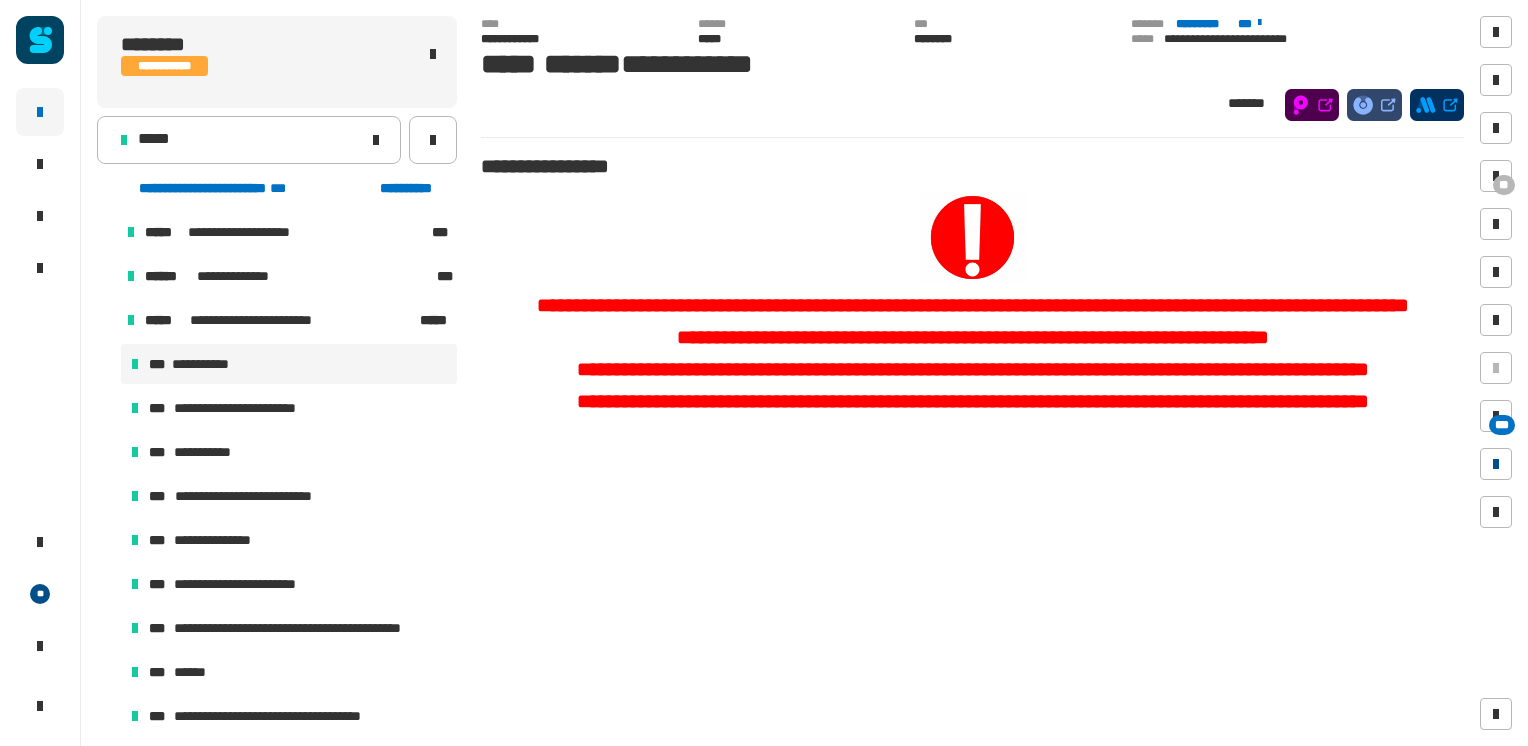 click at bounding box center (1496, 464) 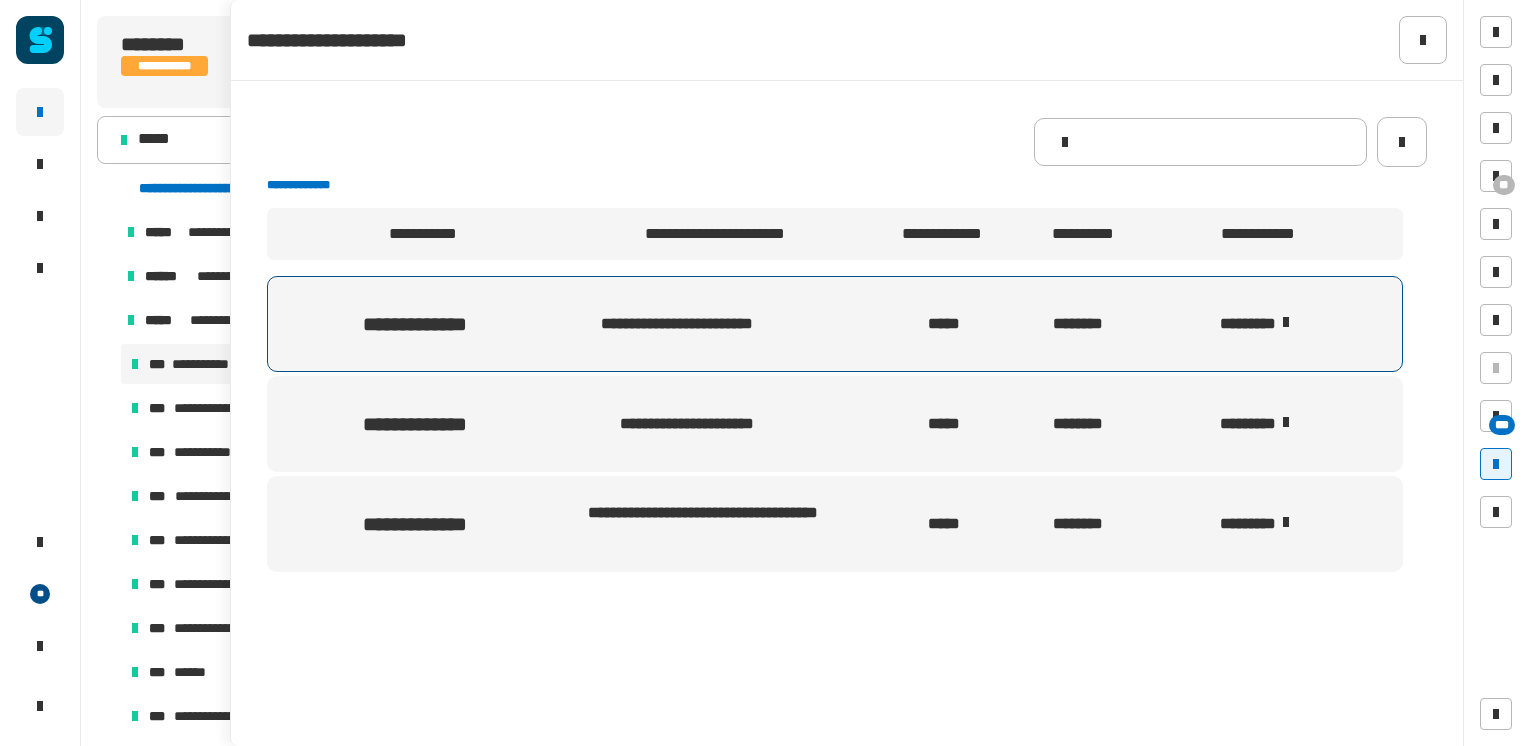 click on "********" at bounding box center (1275, 324) 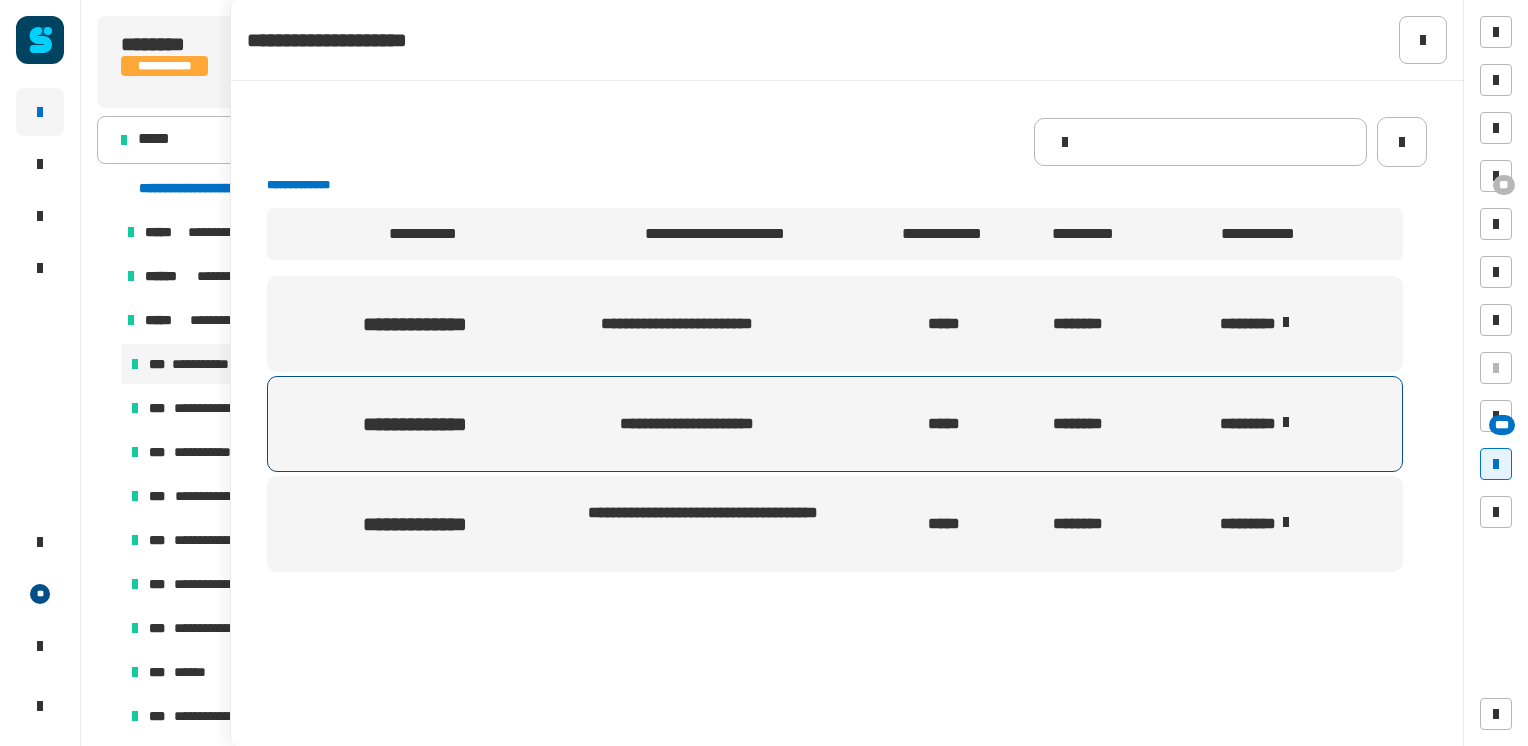 click on "********" at bounding box center (1275, 424) 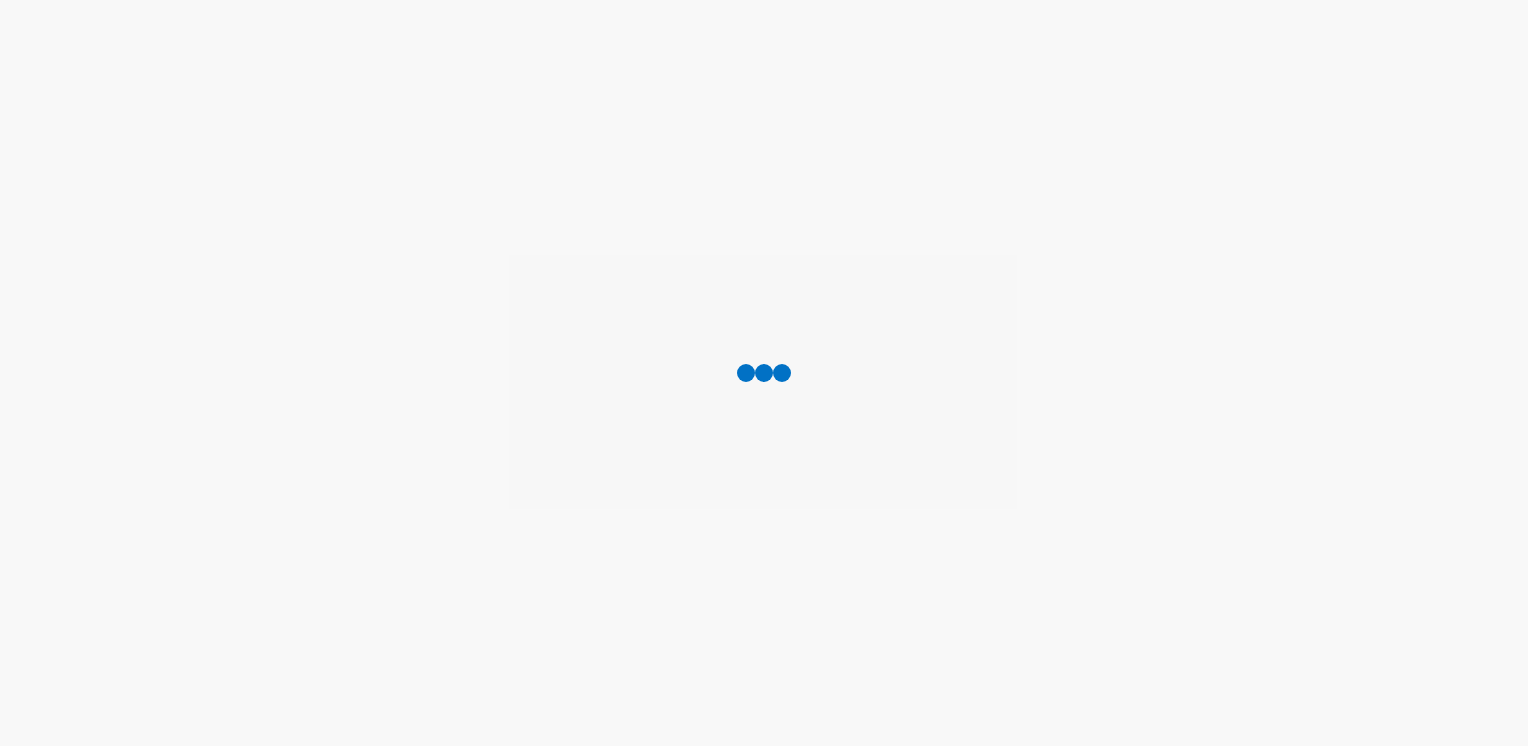 scroll, scrollTop: 0, scrollLeft: 0, axis: both 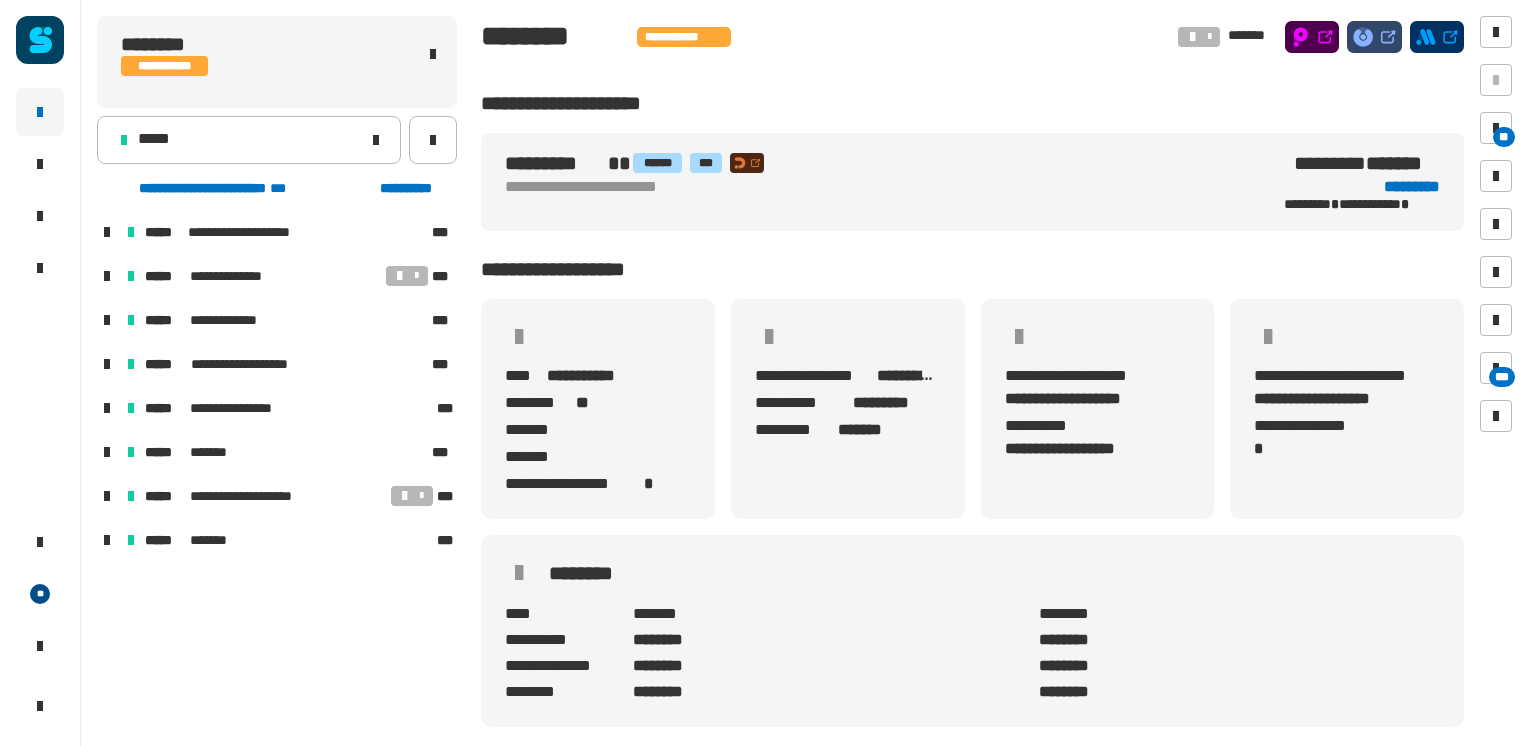 click at bounding box center [107, 320] 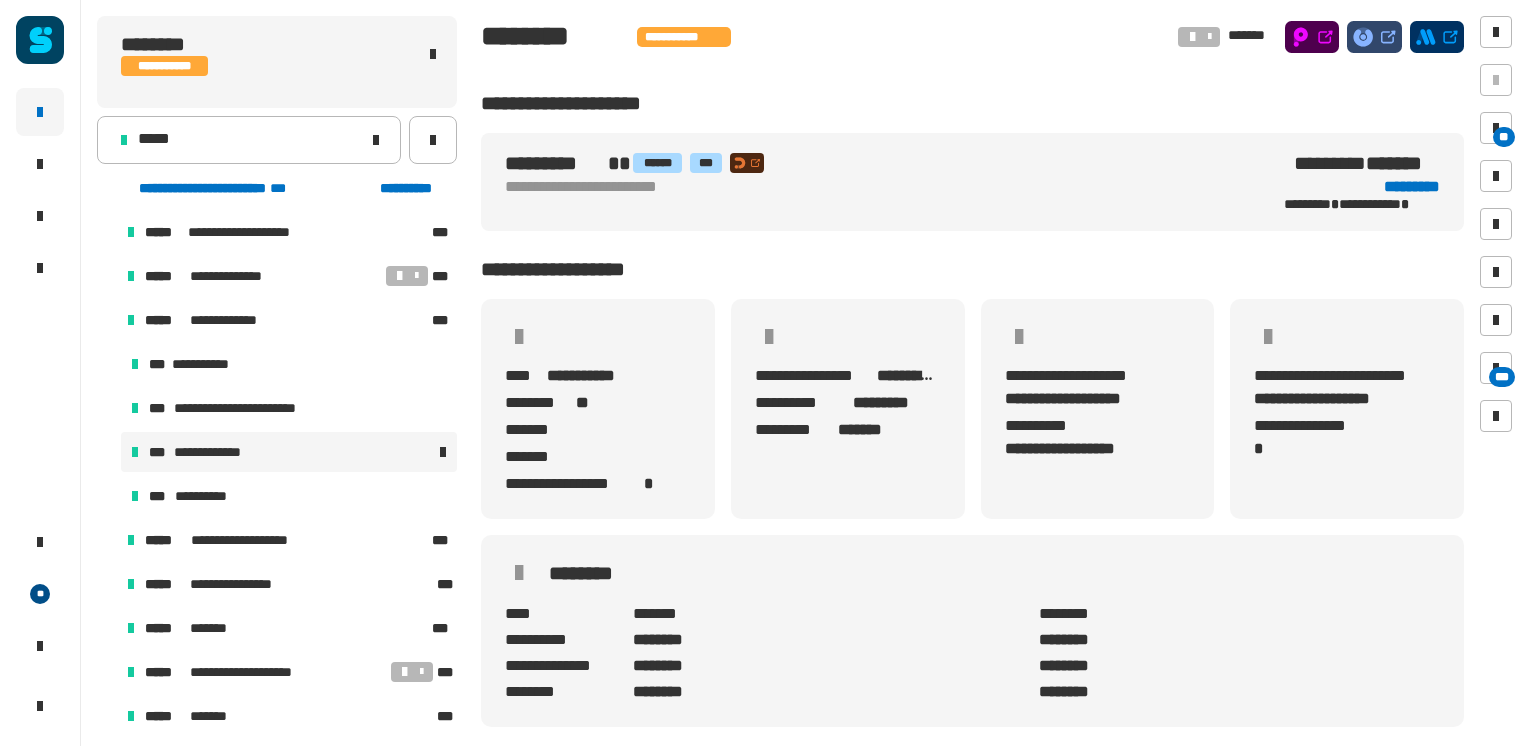 click at bounding box center (359, 452) 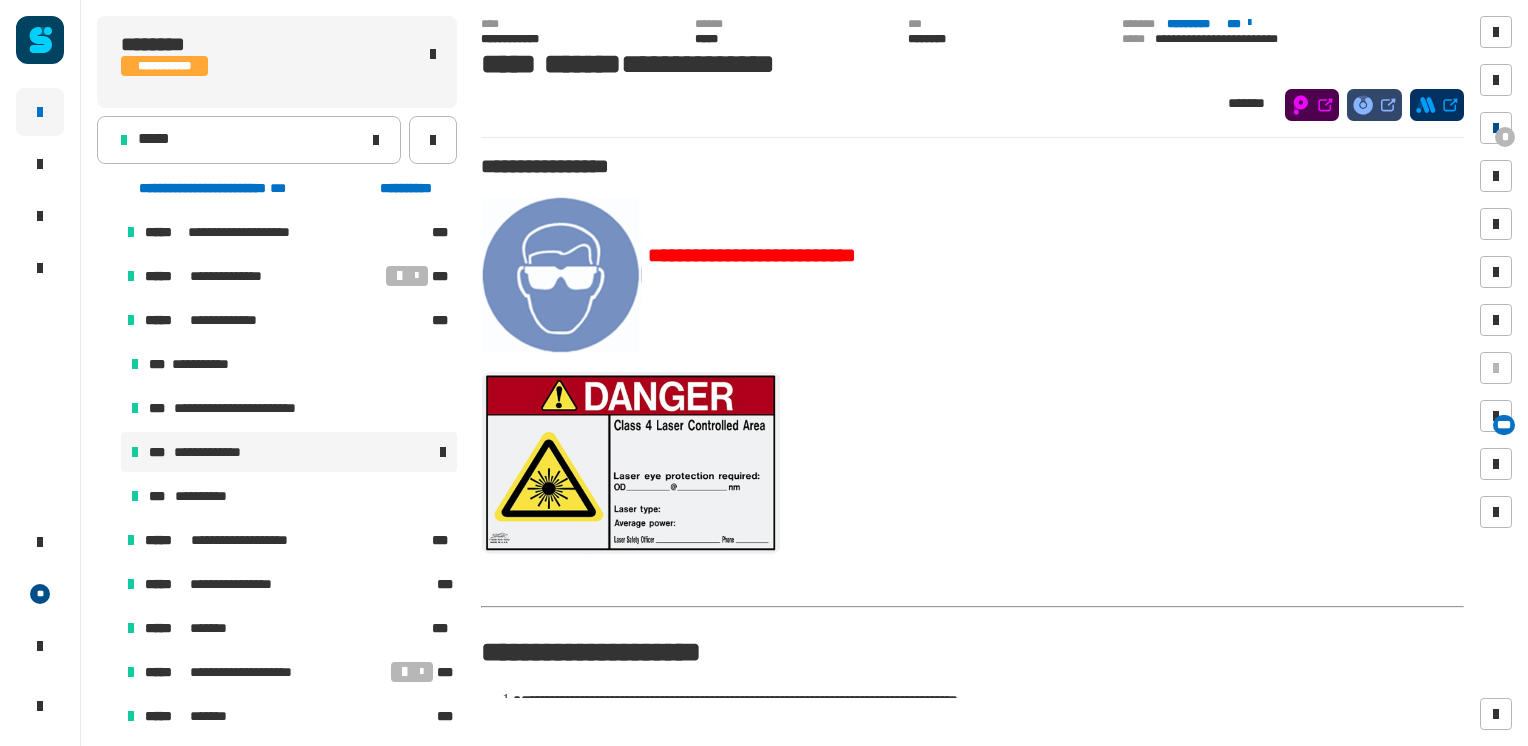 click at bounding box center (1496, 128) 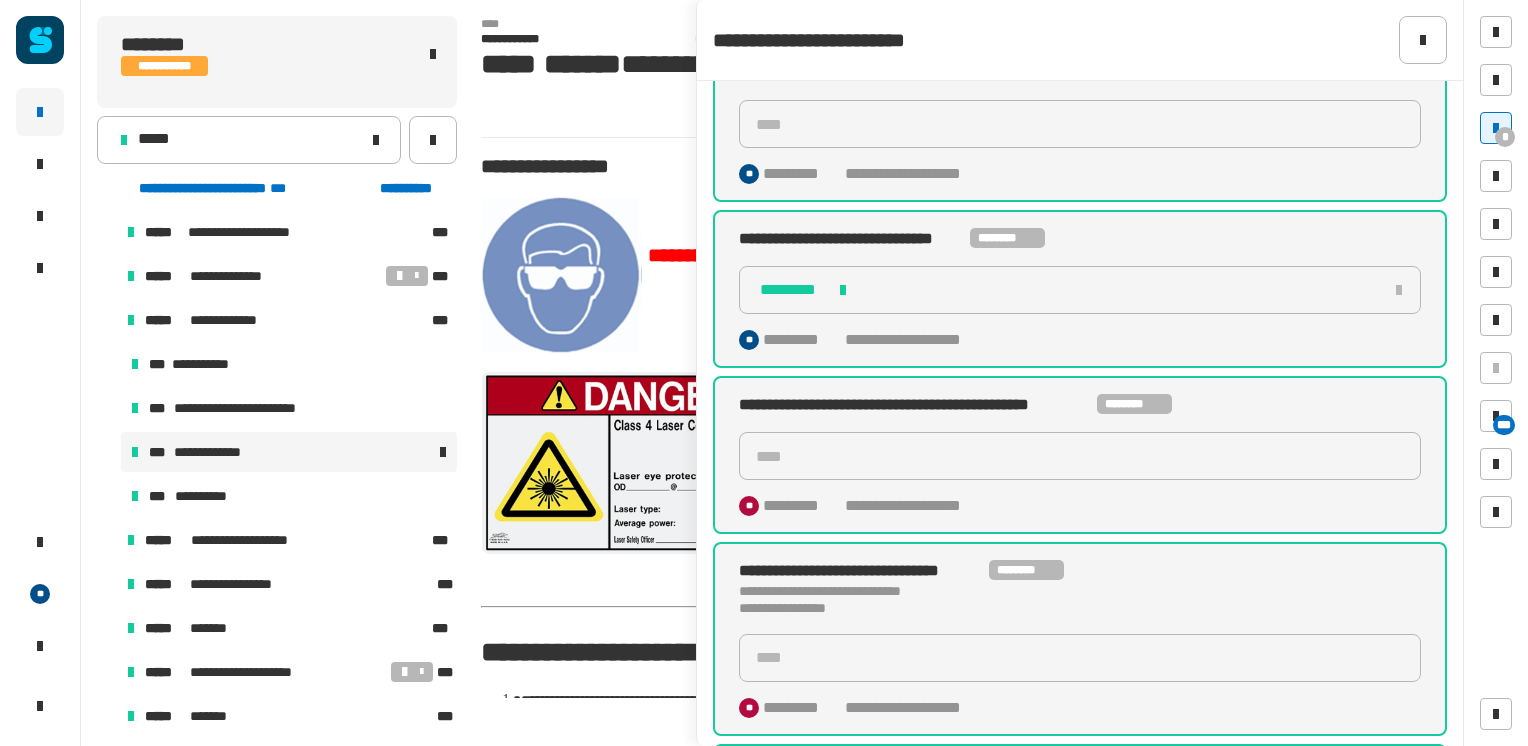 scroll, scrollTop: 300, scrollLeft: 0, axis: vertical 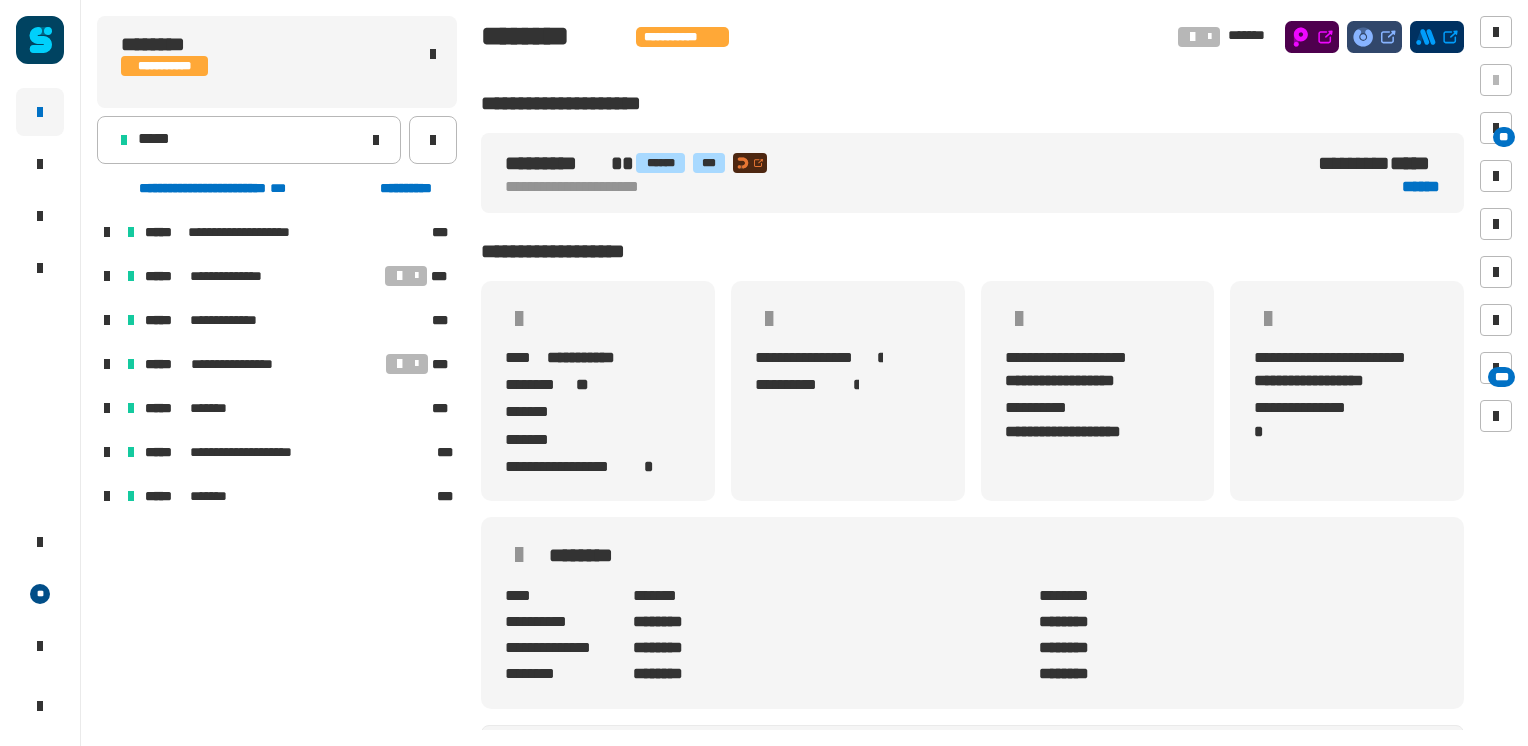 click at bounding box center (107, 320) 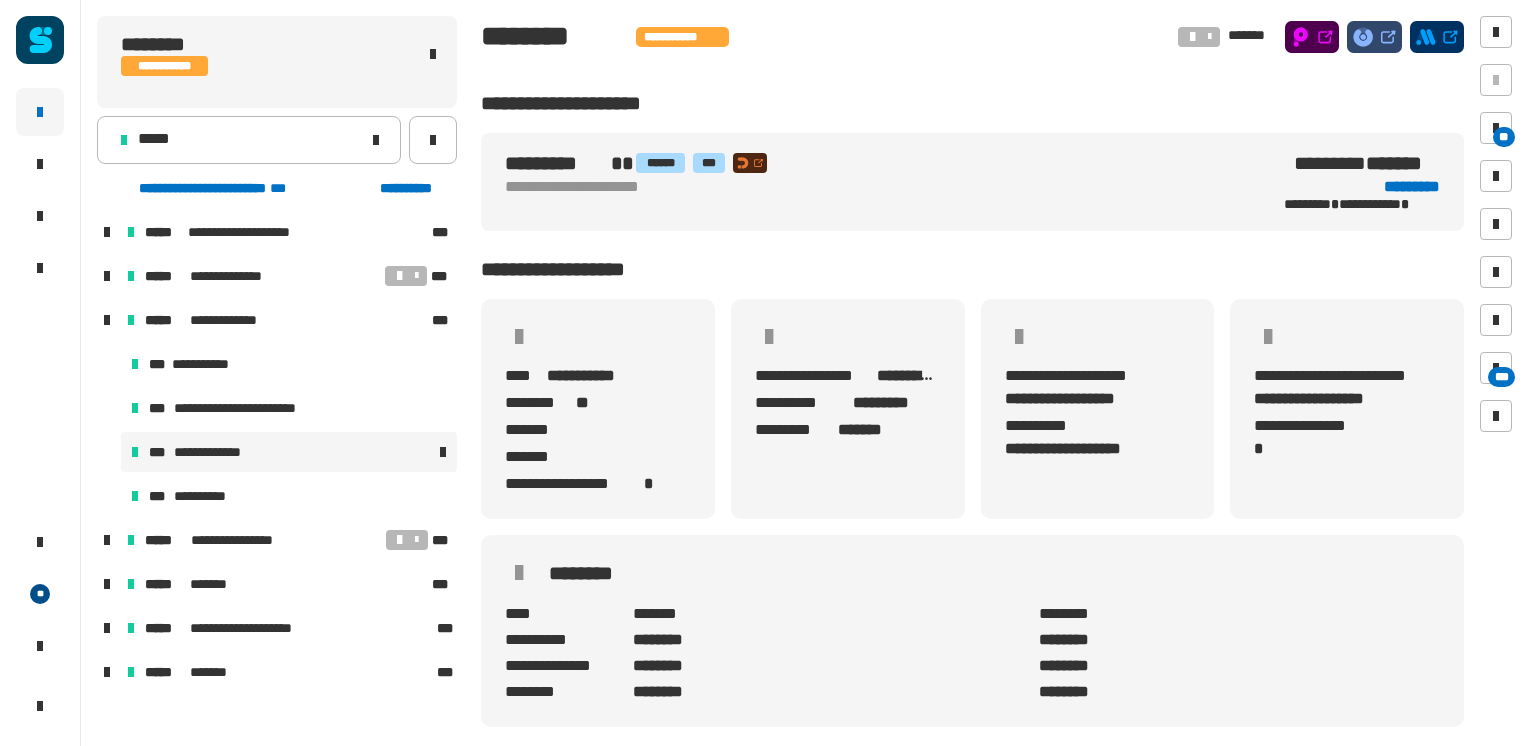 click at bounding box center [359, 452] 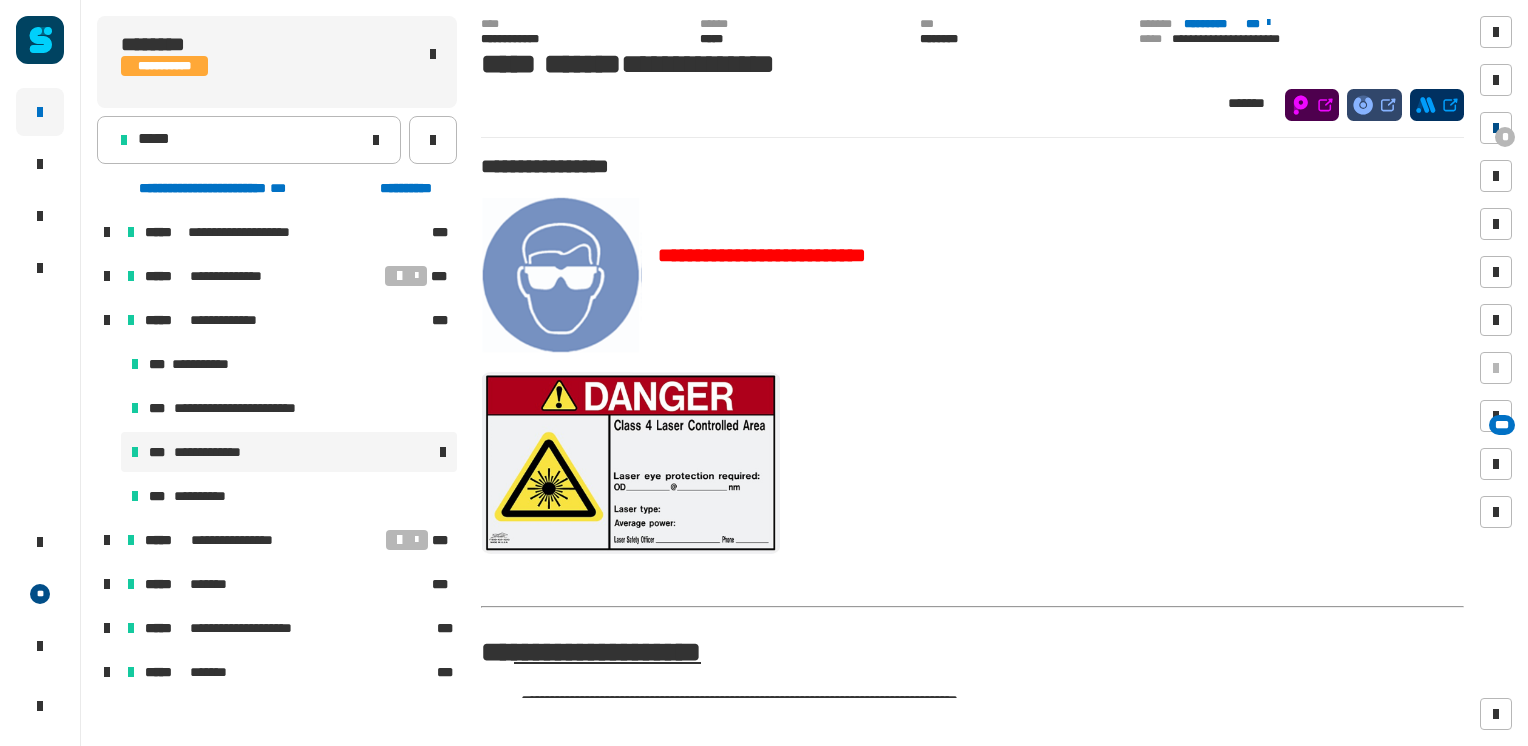 click on "*" at bounding box center (1505, 137) 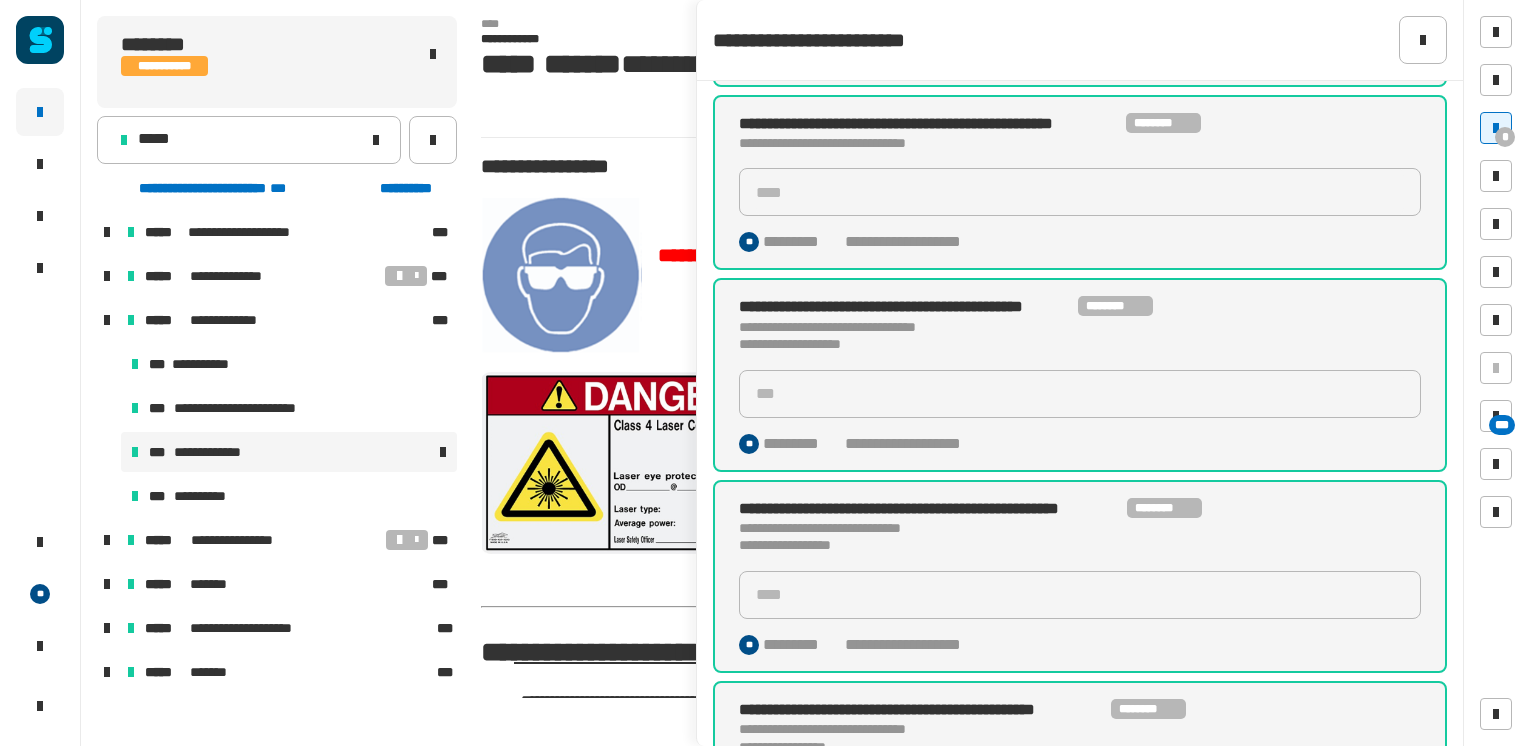 scroll, scrollTop: 800, scrollLeft: 0, axis: vertical 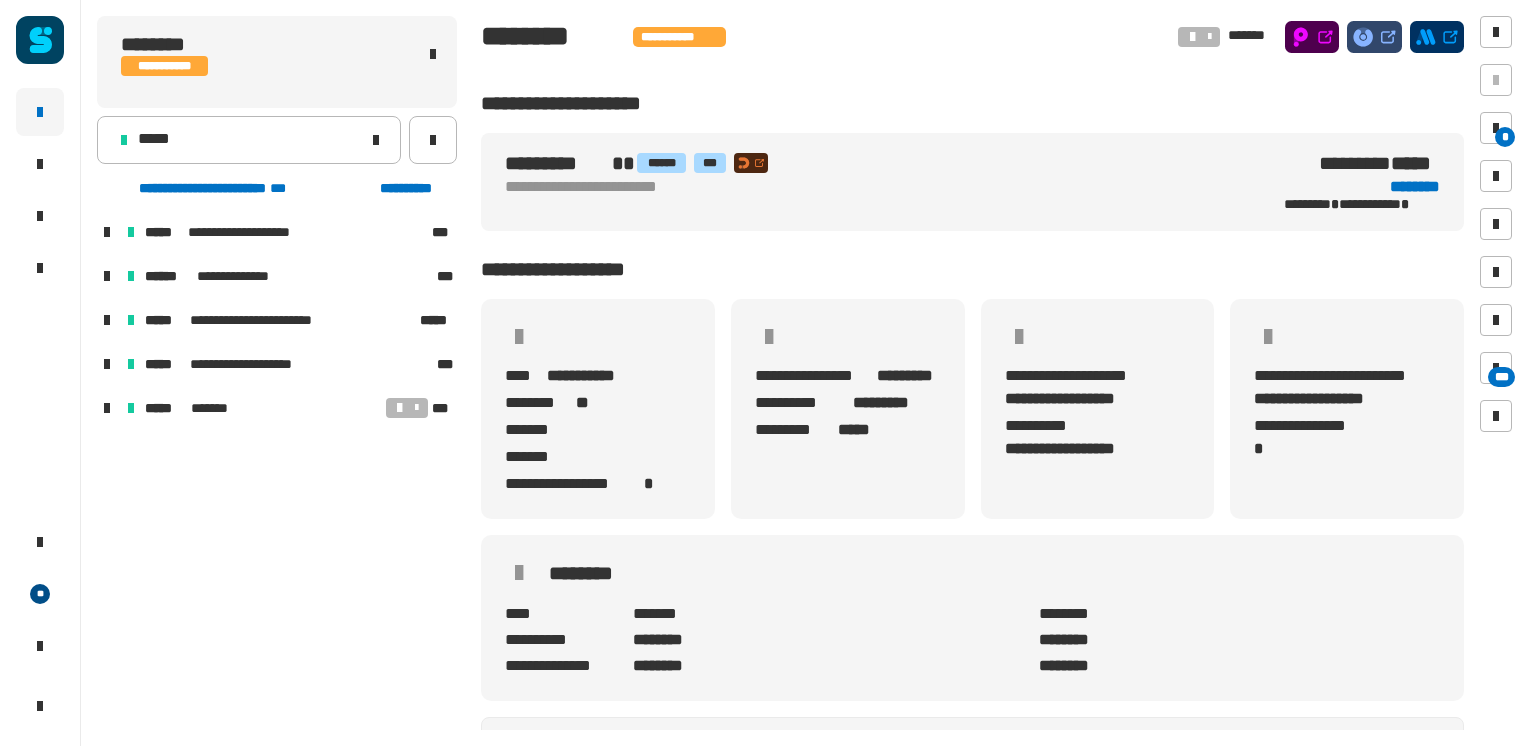 click at bounding box center [107, 320] 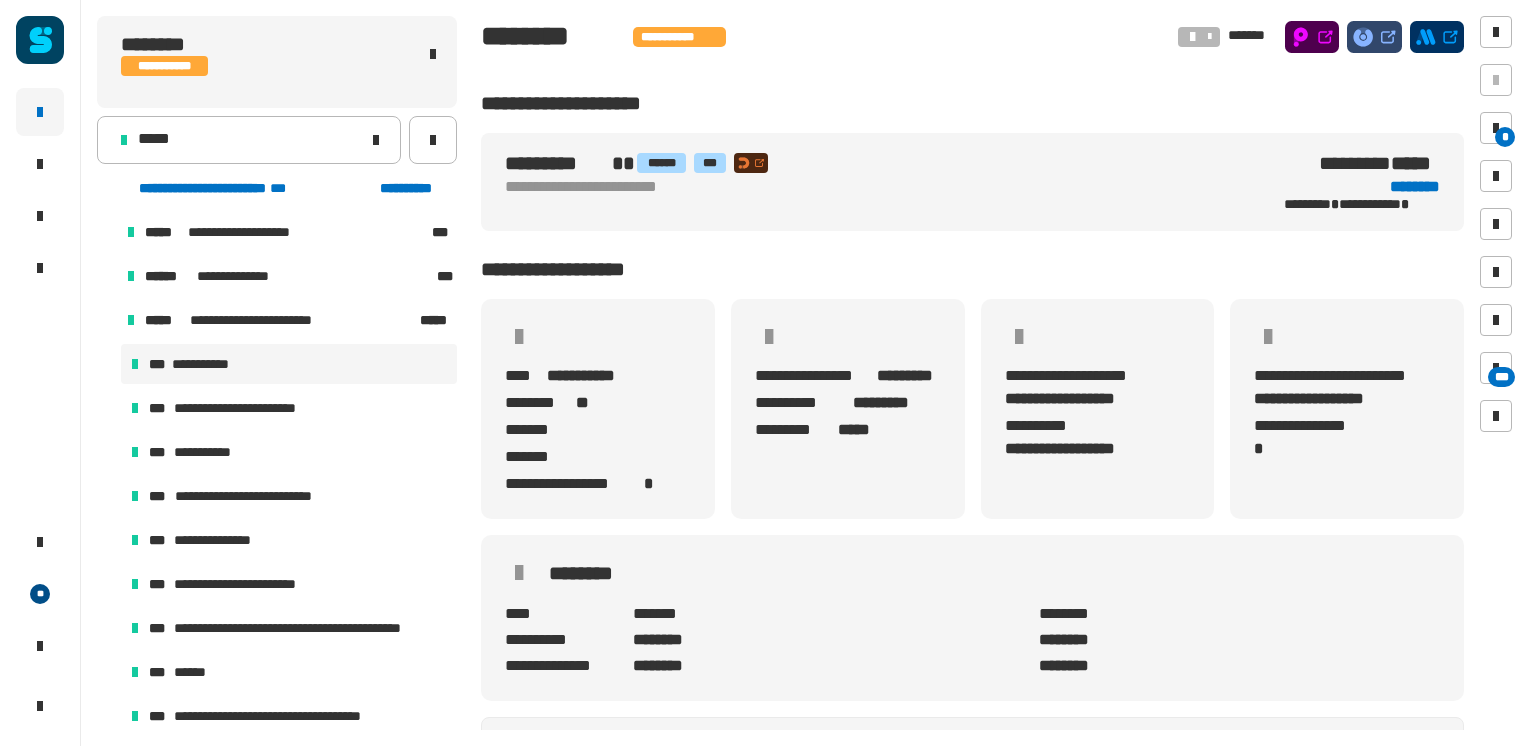 click on "**********" at bounding box center (289, 364) 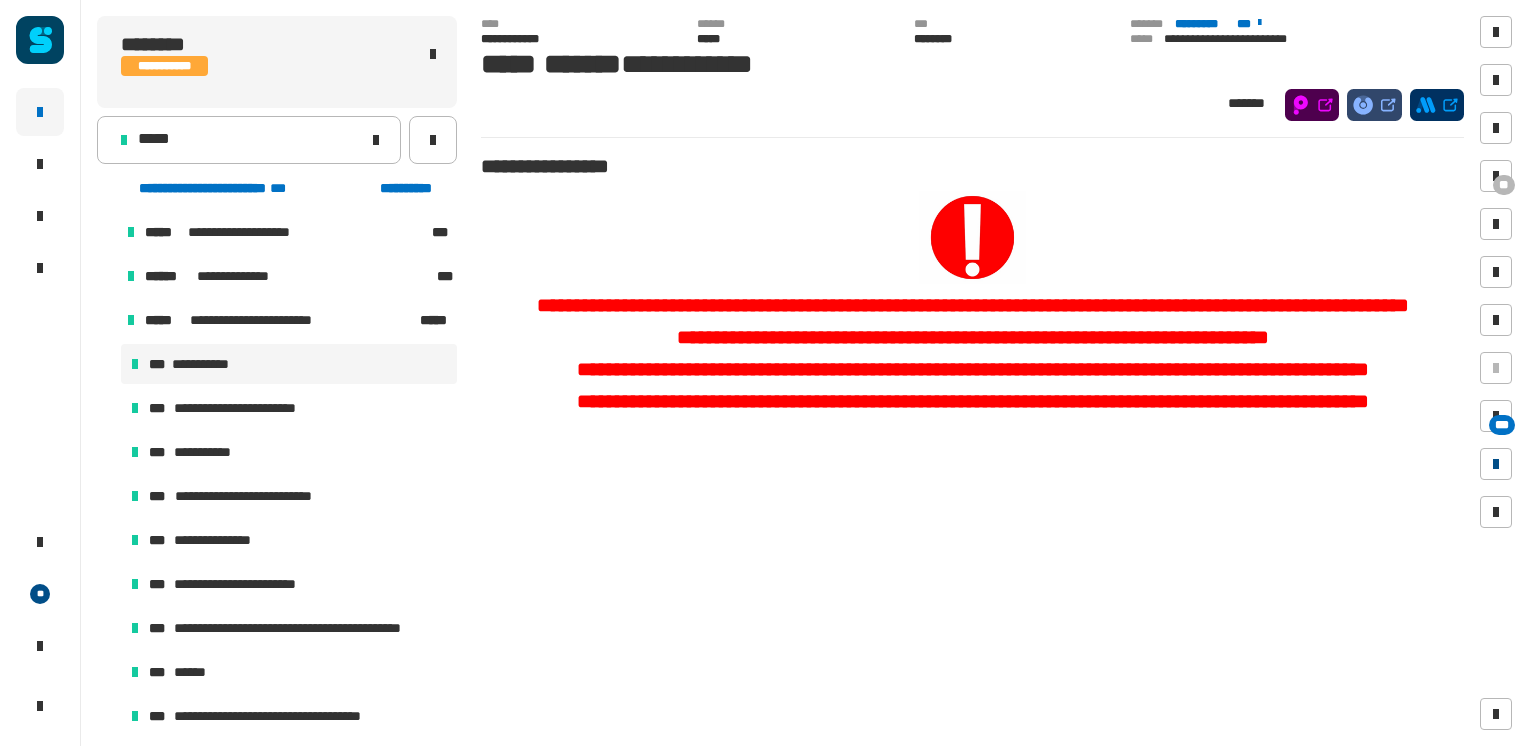 click at bounding box center (1496, 464) 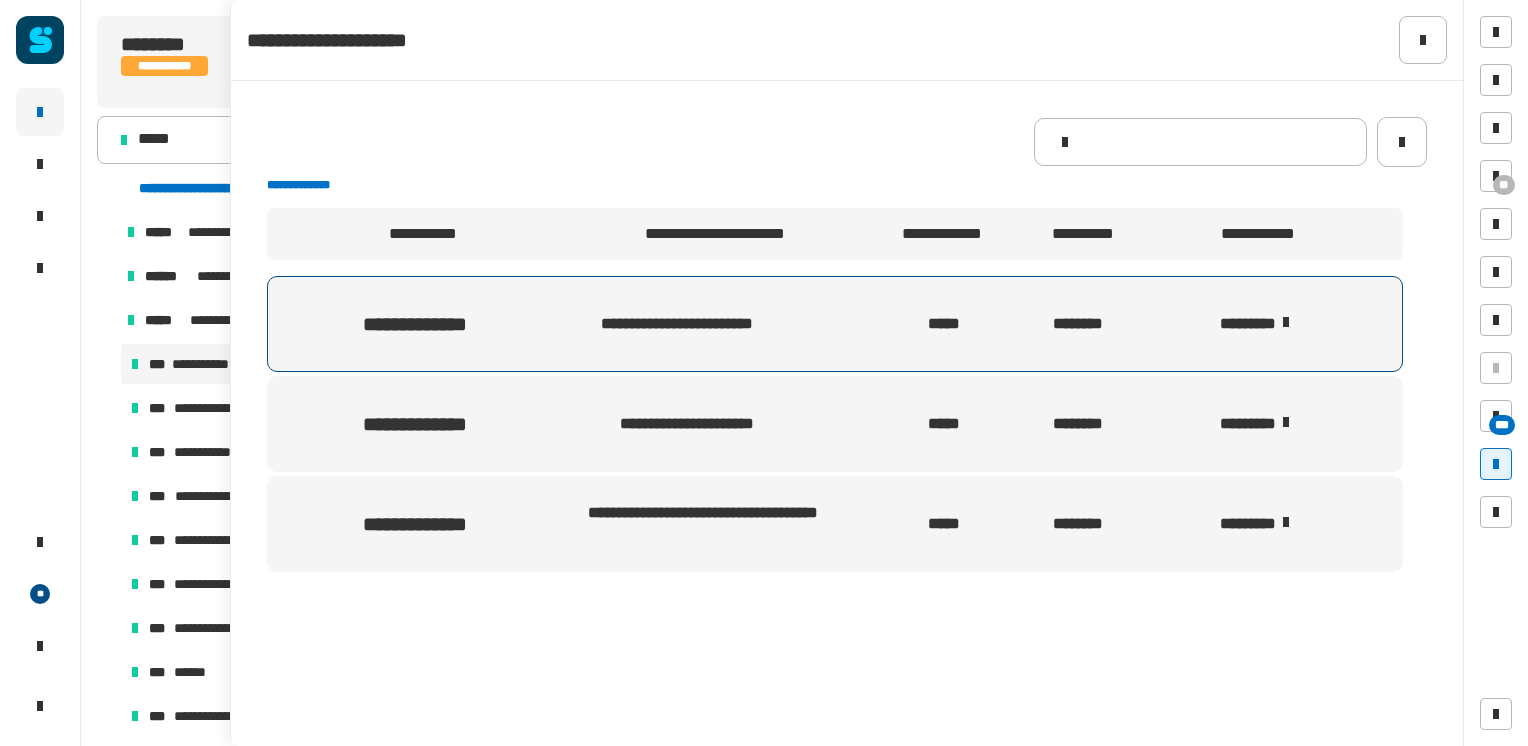 click on "********" at bounding box center (1275, 324) 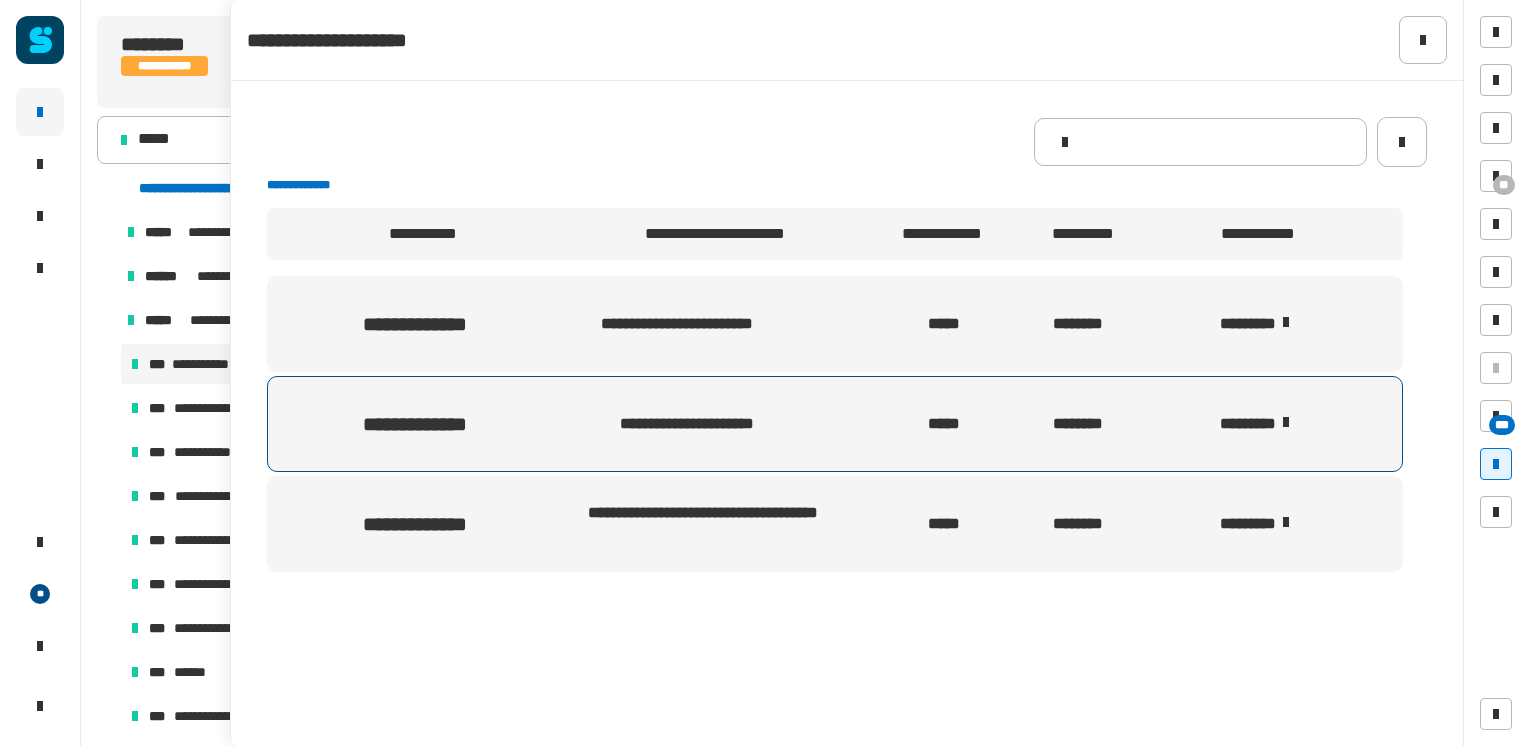 click on "********" at bounding box center [1275, 424] 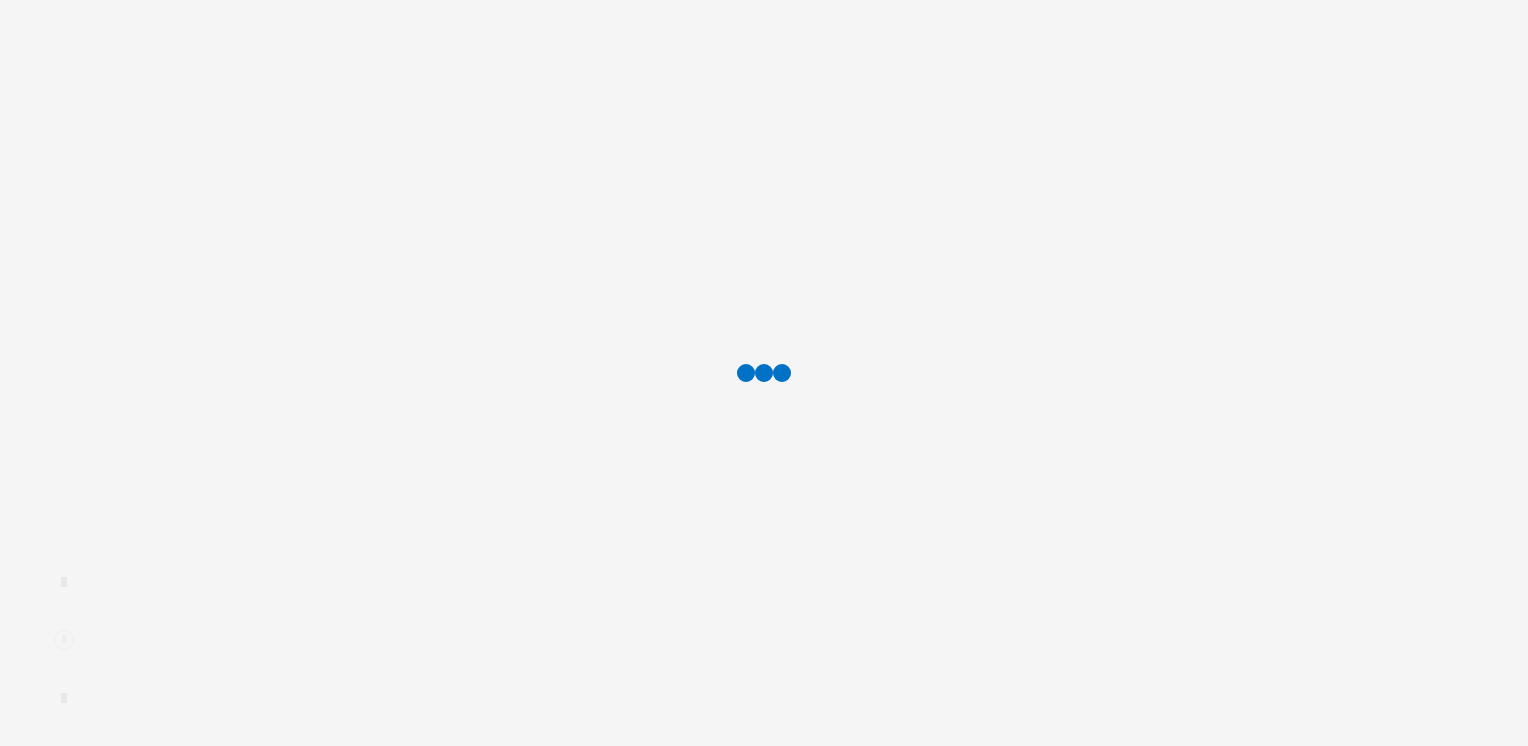 scroll, scrollTop: 0, scrollLeft: 0, axis: both 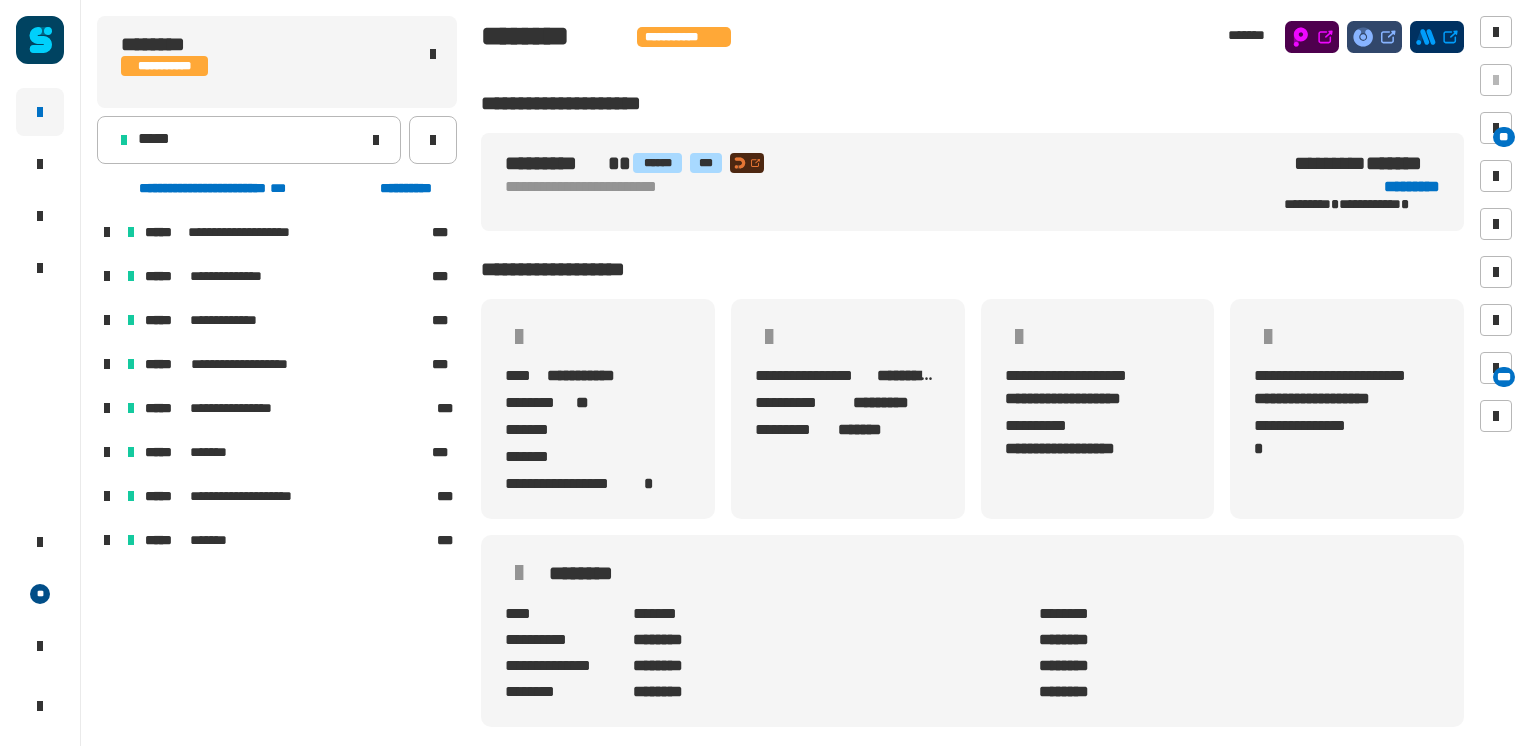 click at bounding box center [107, 320] 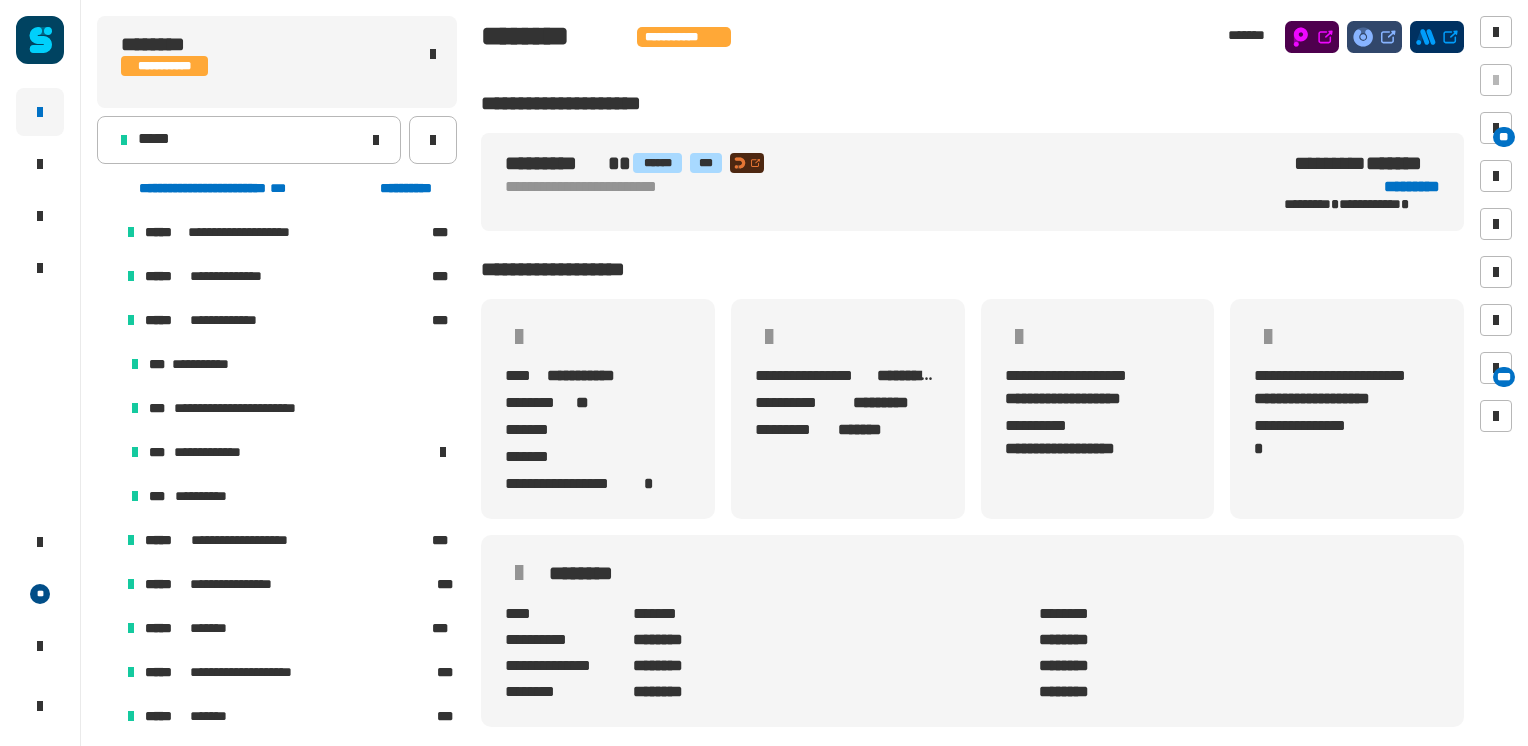 click on "**********" at bounding box center [289, 430] 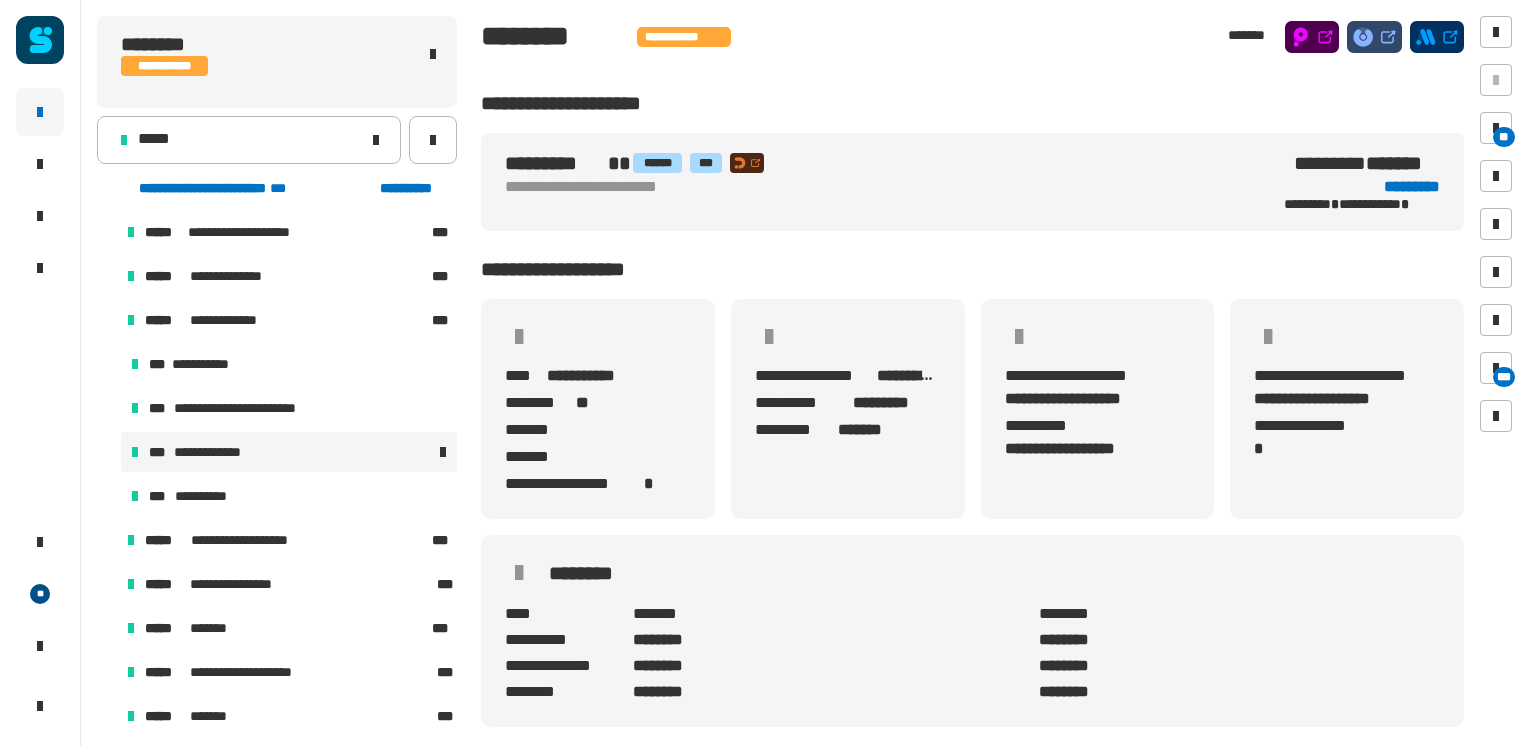 click on "**********" at bounding box center (289, 452) 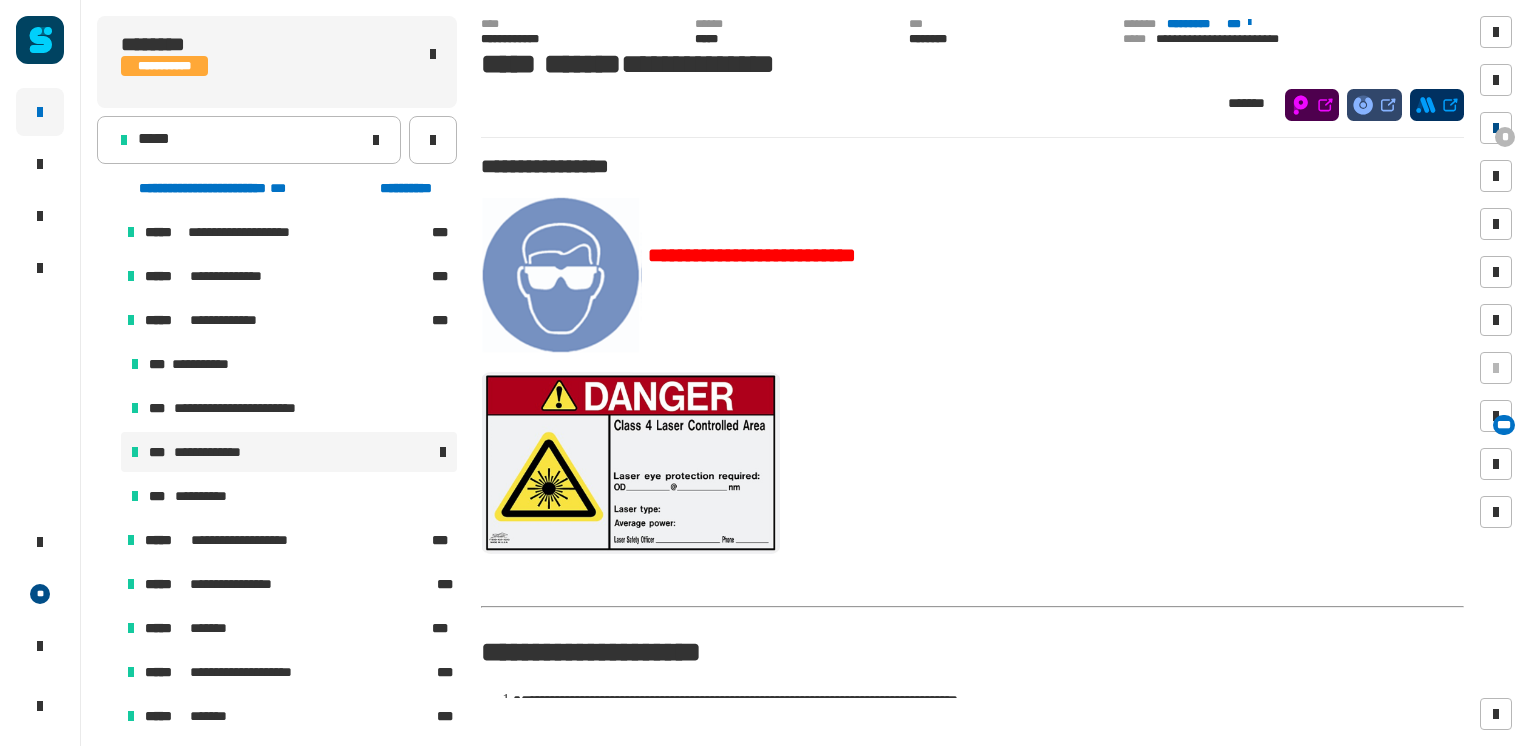 click at bounding box center (1496, 128) 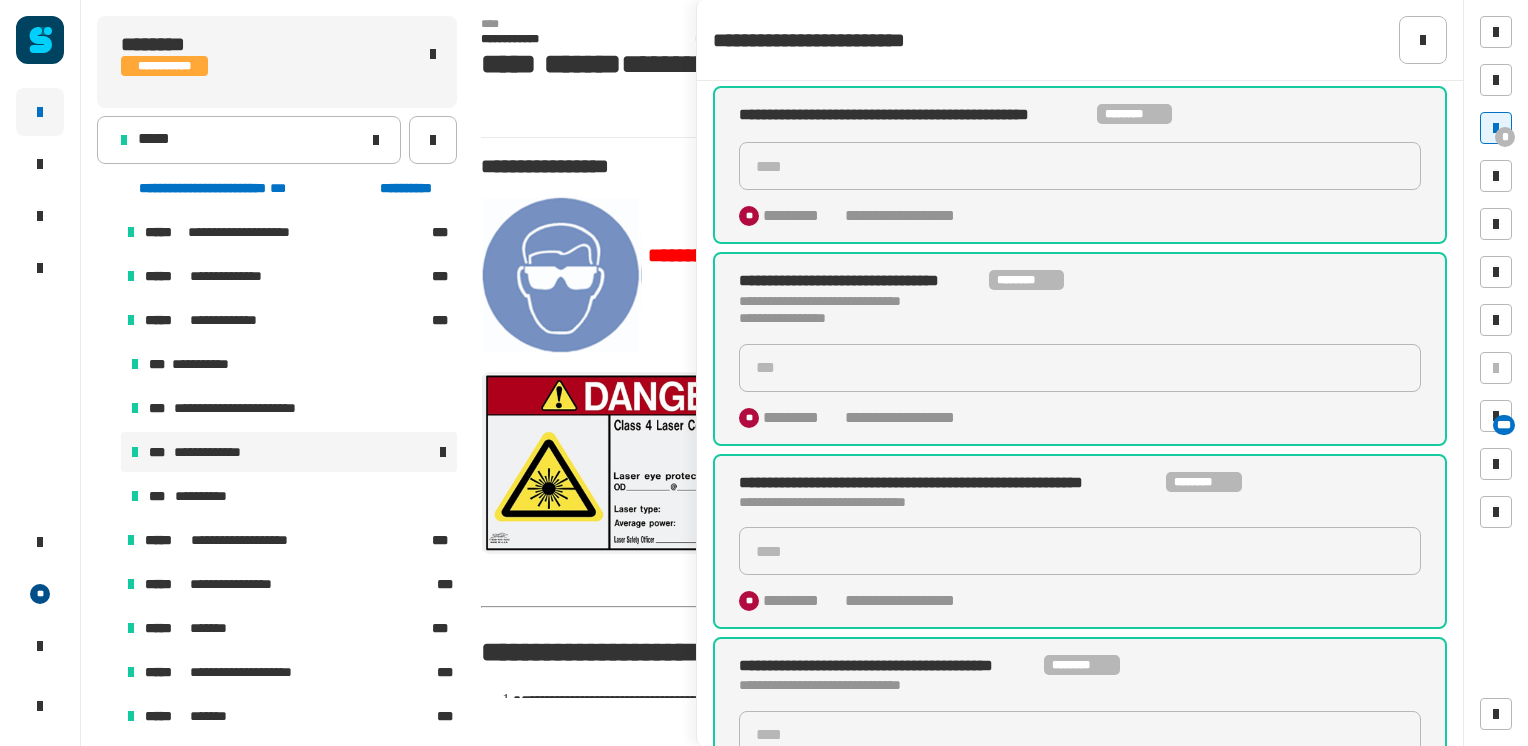 scroll, scrollTop: 400, scrollLeft: 0, axis: vertical 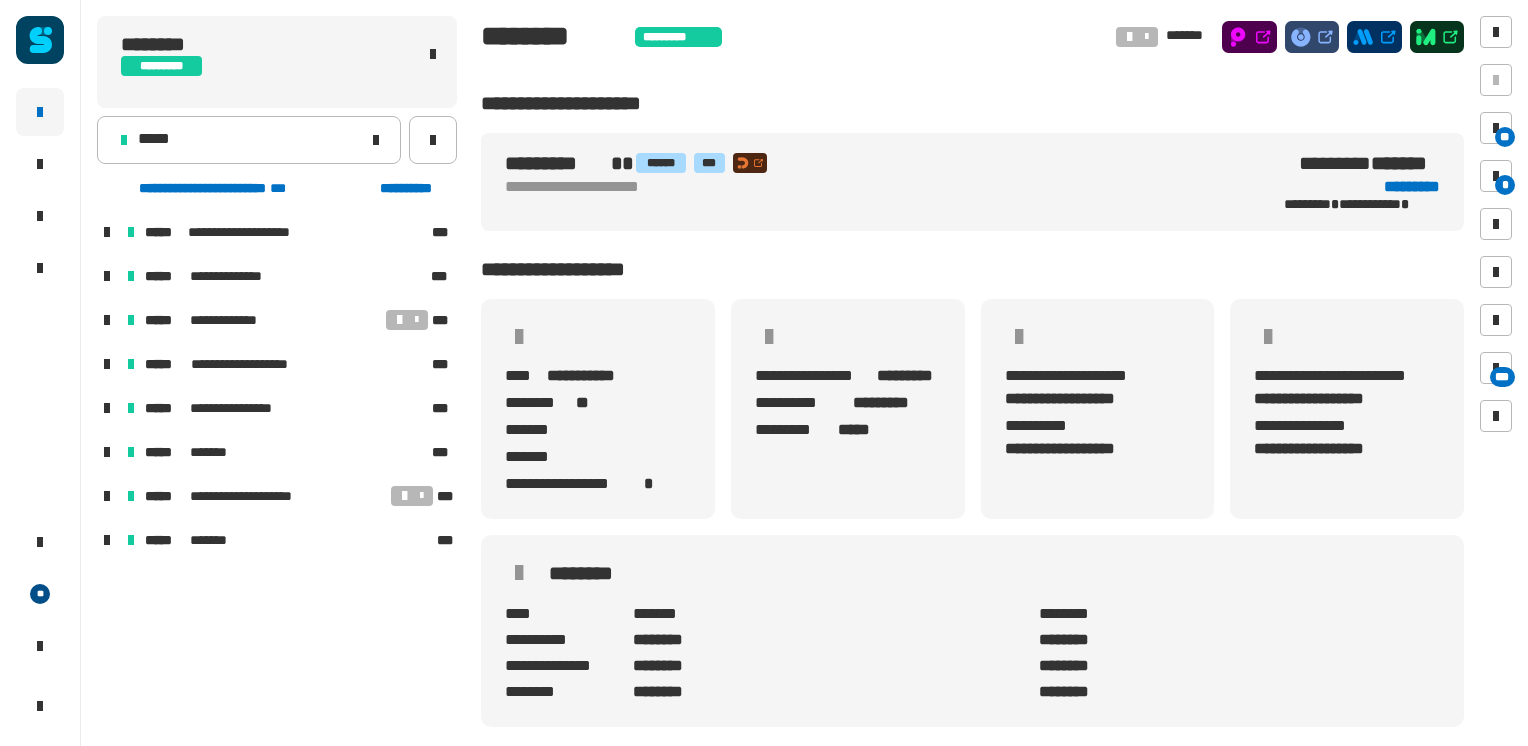 click on "[FIRST] [LAST] [MIDDLE] [STREET_NAME] [CITY] [STATE] [ZIP_CODE] [COUNTRY] [PHONE_NUMBER] [EMAIL_ADDRESS] [COMPANY_NAME] [JOB_TITLE] [DATE] [URL]" 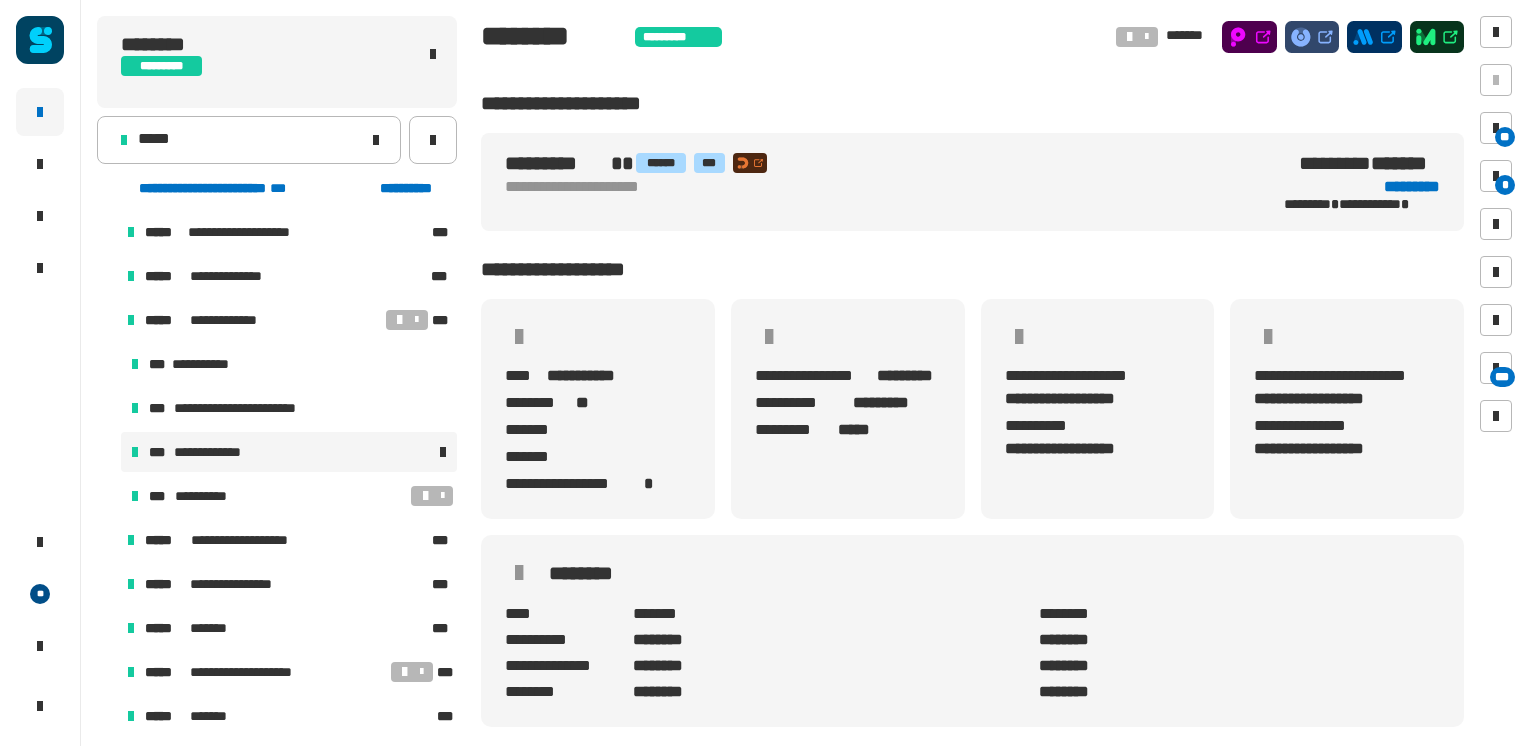 click at bounding box center (359, 452) 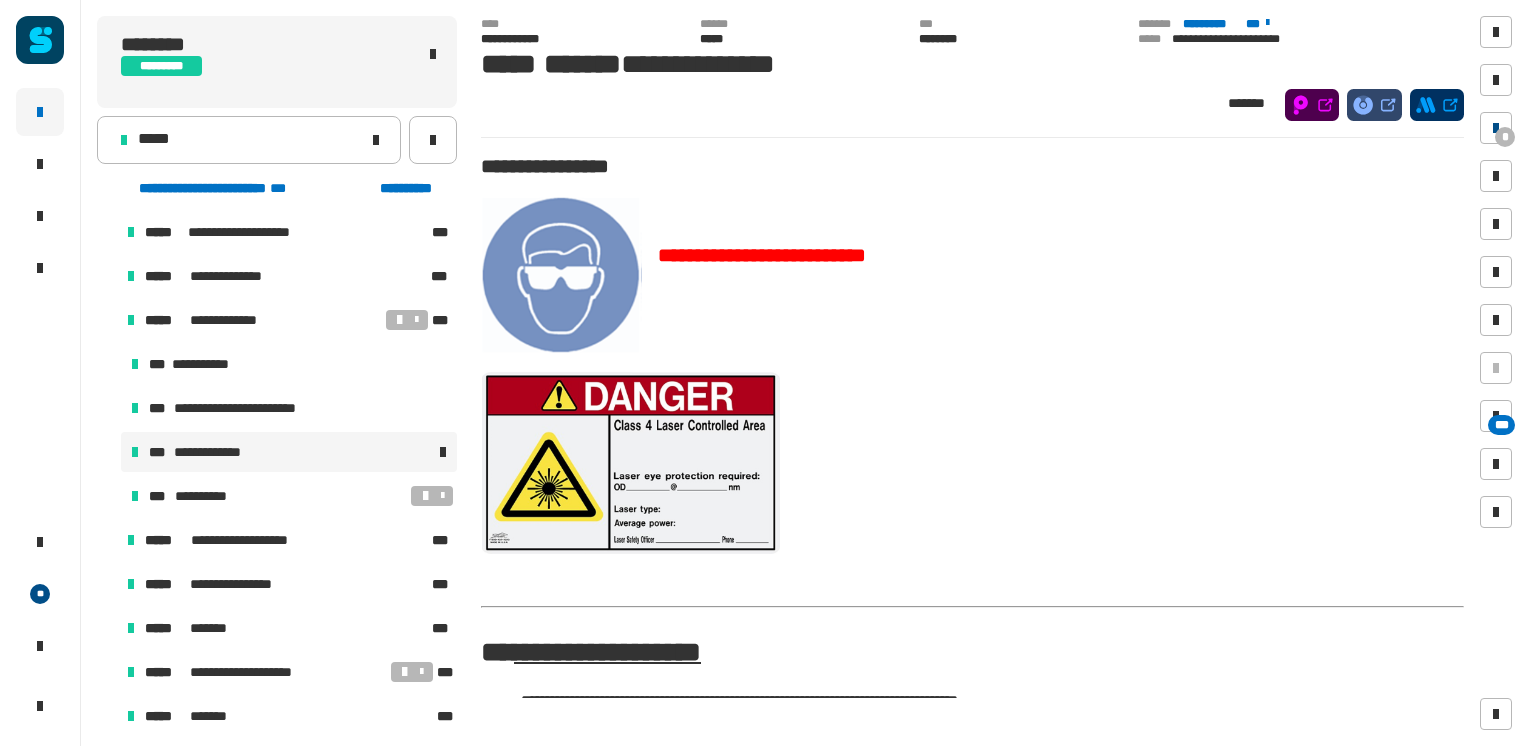 click on "*" at bounding box center [1505, 137] 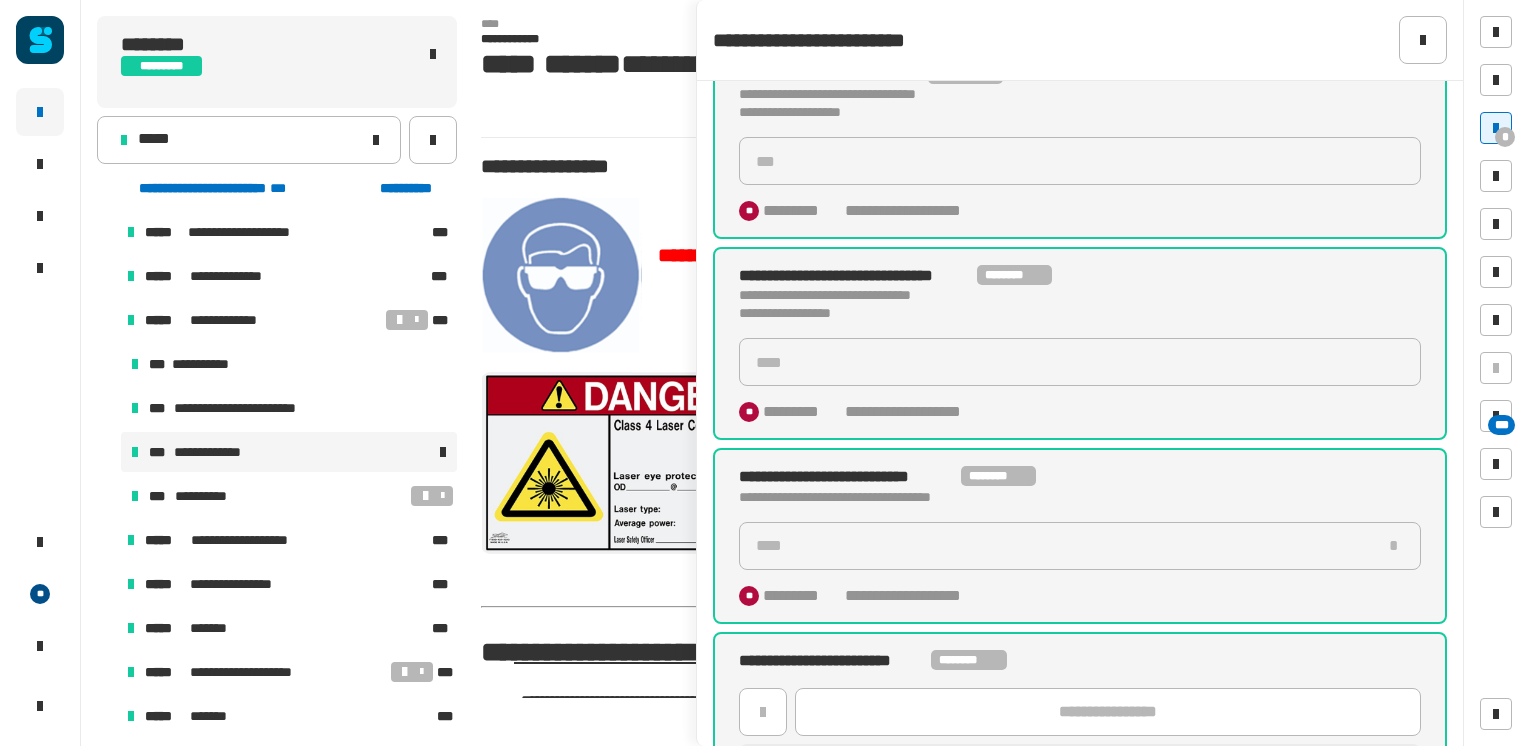 scroll, scrollTop: 800, scrollLeft: 0, axis: vertical 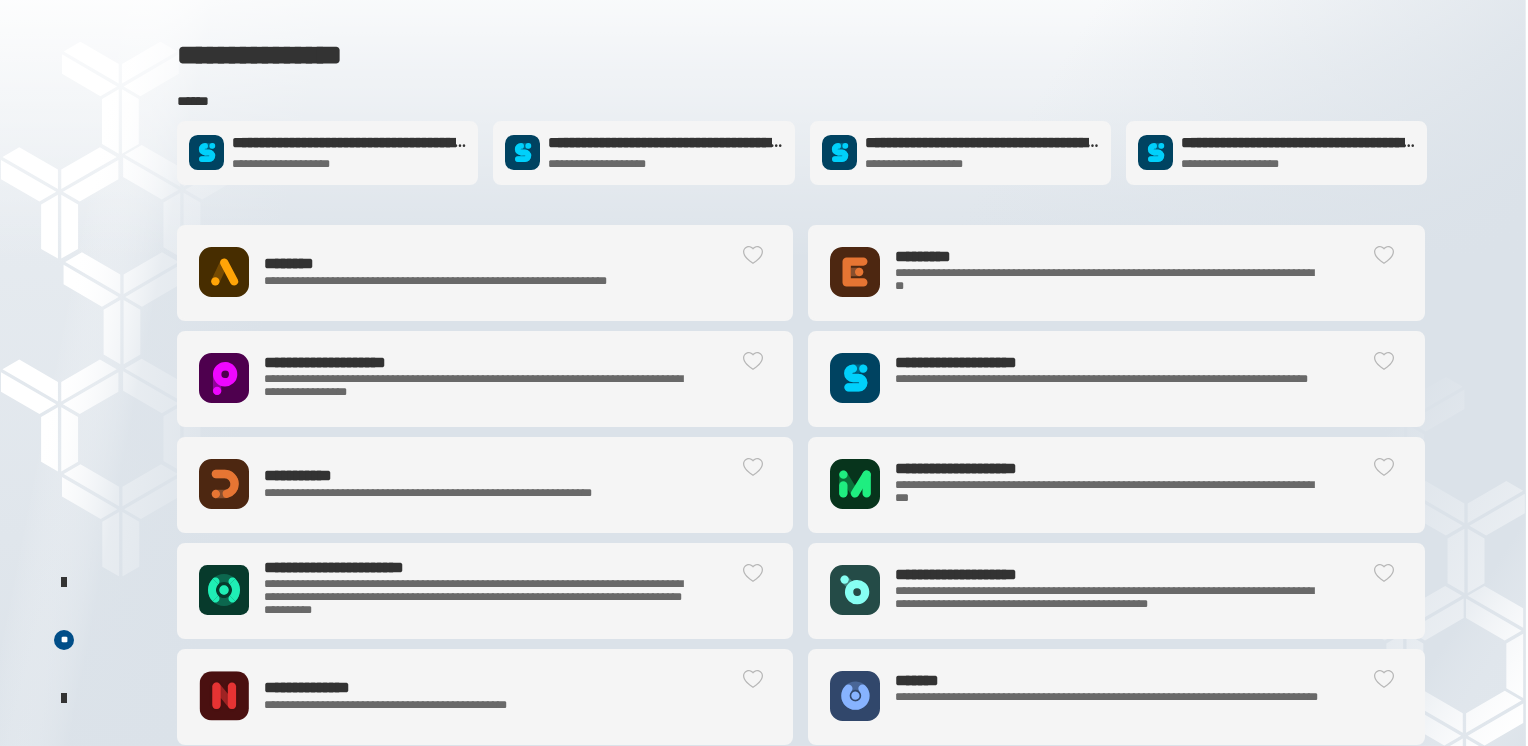 click on "**********" 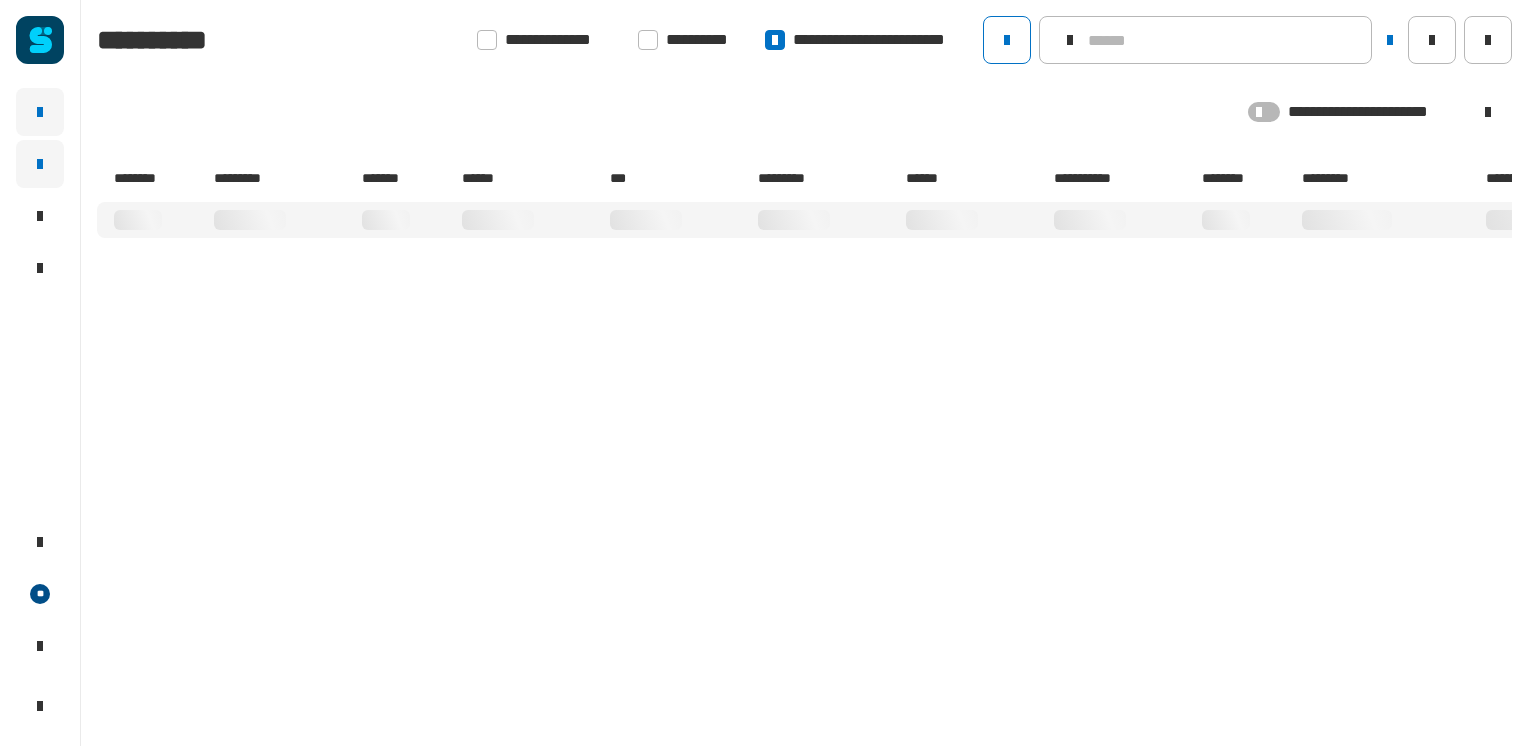 click 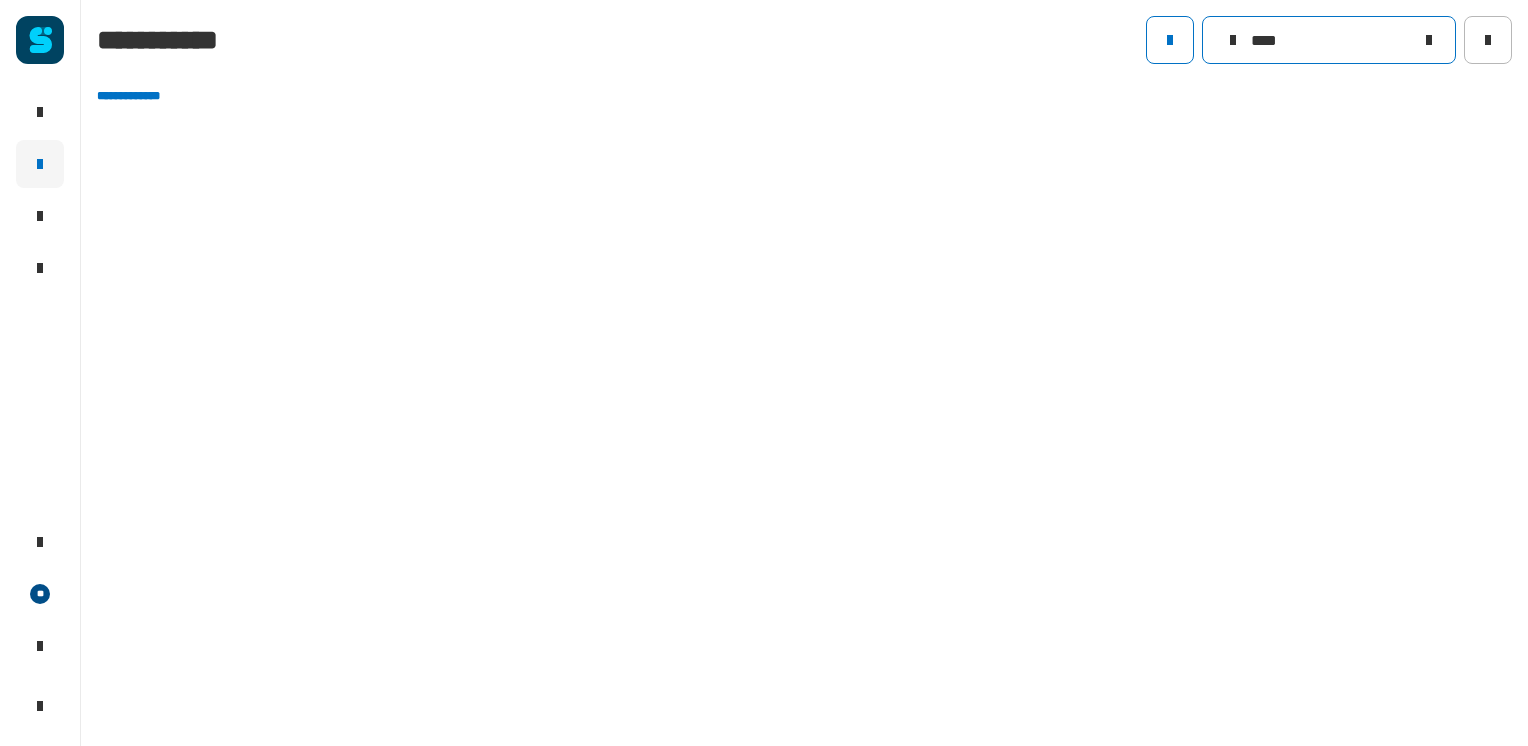 drag, startPoint x: 1318, startPoint y: 41, endPoint x: 1195, endPoint y: 31, distance: 123.40584 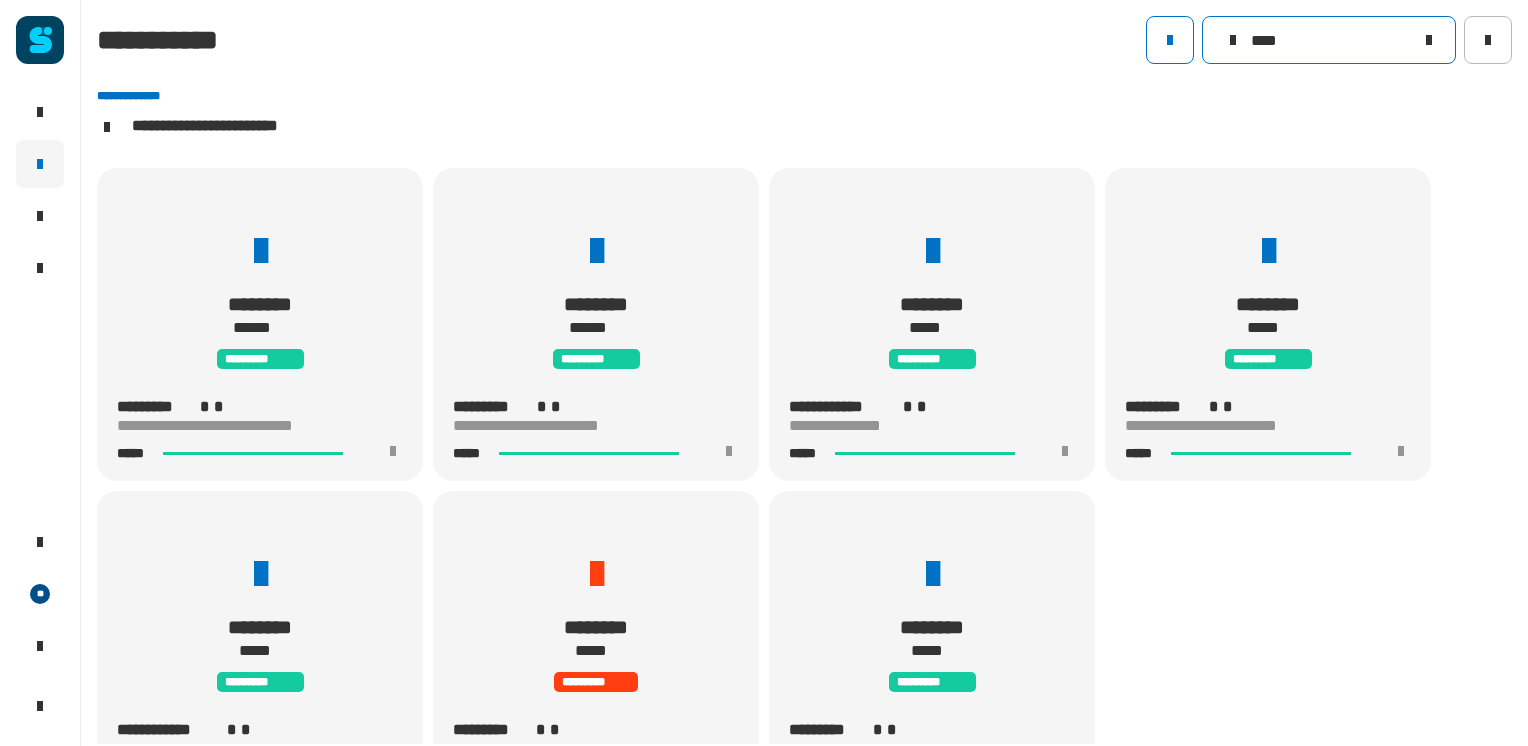 scroll, scrollTop: 467, scrollLeft: 0, axis: vertical 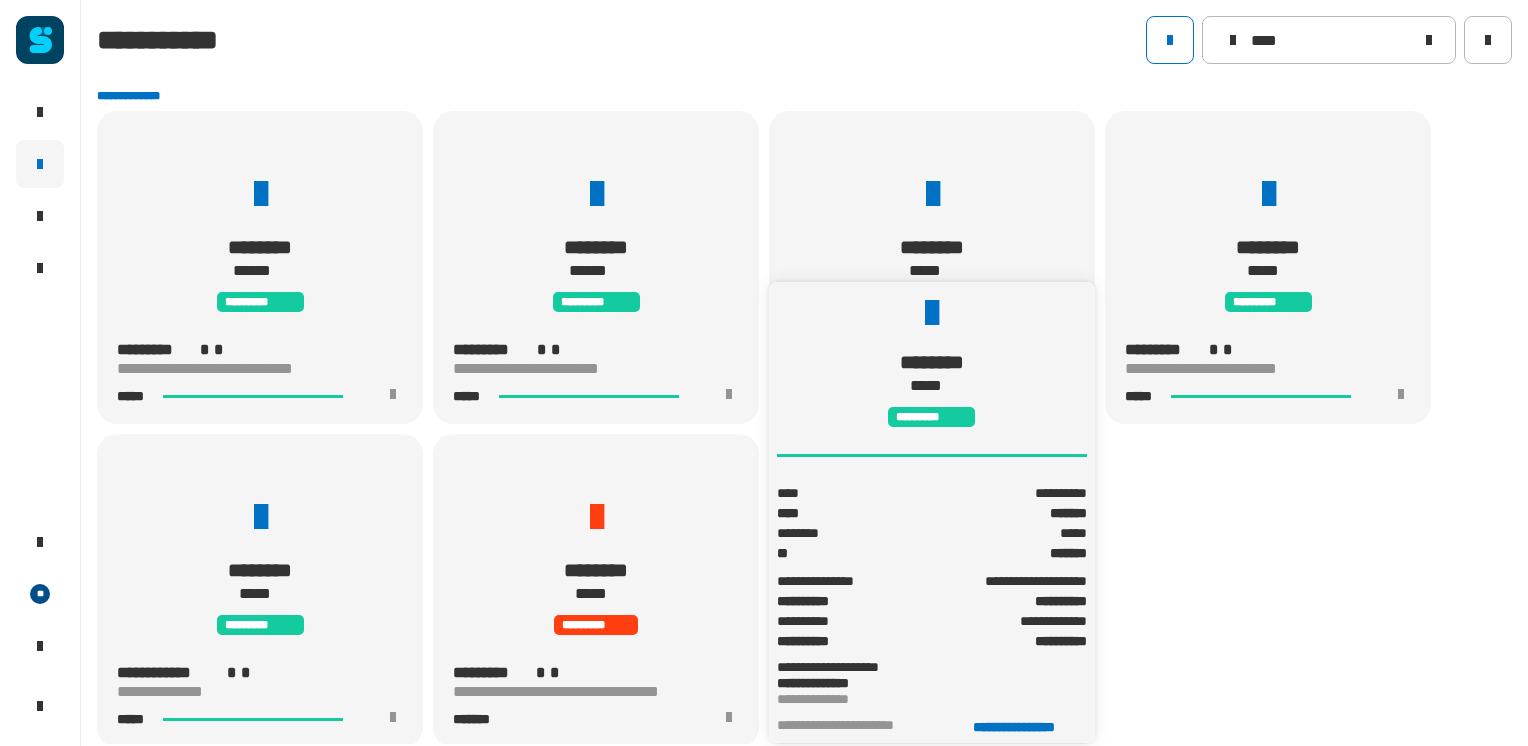 click on "*****" 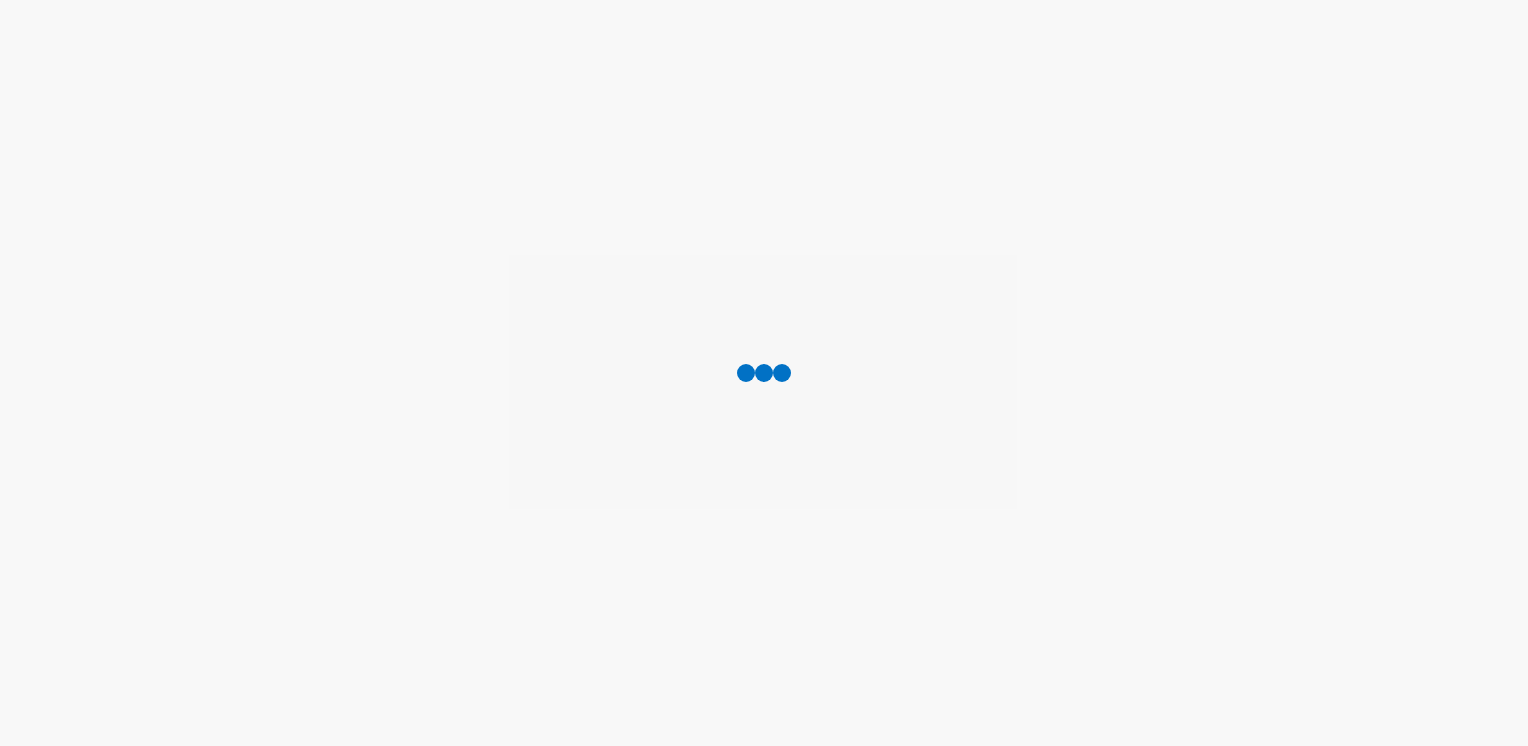 scroll, scrollTop: 0, scrollLeft: 0, axis: both 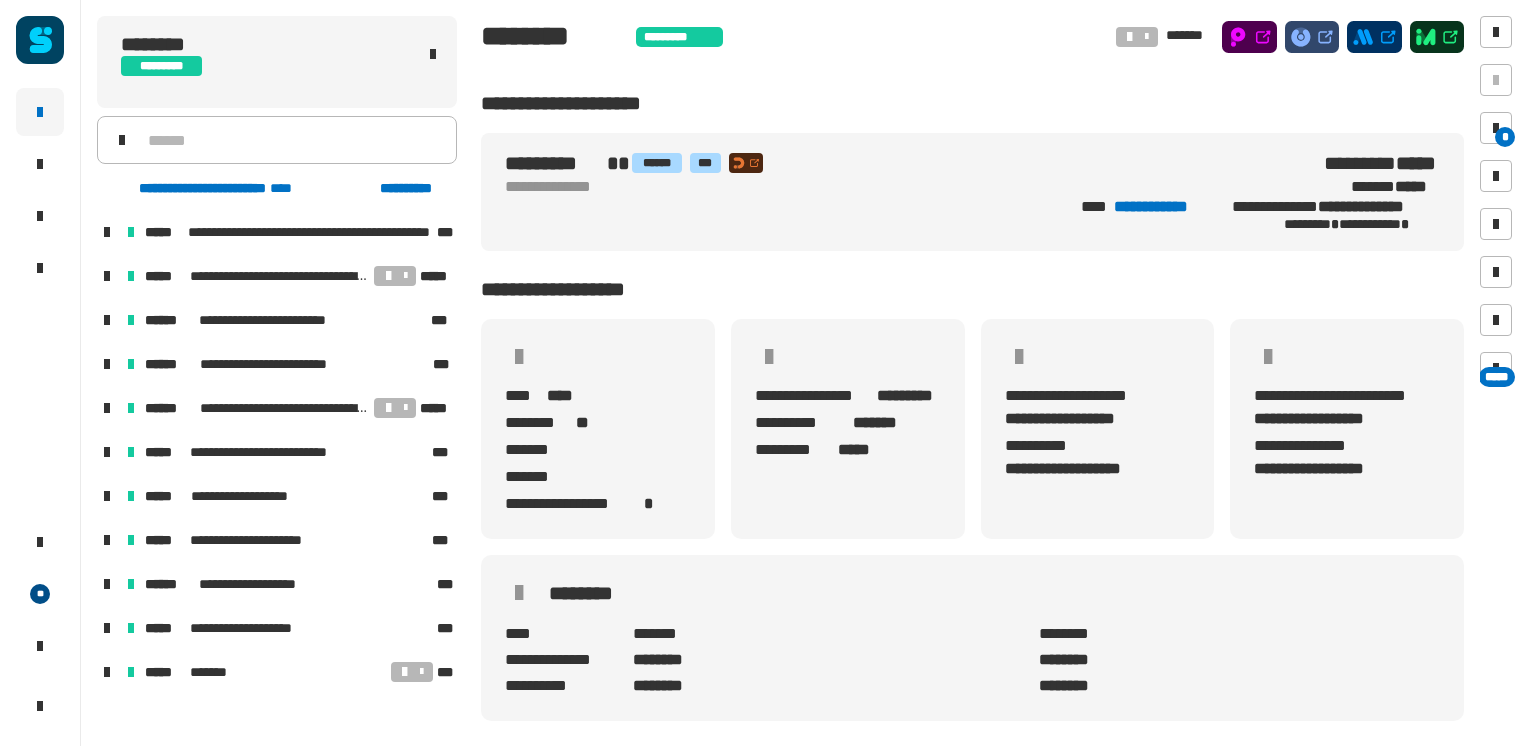 click 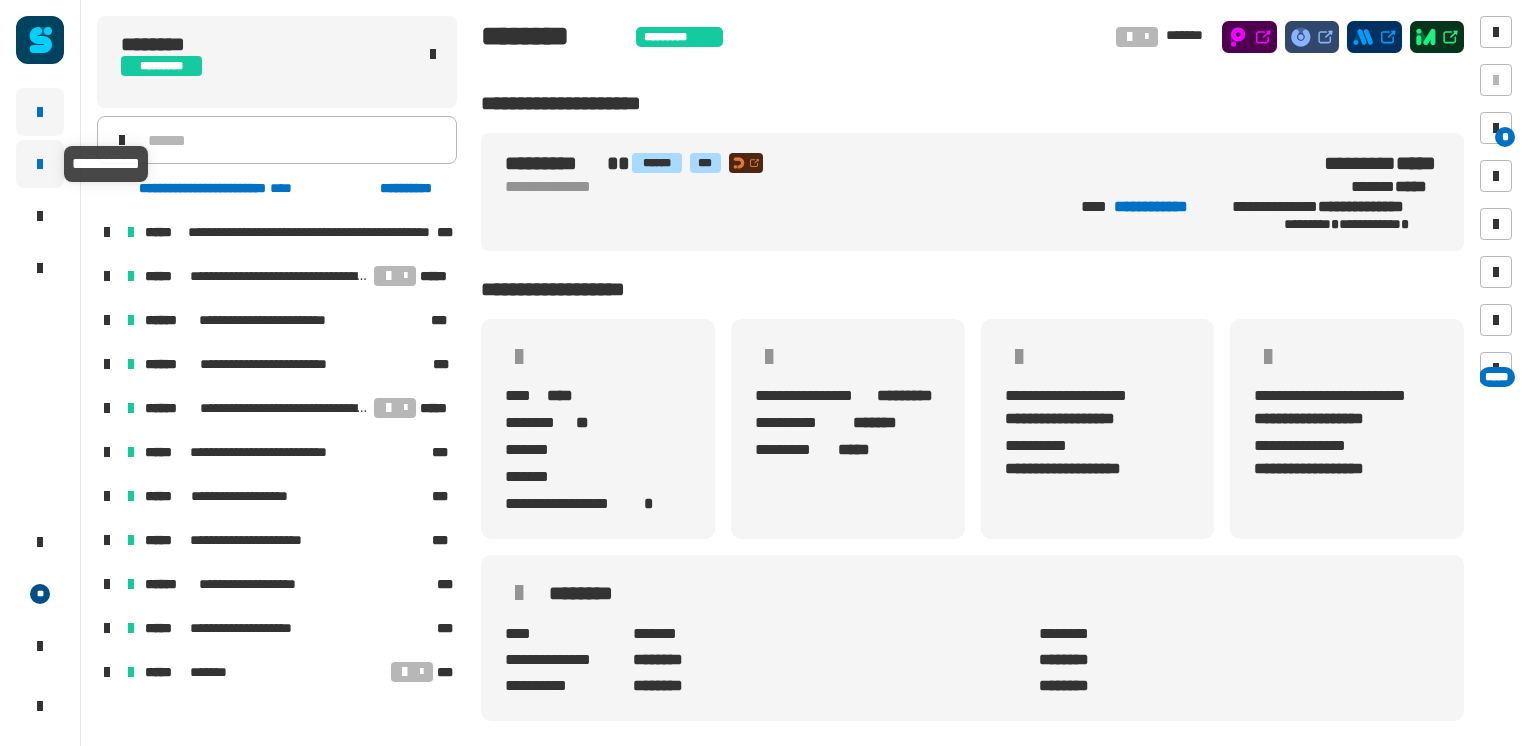 click 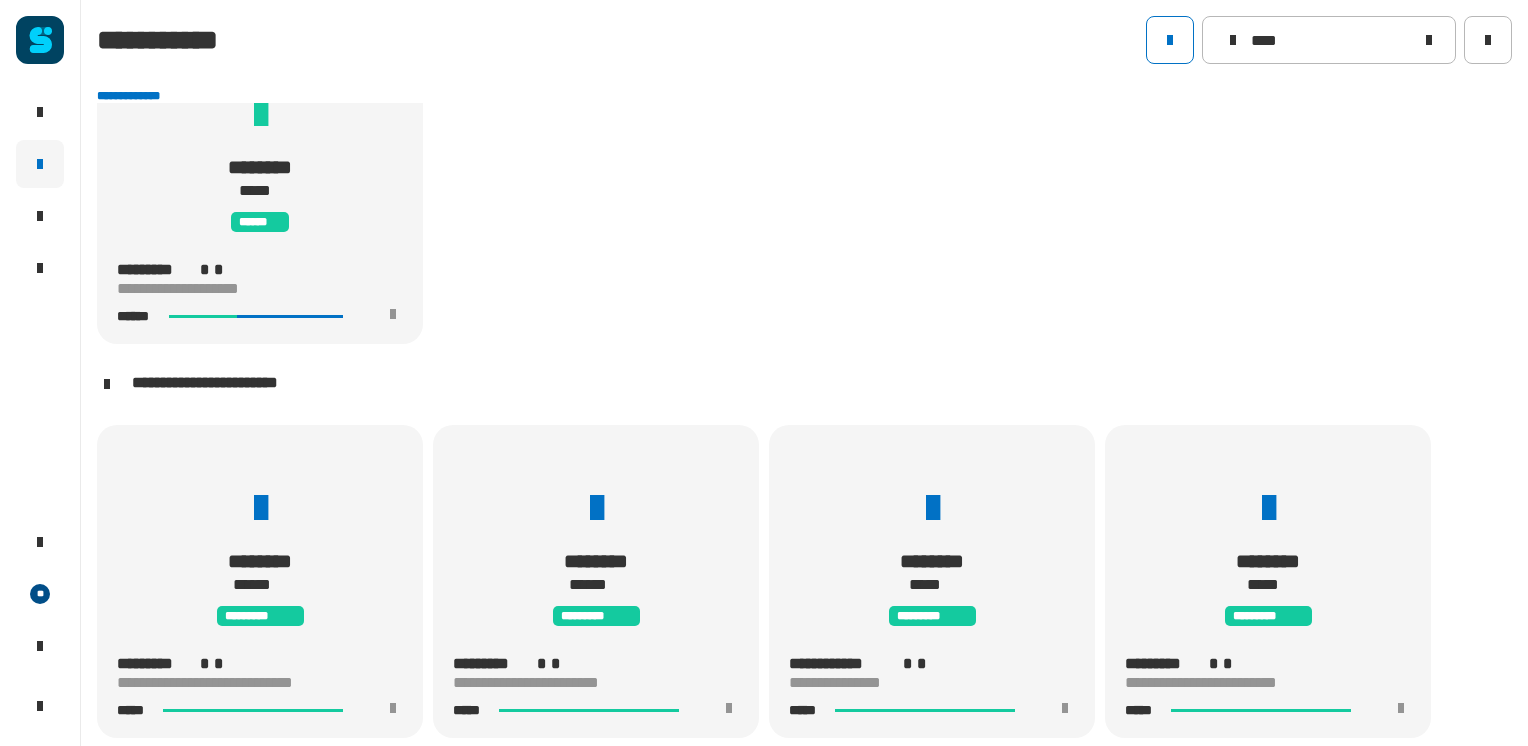 scroll, scrollTop: 467, scrollLeft: 0, axis: vertical 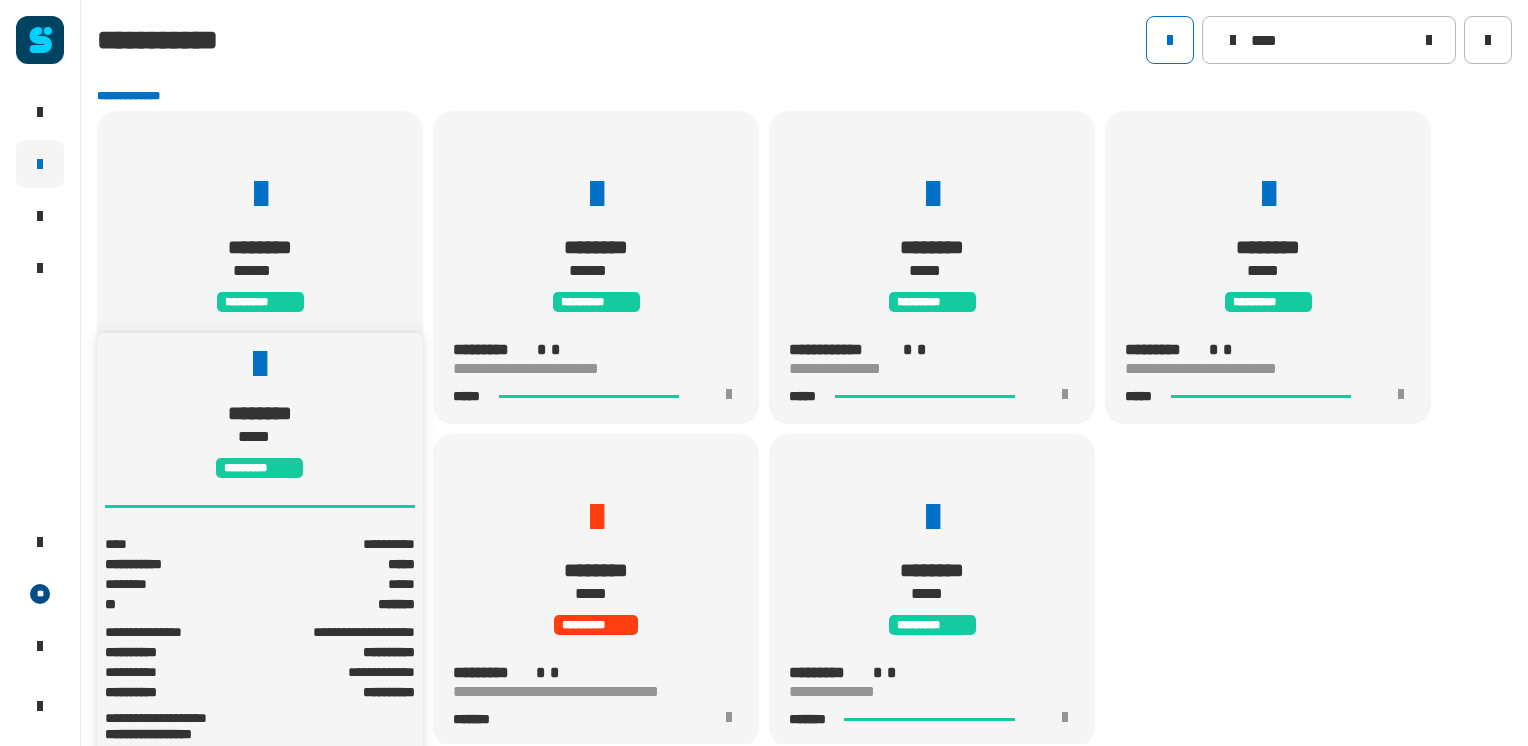 click on "******** ***** *********" 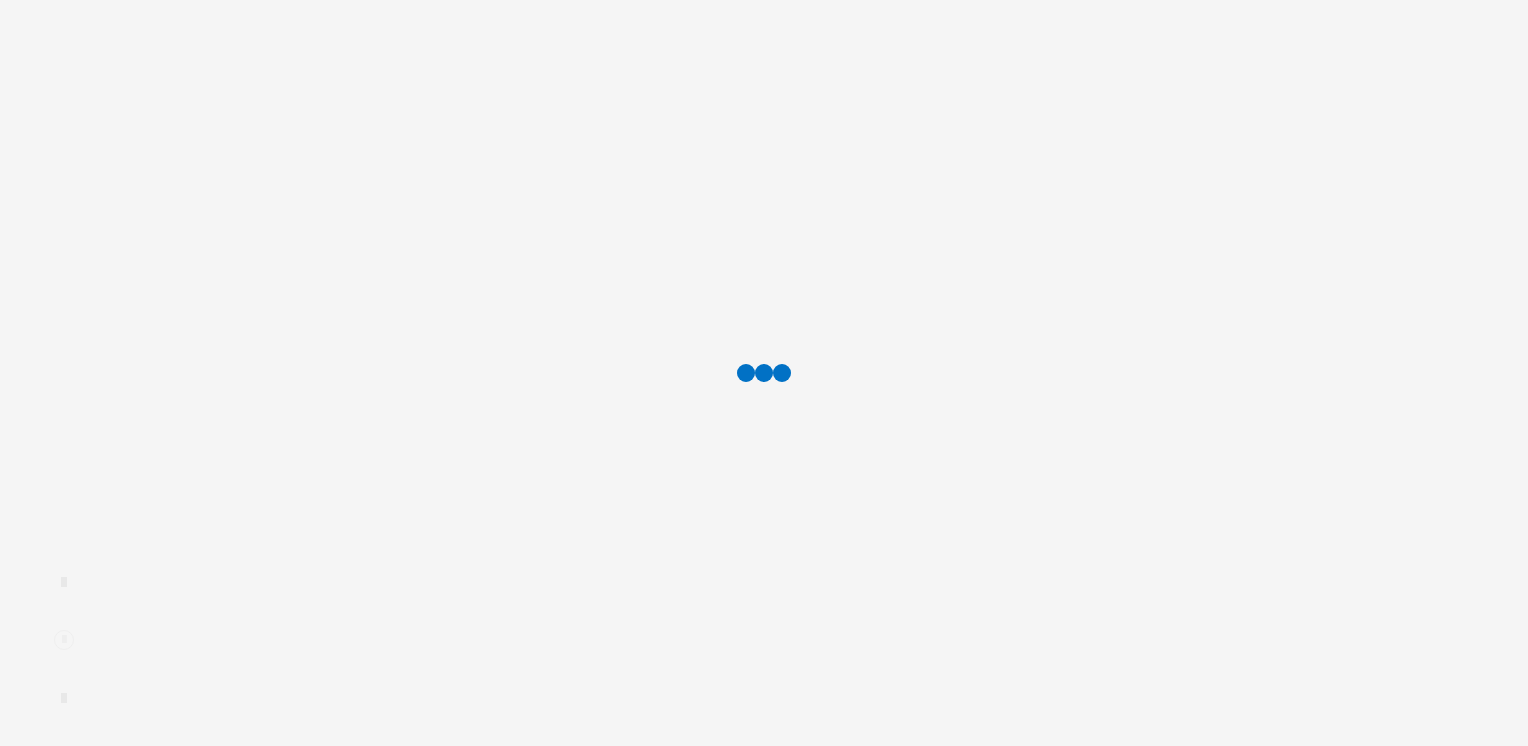 scroll, scrollTop: 0, scrollLeft: 0, axis: both 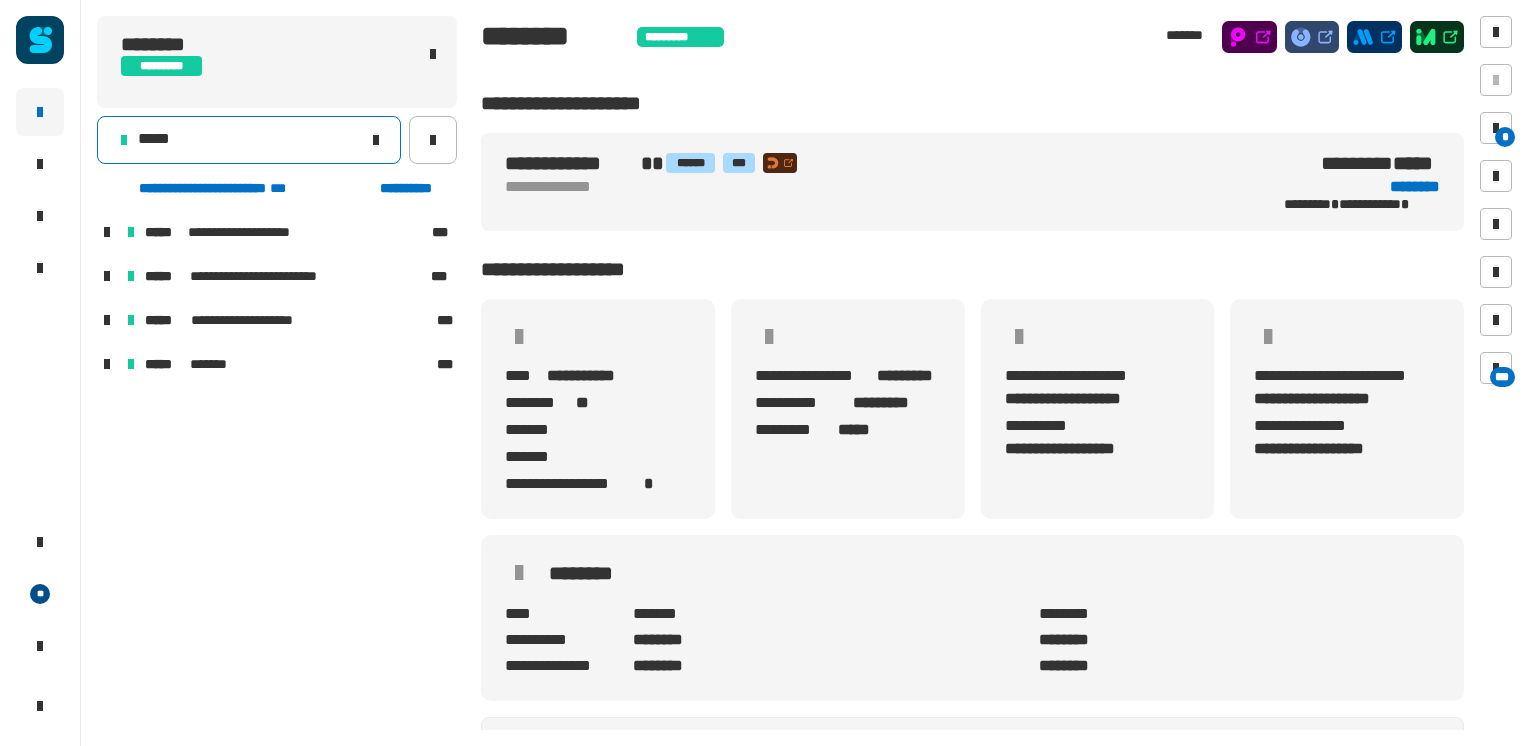 click on "*****" 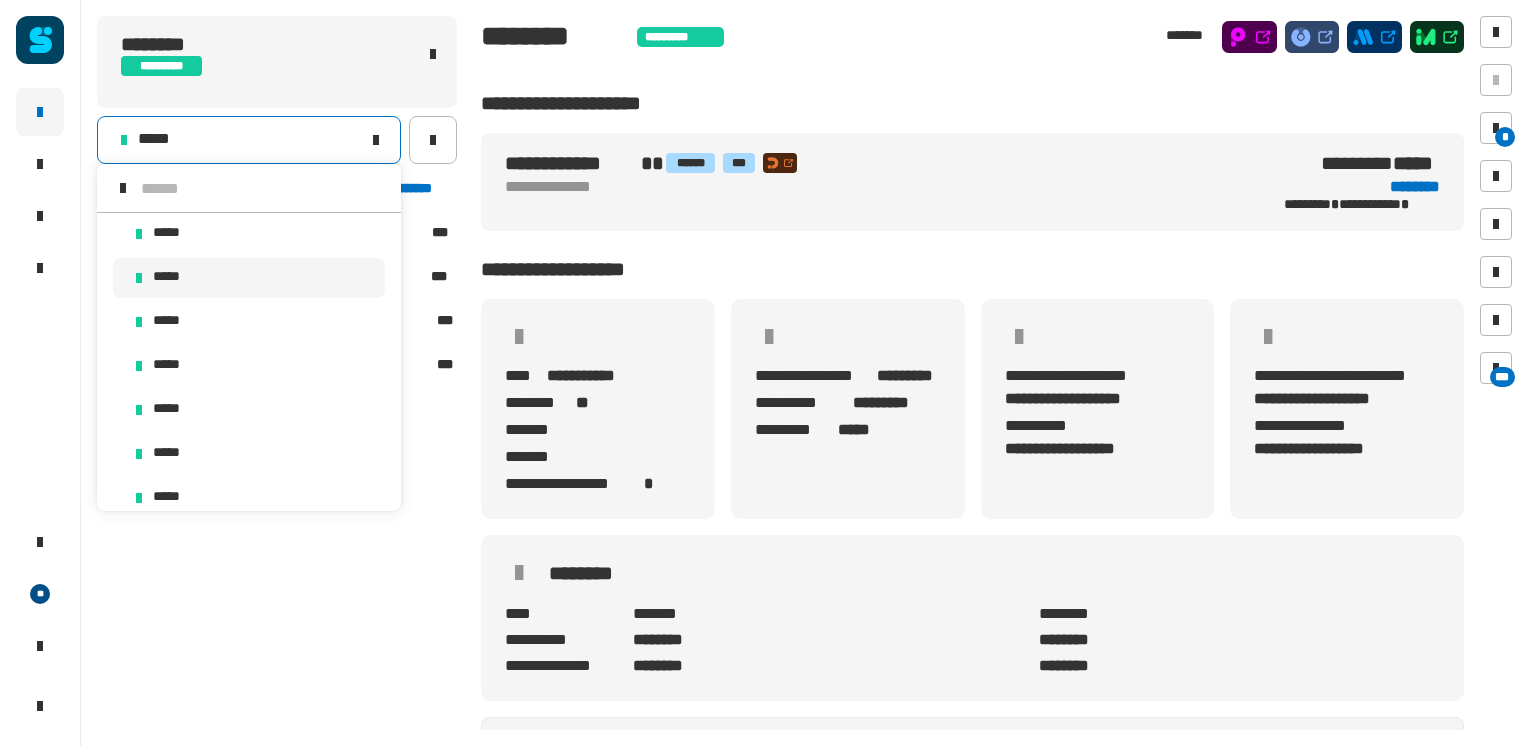 scroll, scrollTop: 16, scrollLeft: 0, axis: vertical 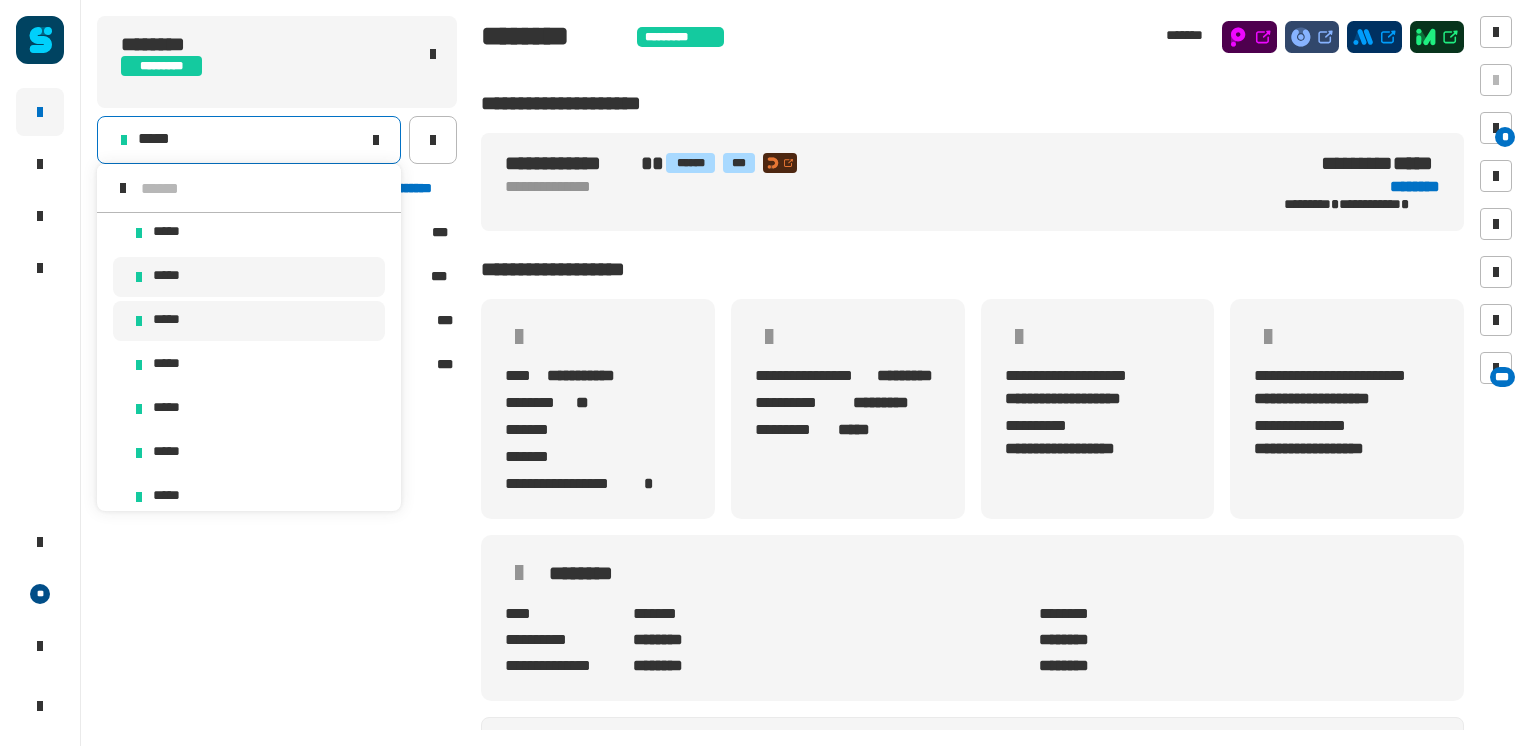 click on "*****" at bounding box center [249, 321] 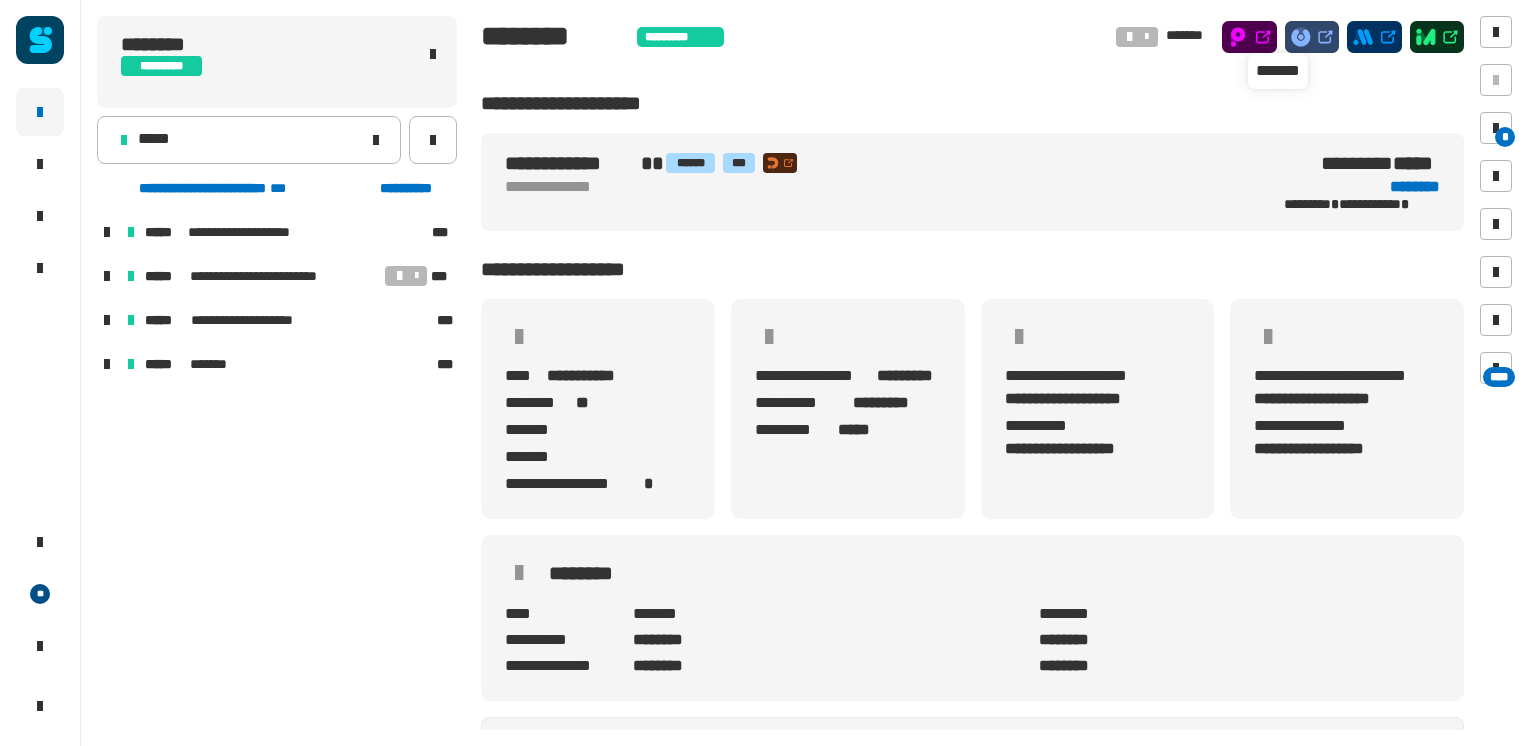 click 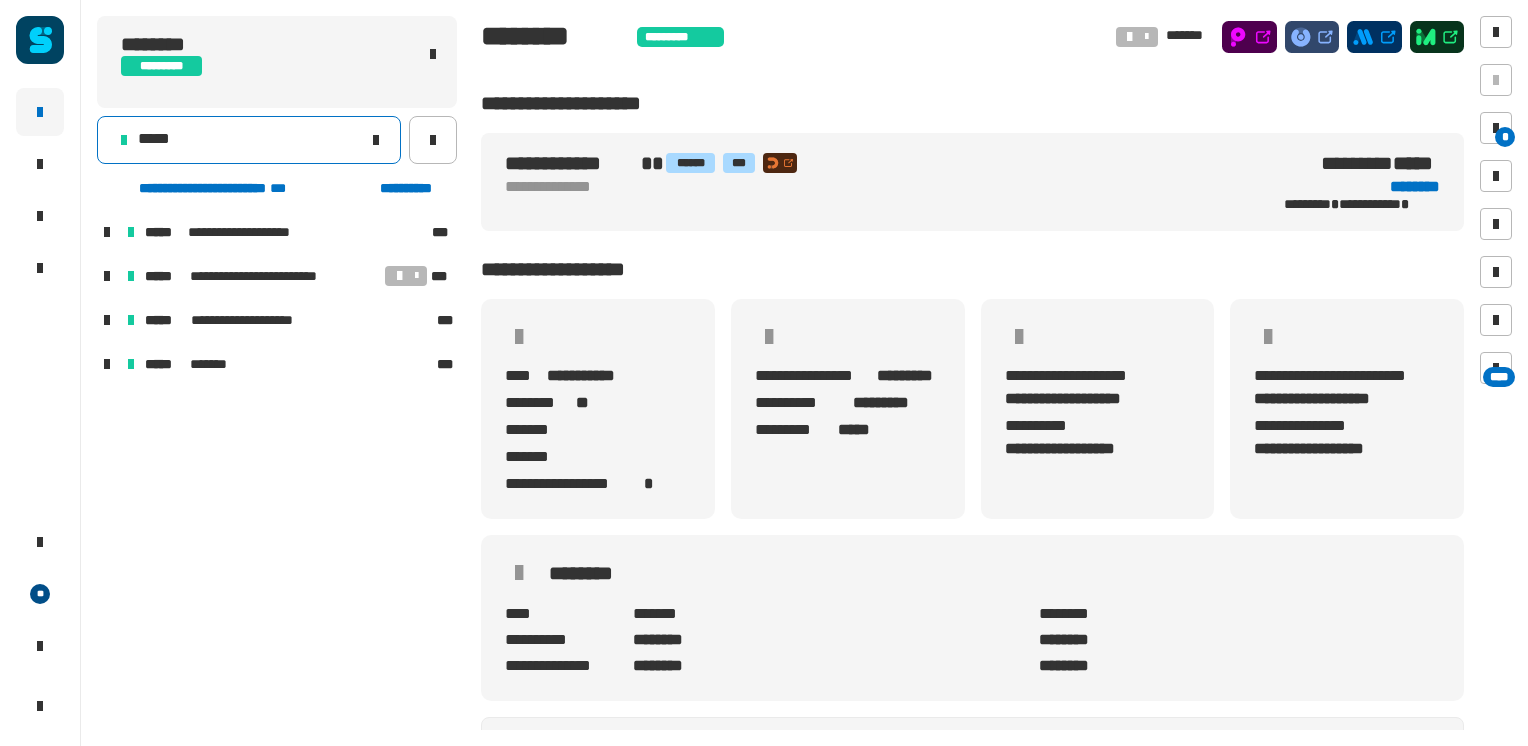 click on "*****" 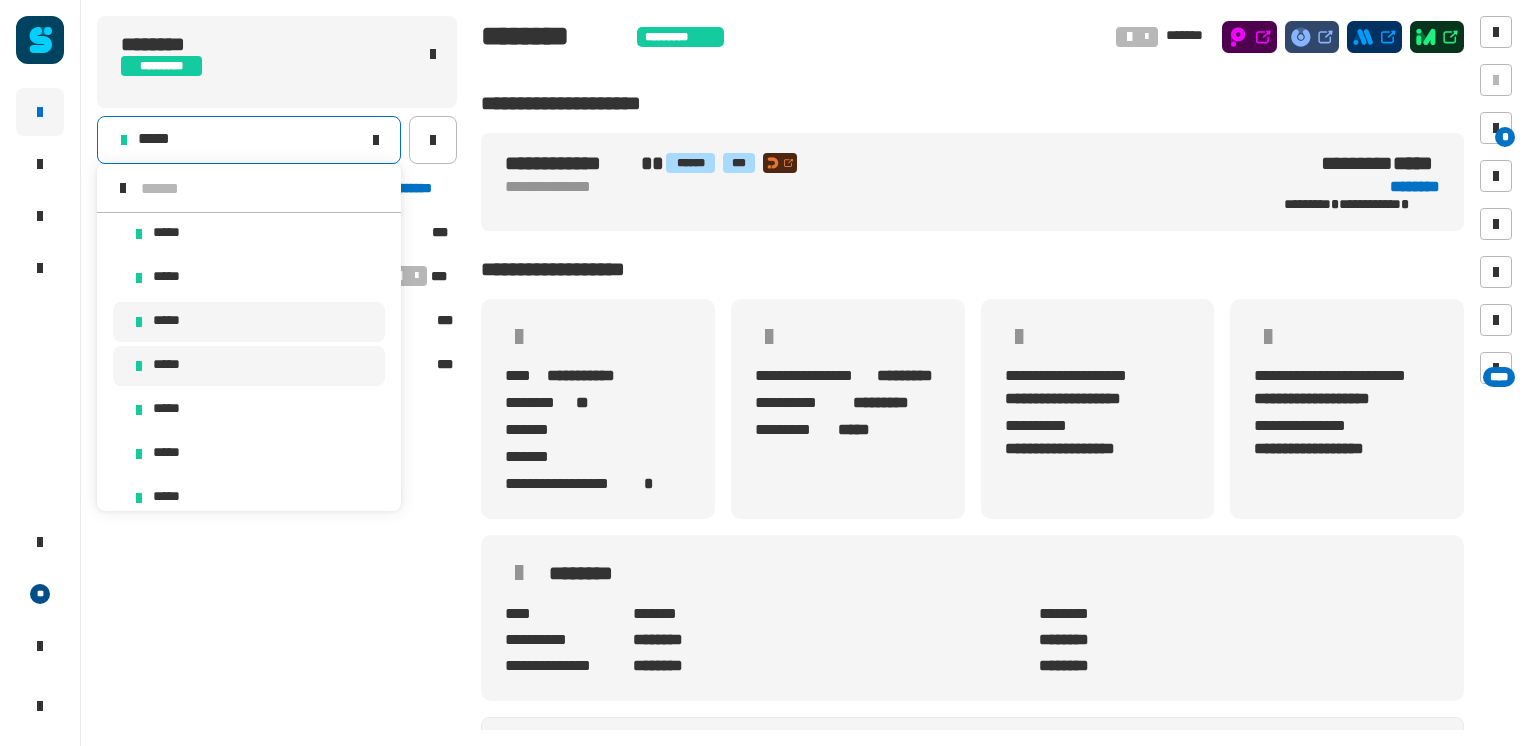scroll, scrollTop: 16, scrollLeft: 0, axis: vertical 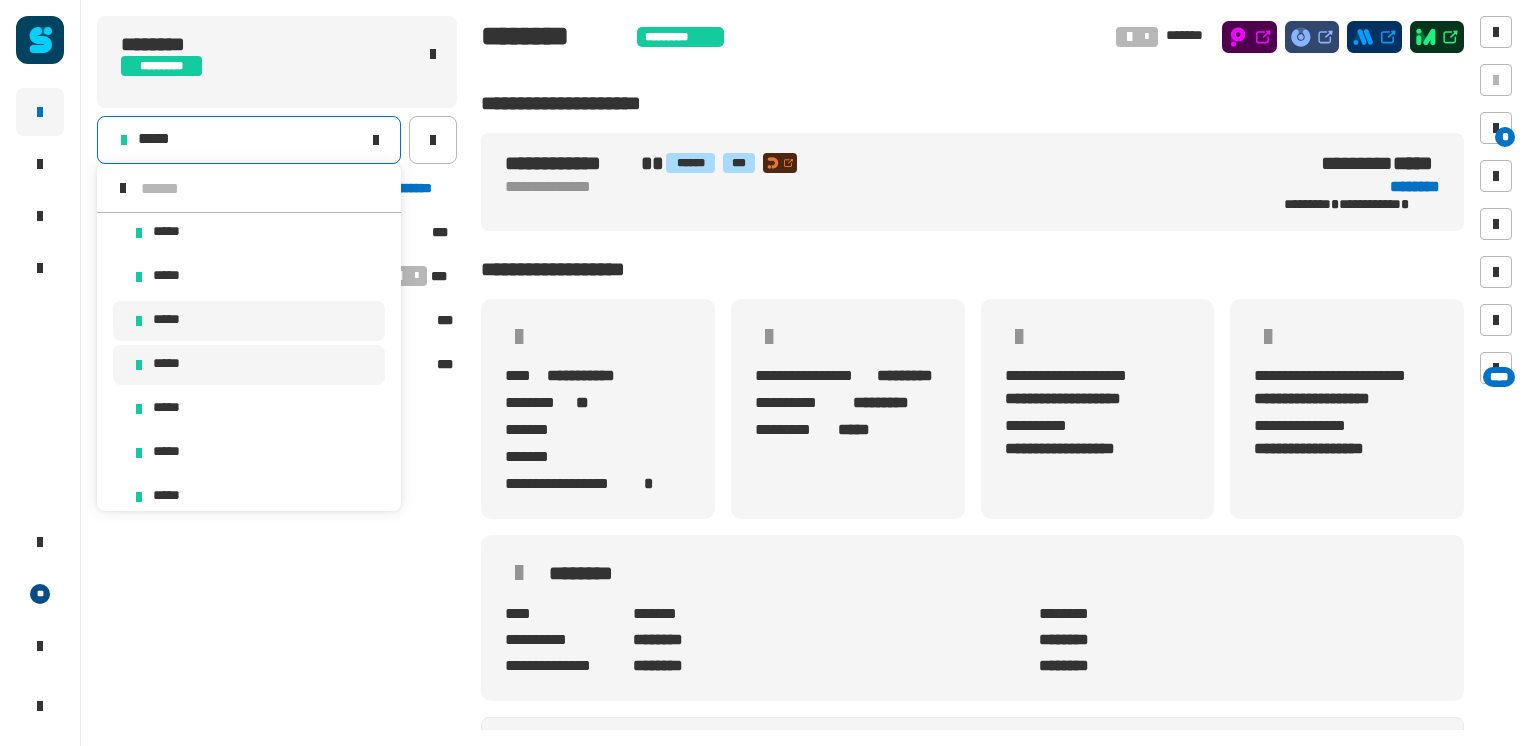 click on "*****" at bounding box center (249, 365) 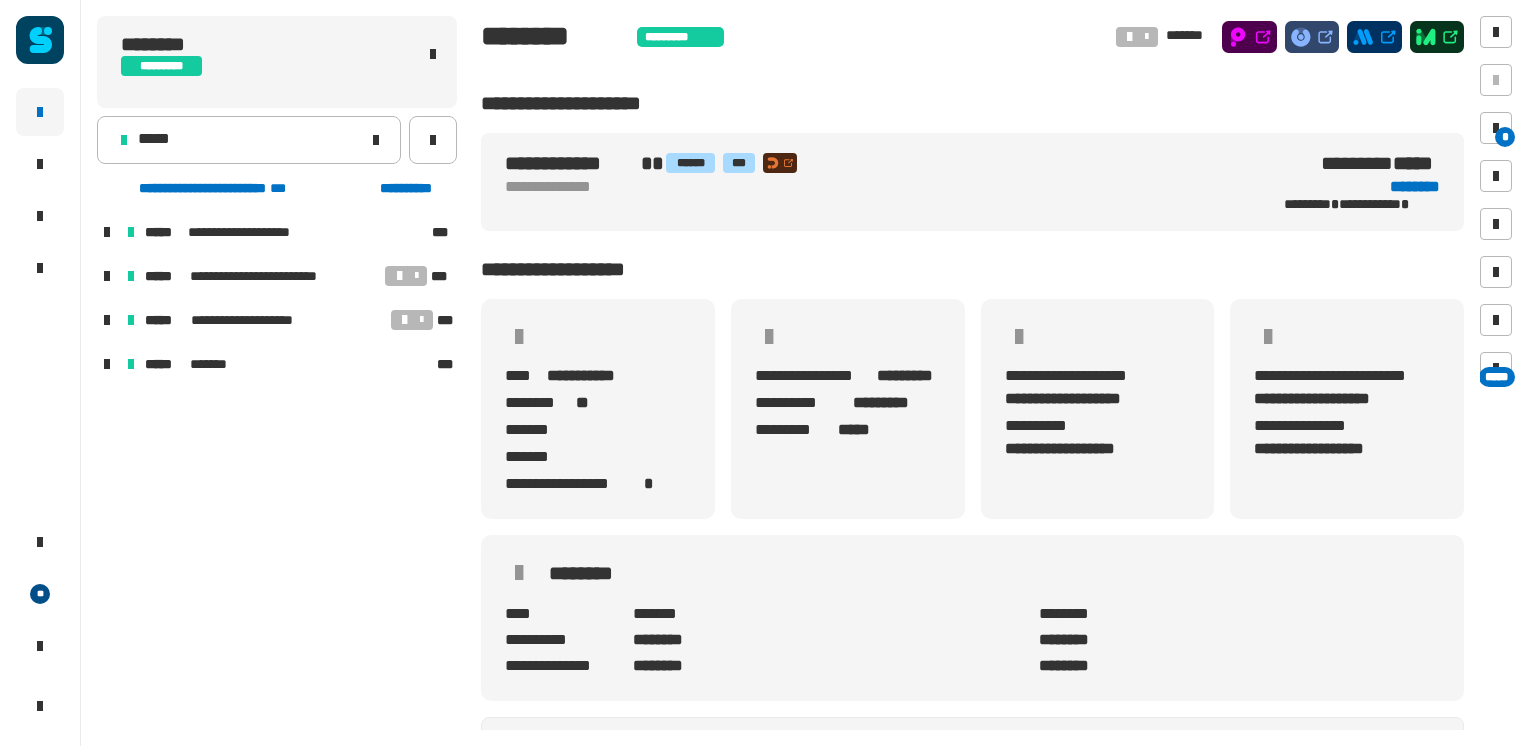 click 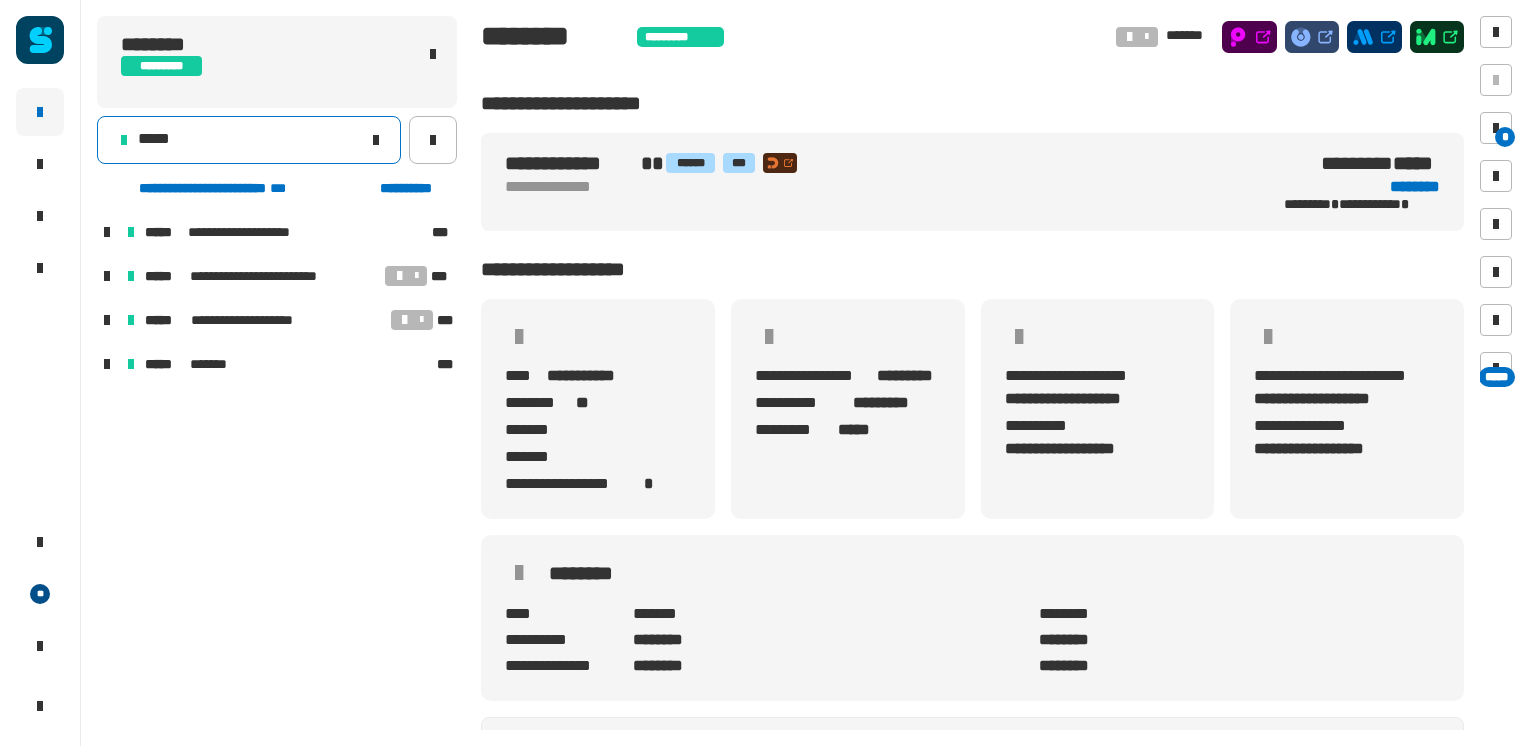 click on "*****" 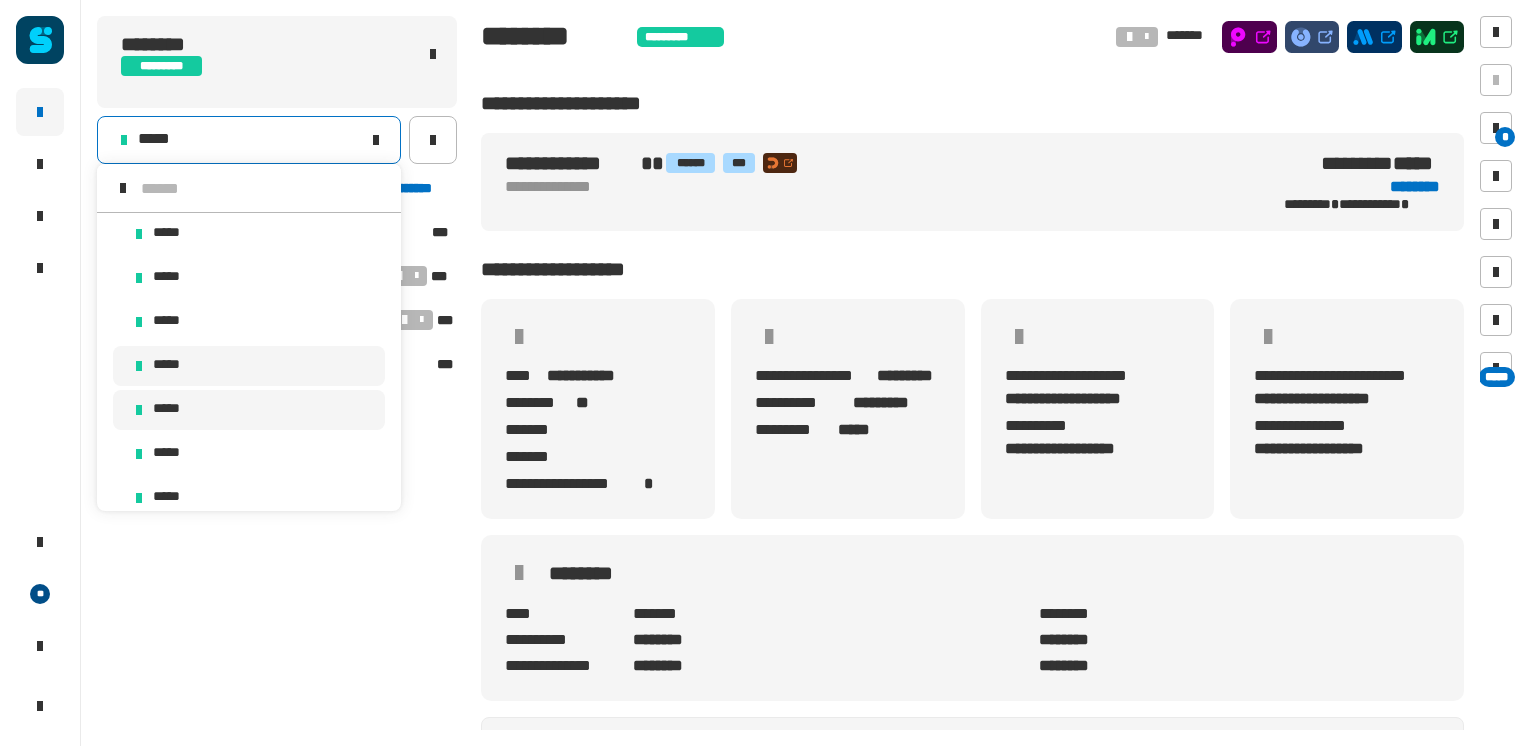 scroll, scrollTop: 16, scrollLeft: 0, axis: vertical 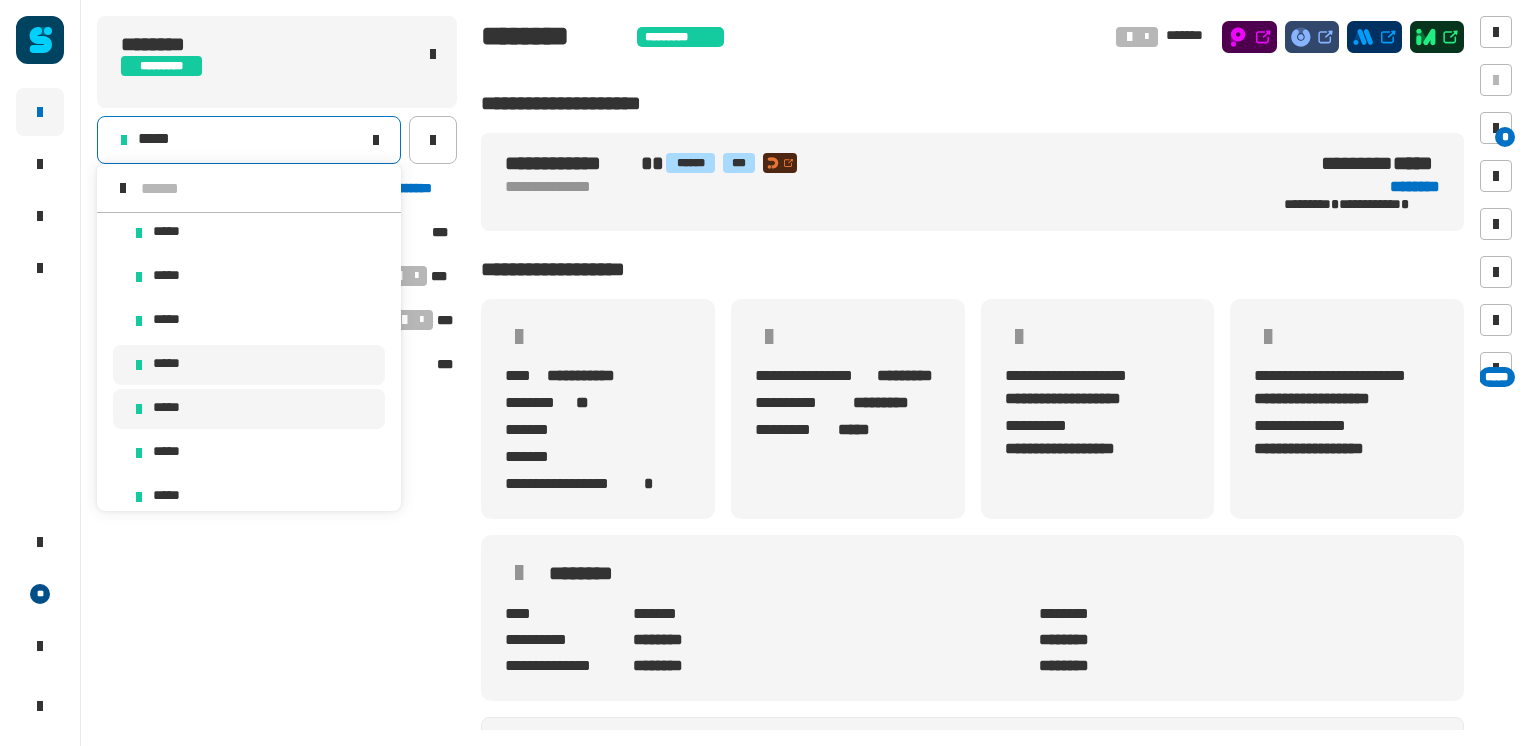 click on "*****" at bounding box center (172, 409) 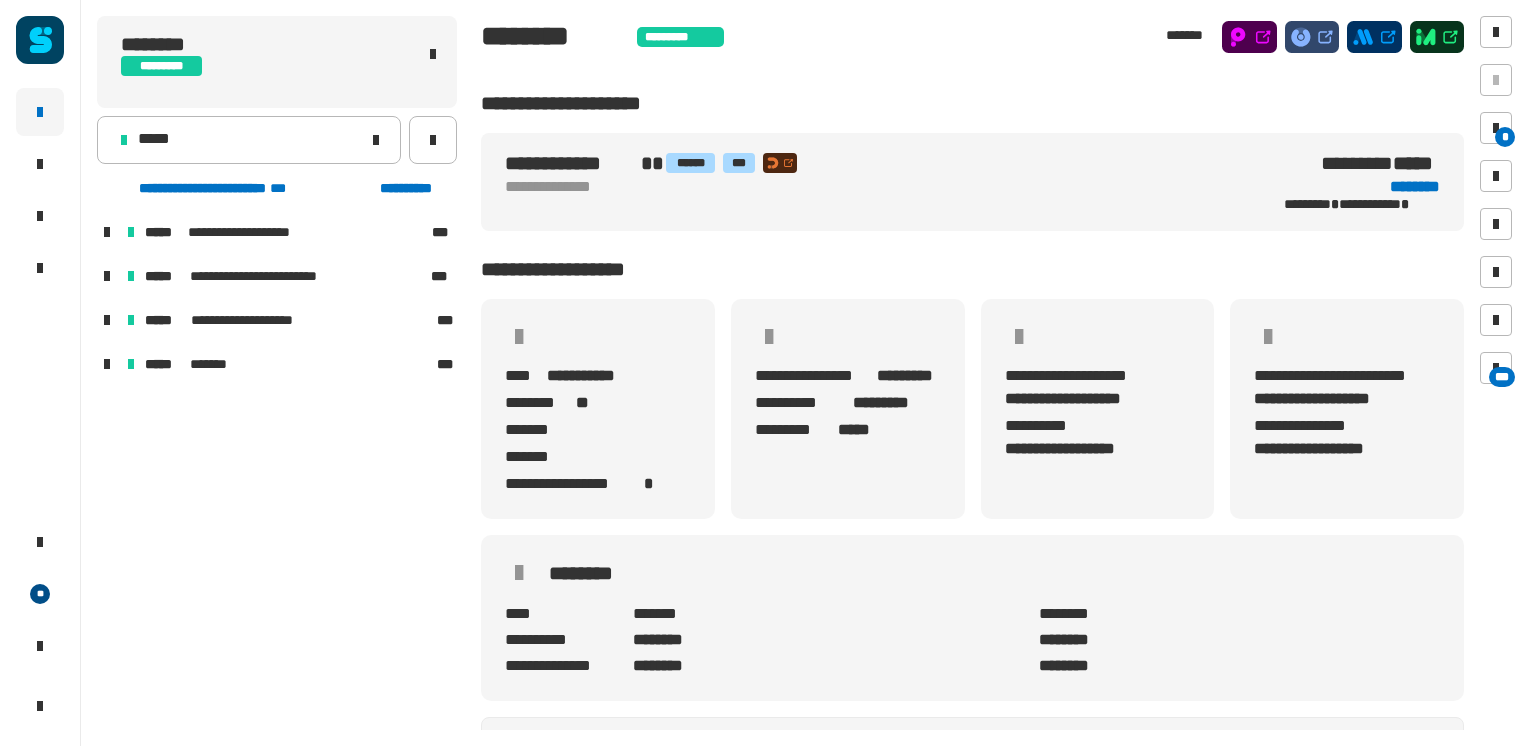 click 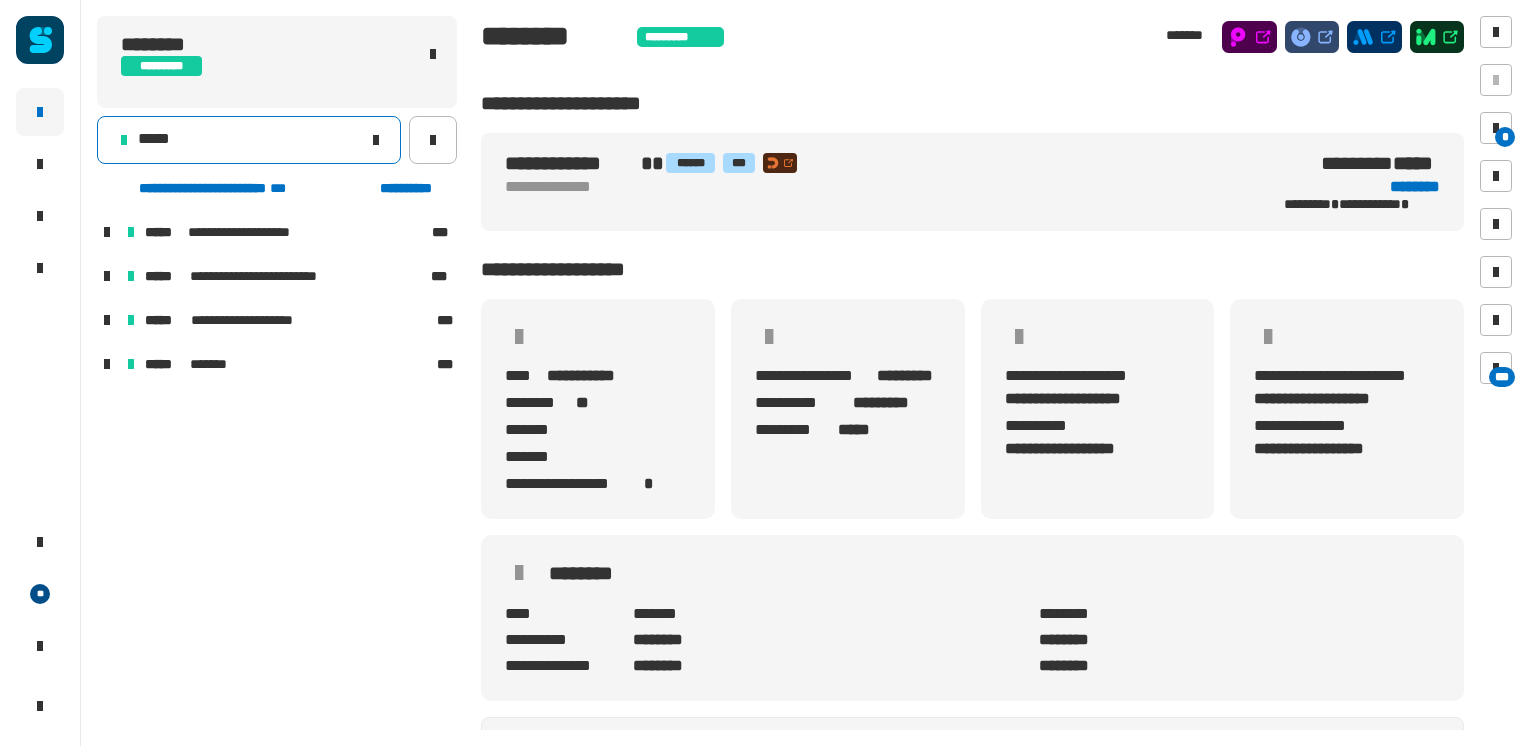 click on "*****" 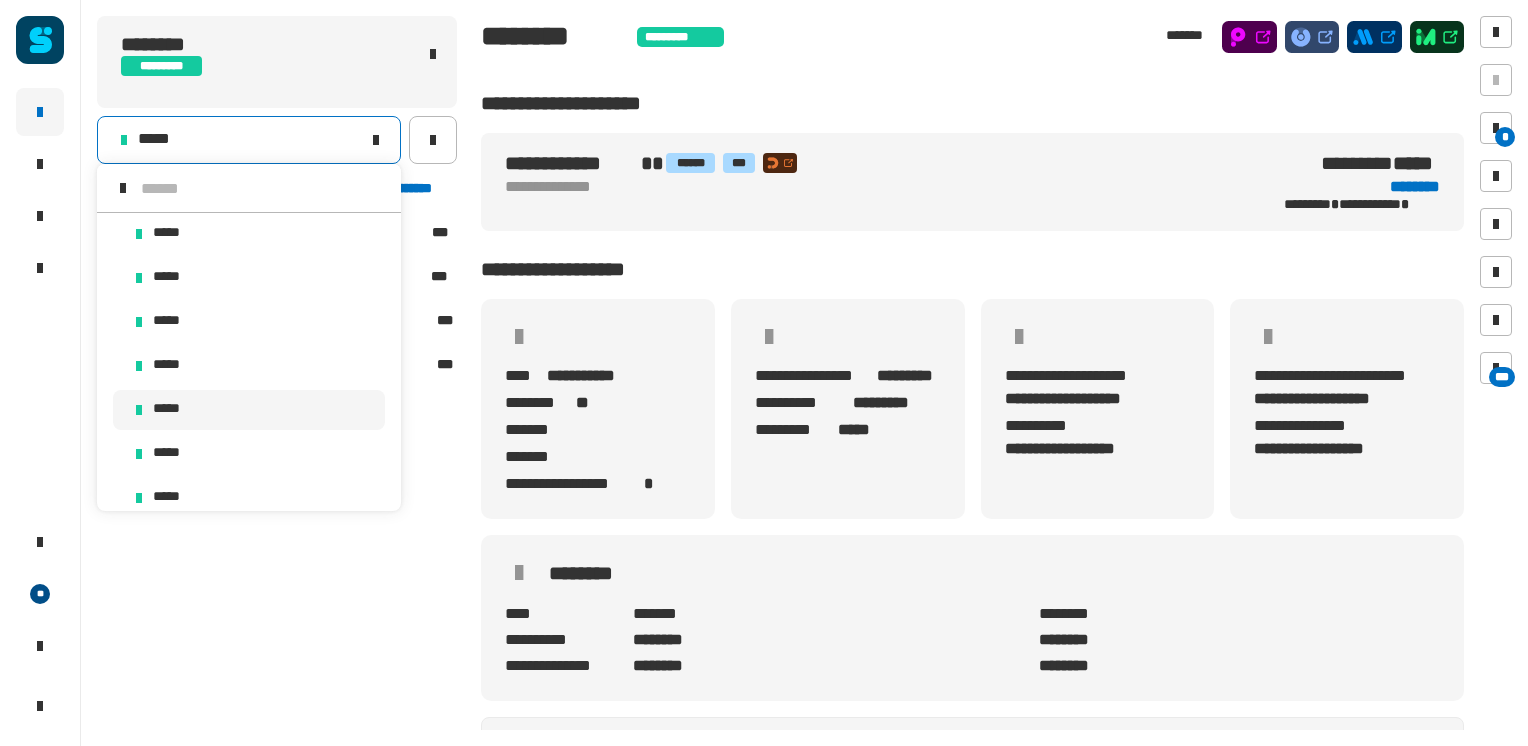 scroll, scrollTop: 16, scrollLeft: 0, axis: vertical 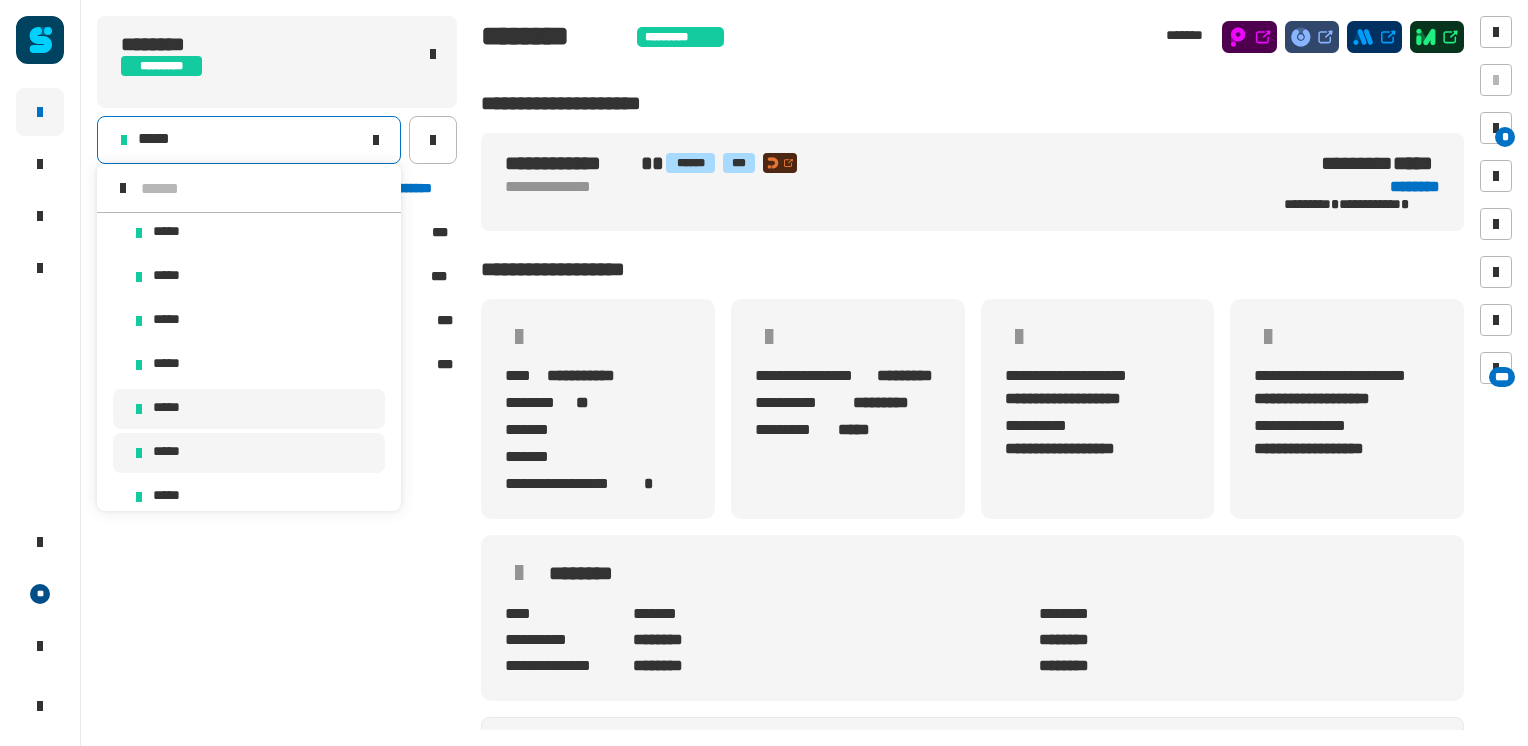 click on "*****" at bounding box center (249, 453) 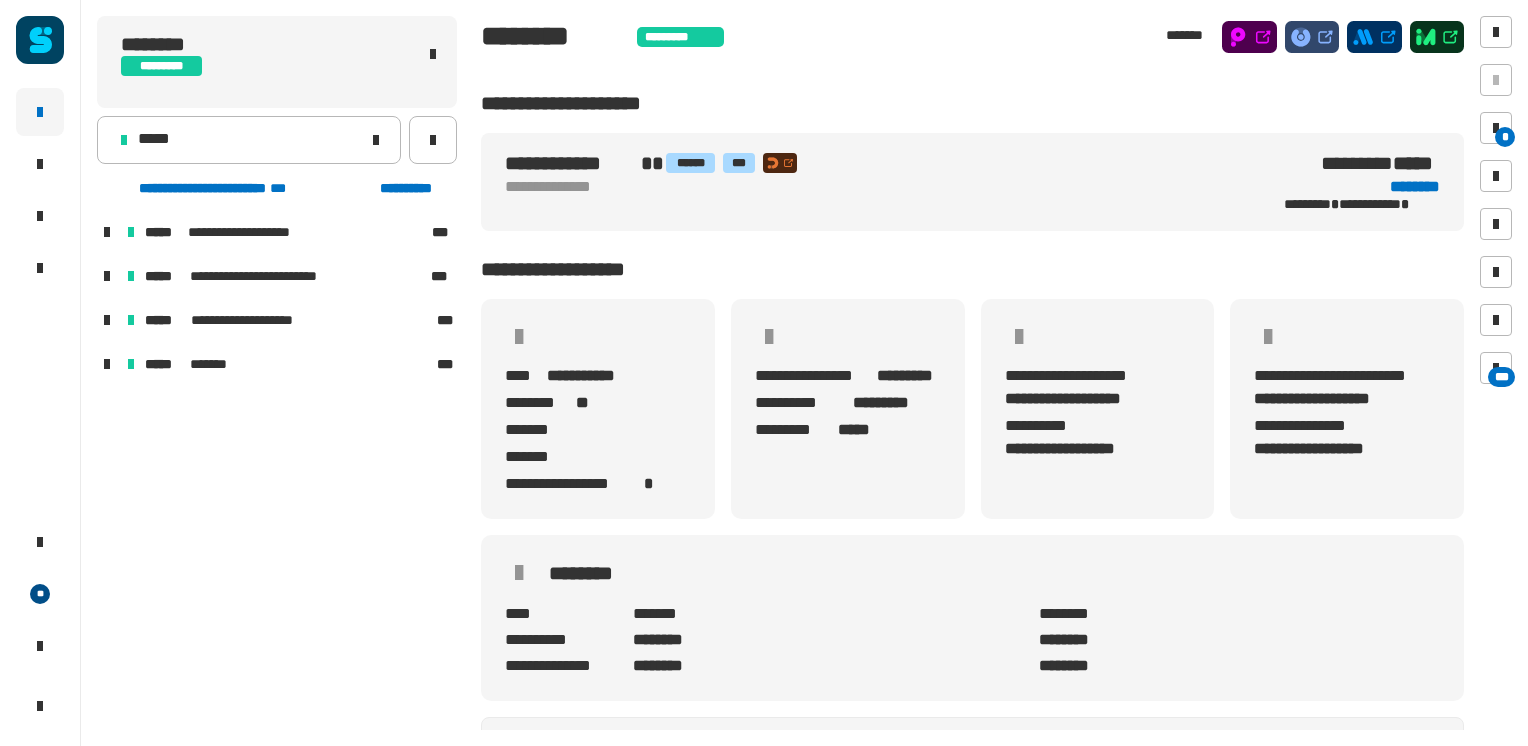 click 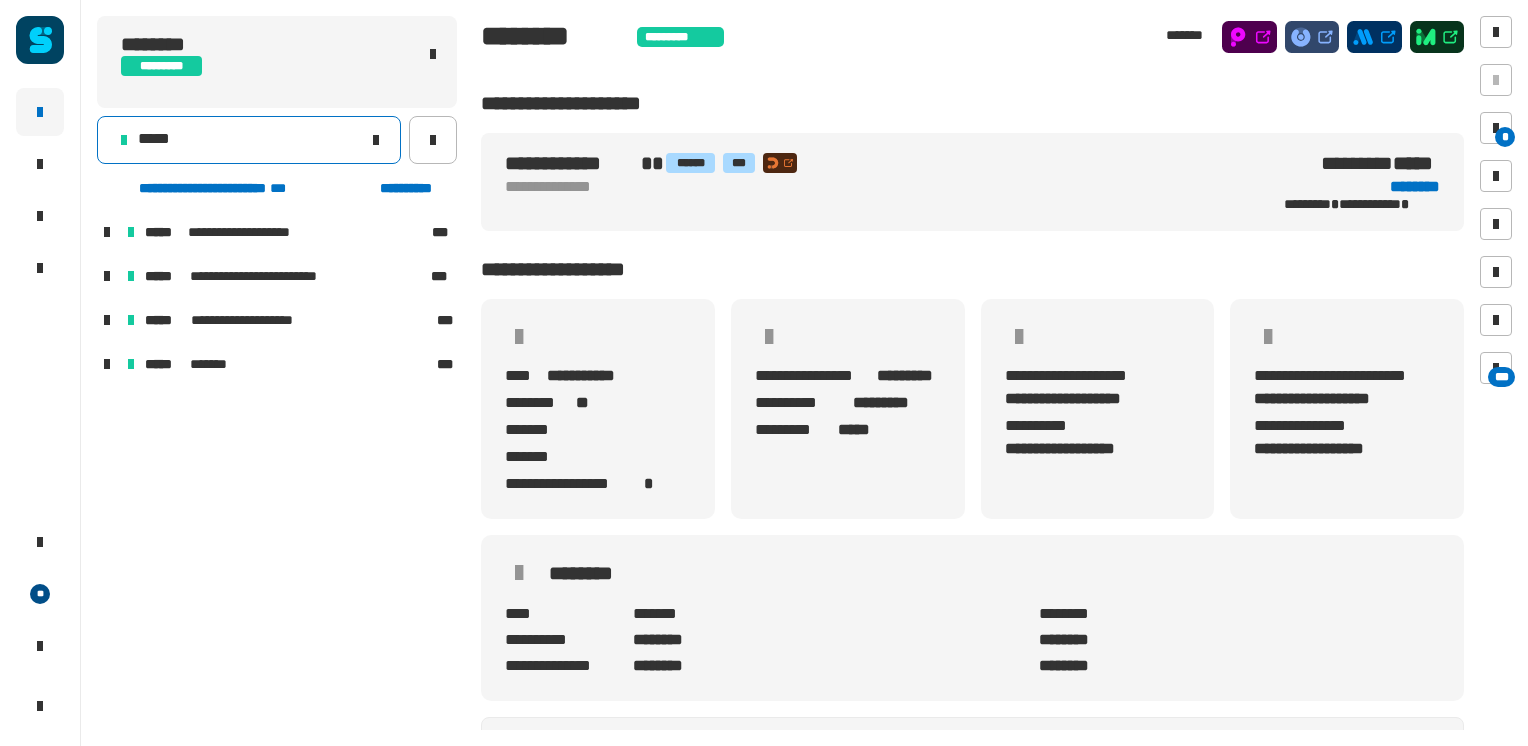click on "*****" 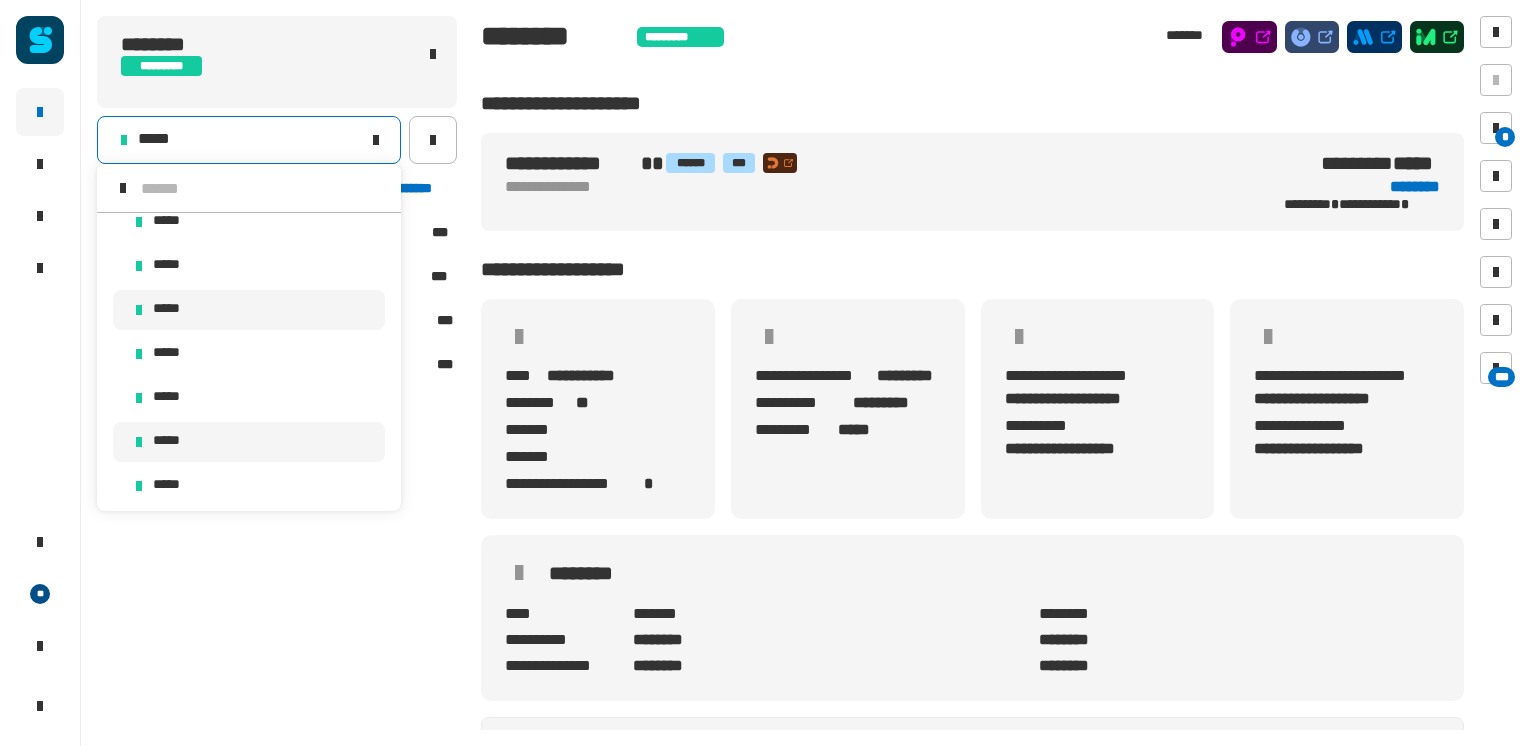 scroll, scrollTop: 37, scrollLeft: 0, axis: vertical 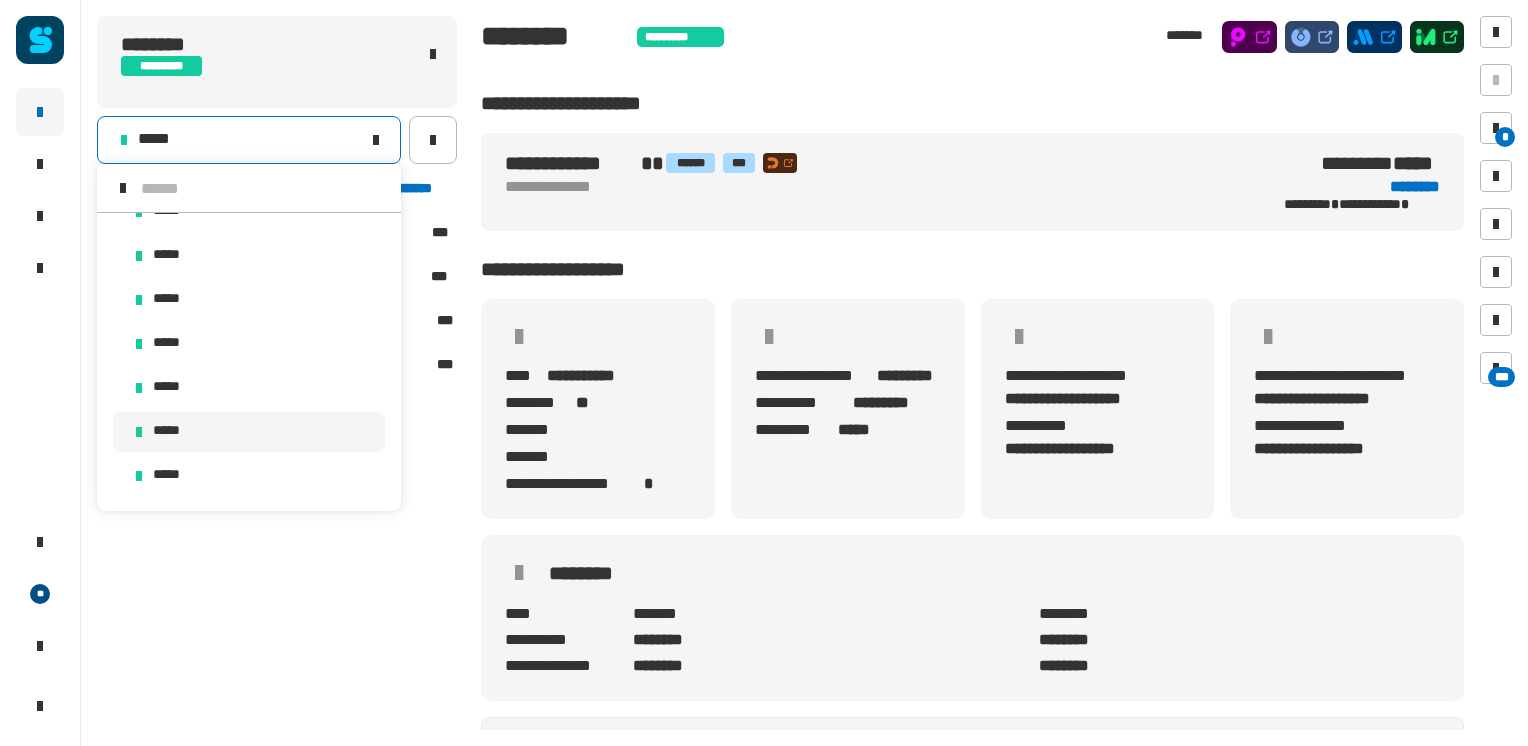 click on "*****" at bounding box center [249, 476] 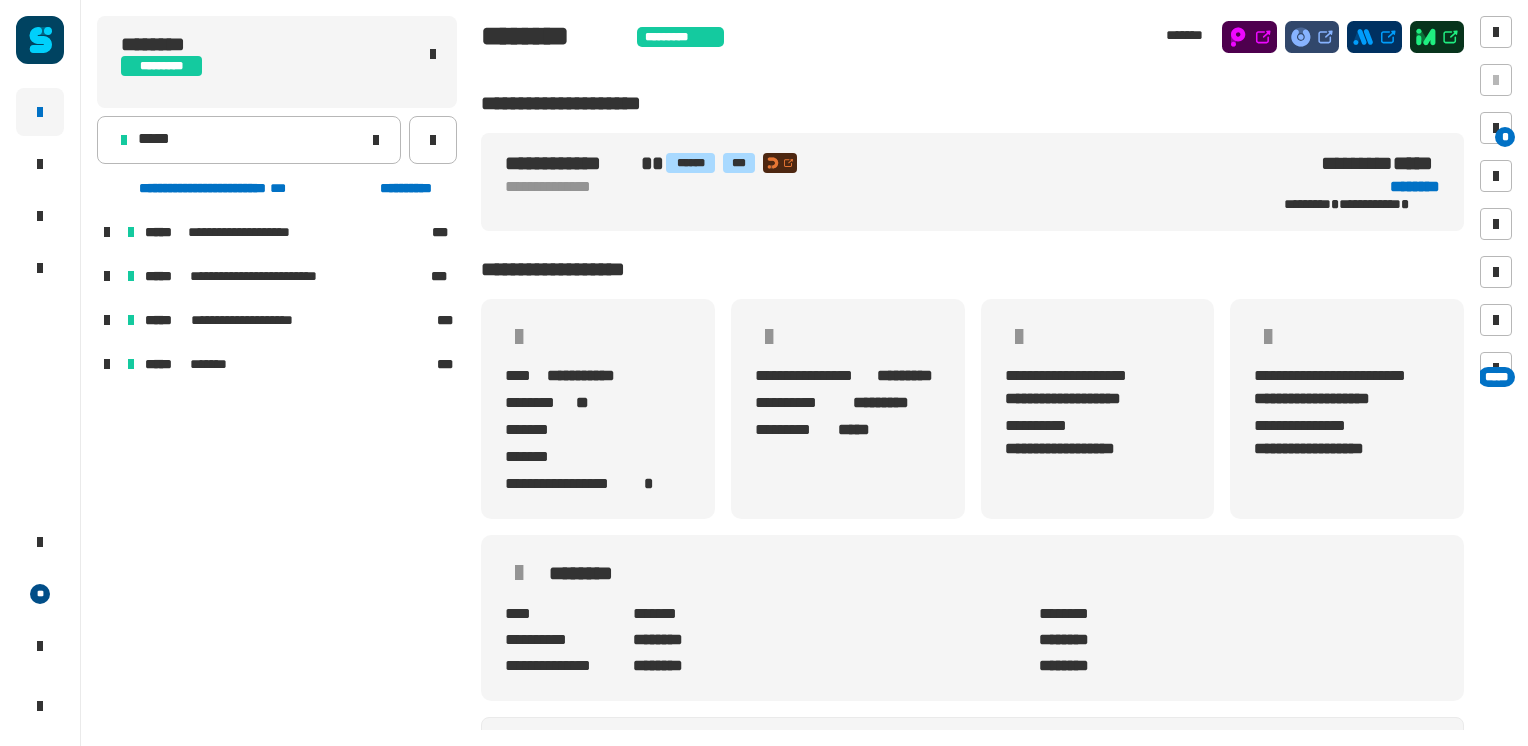 click 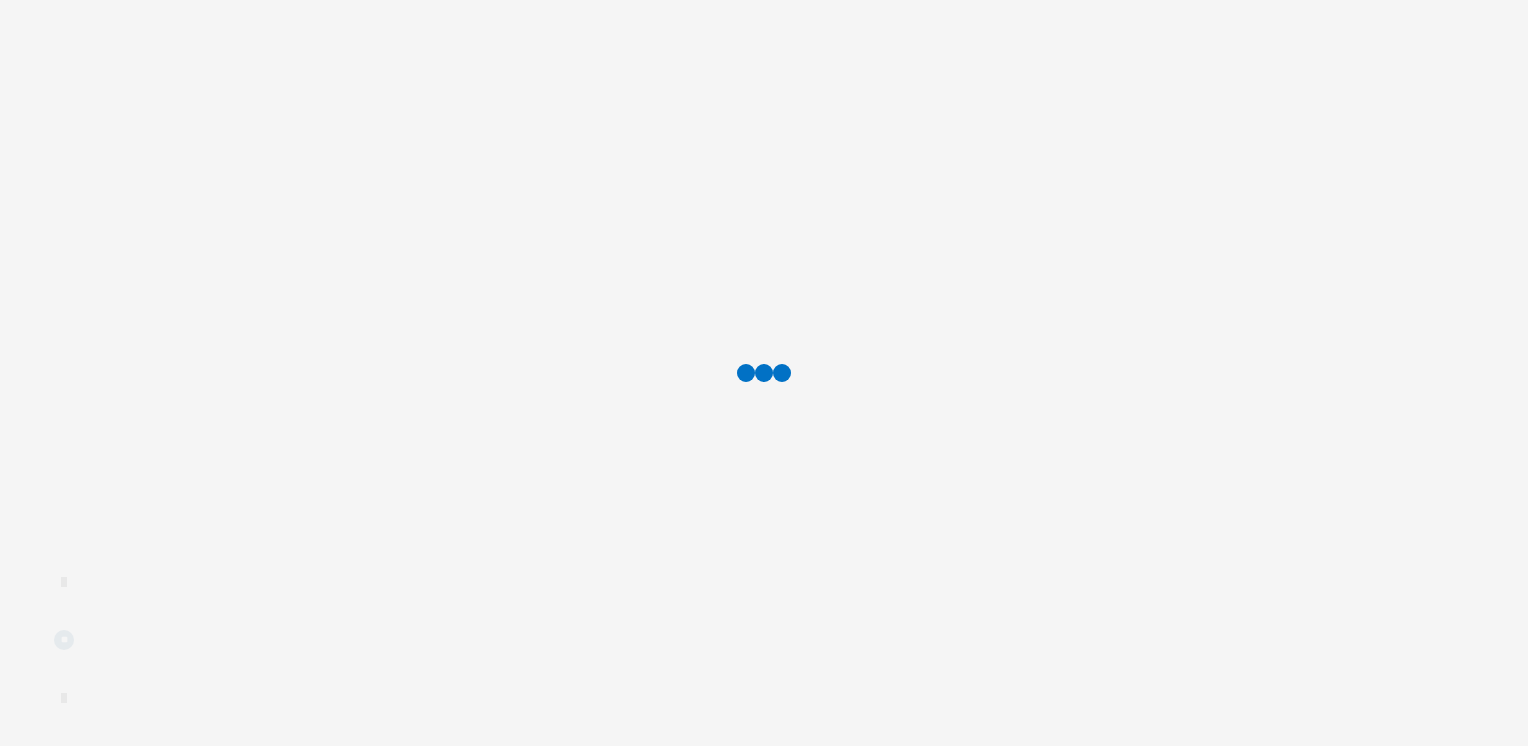 scroll, scrollTop: 0, scrollLeft: 0, axis: both 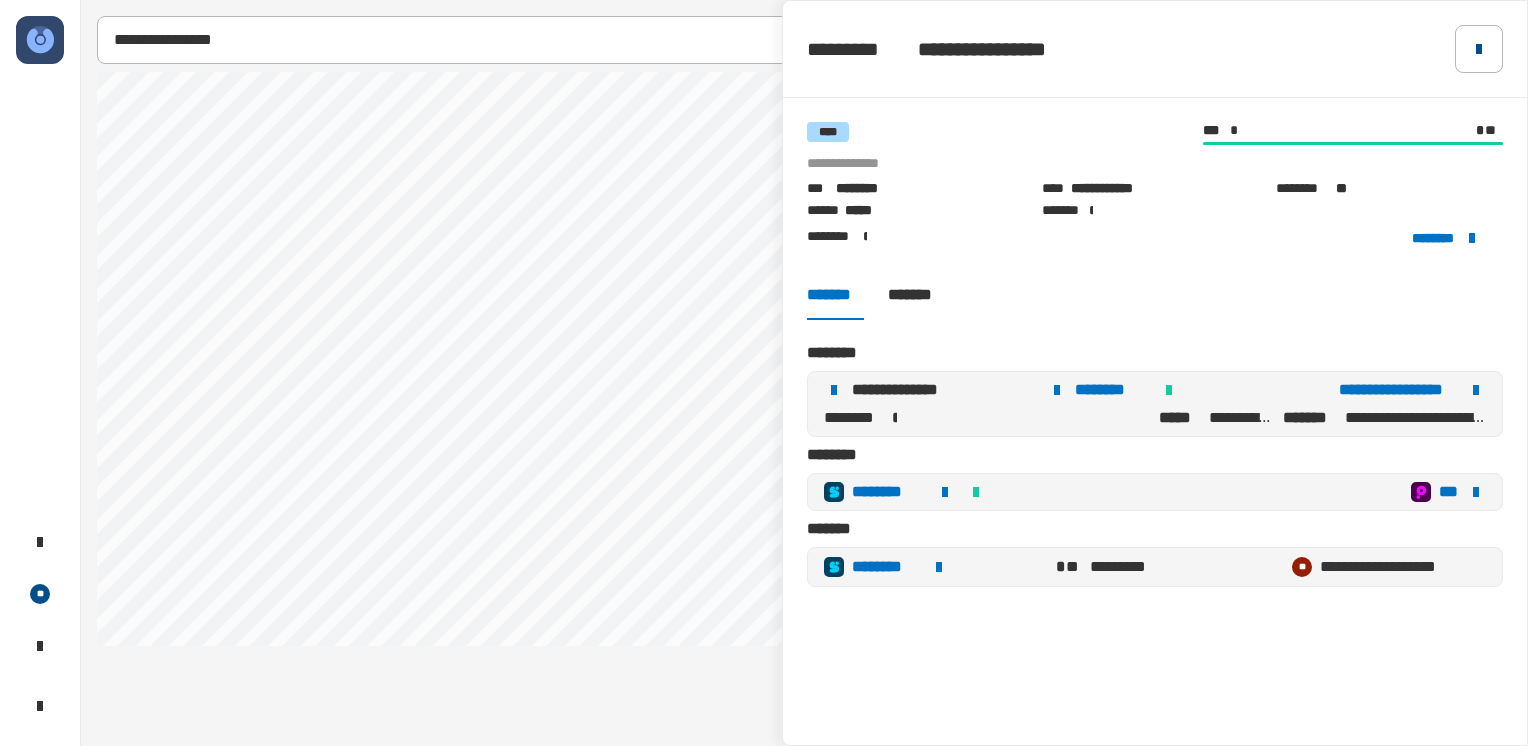 click 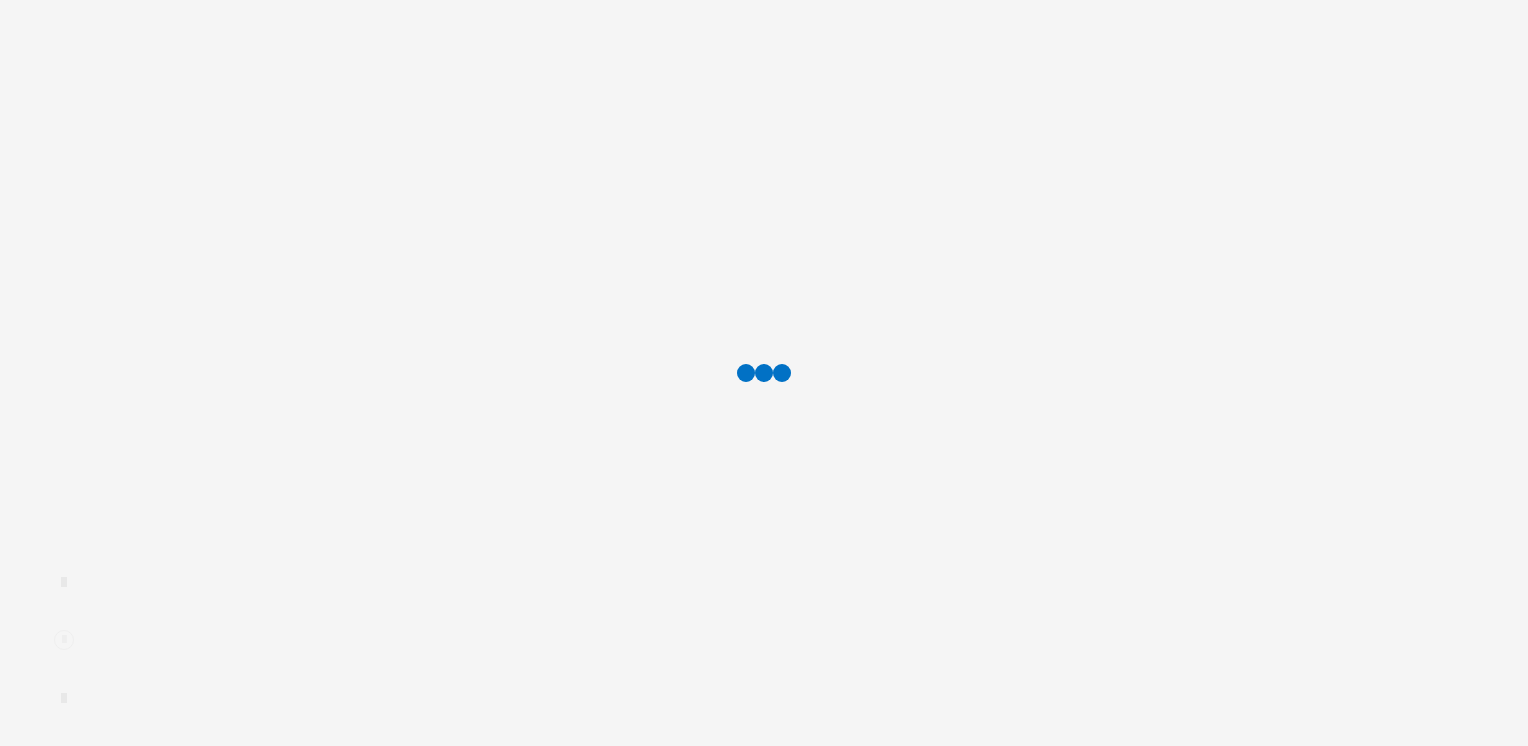 scroll, scrollTop: 0, scrollLeft: 0, axis: both 